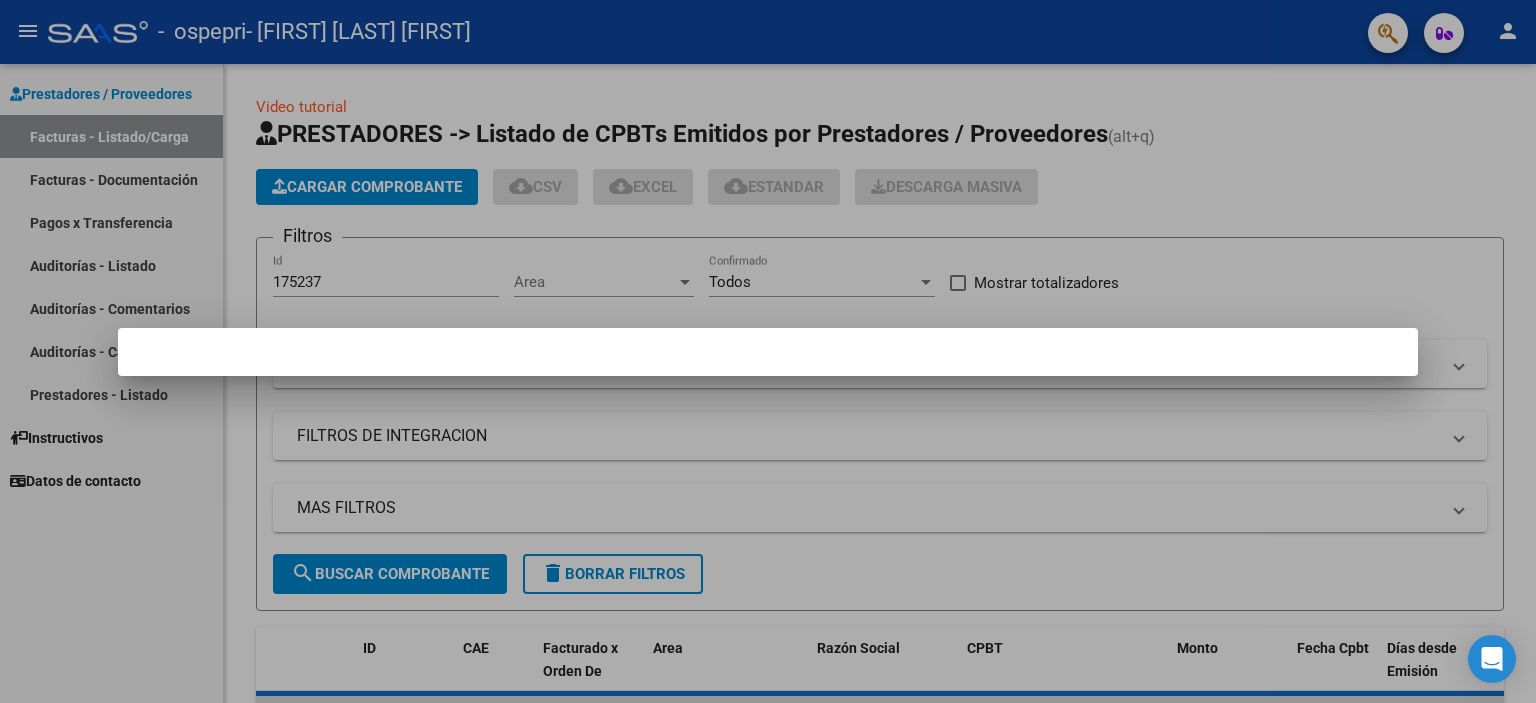 scroll, scrollTop: 0, scrollLeft: 0, axis: both 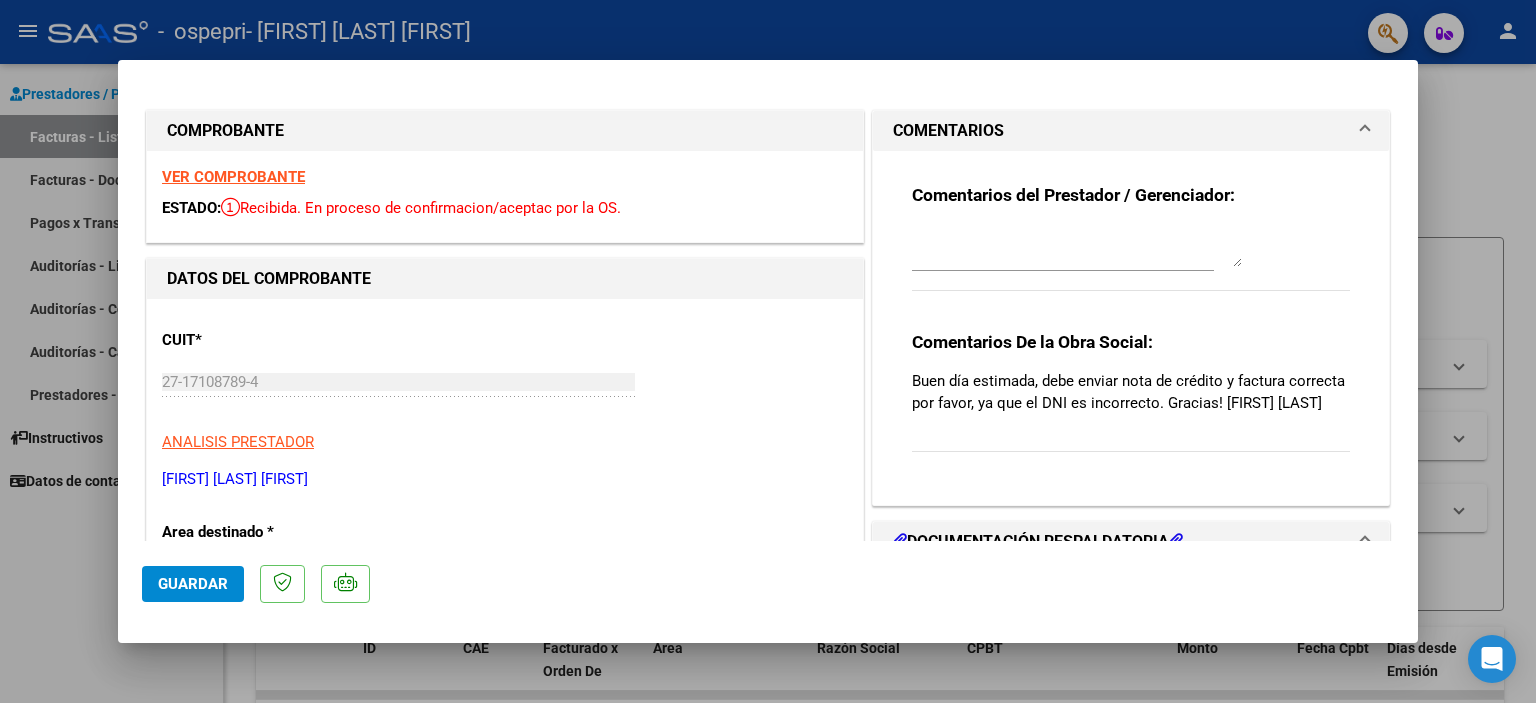 click at bounding box center [768, 351] 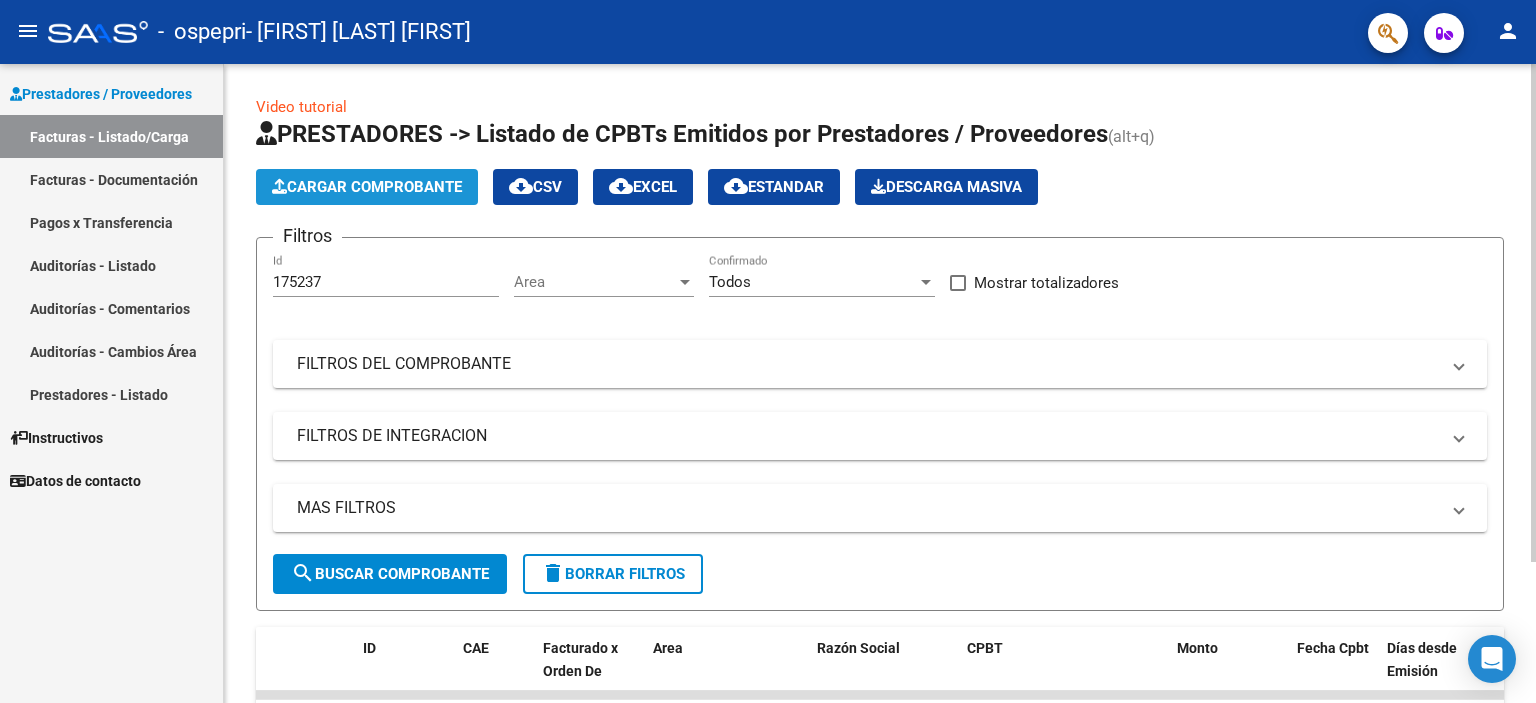 click on "Cargar Comprobante" 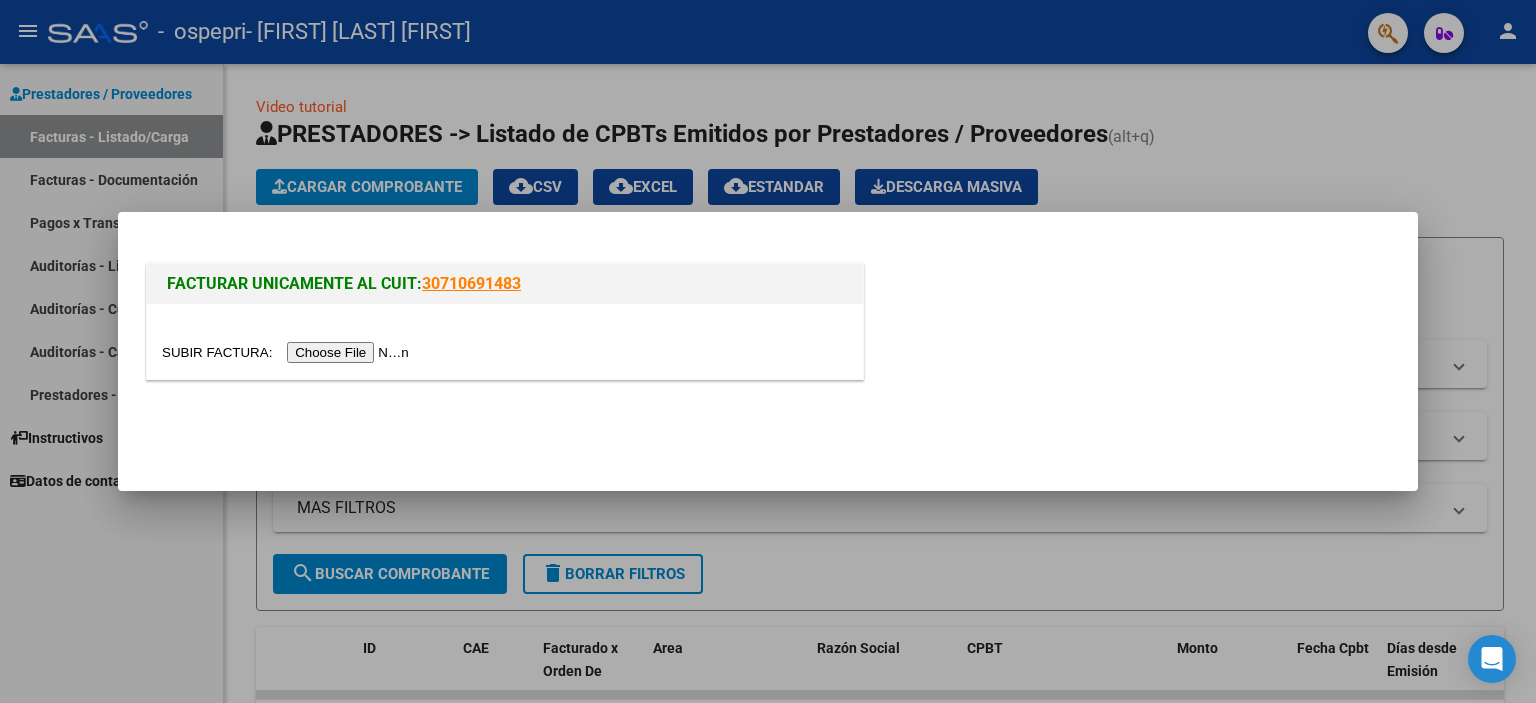 click at bounding box center (288, 352) 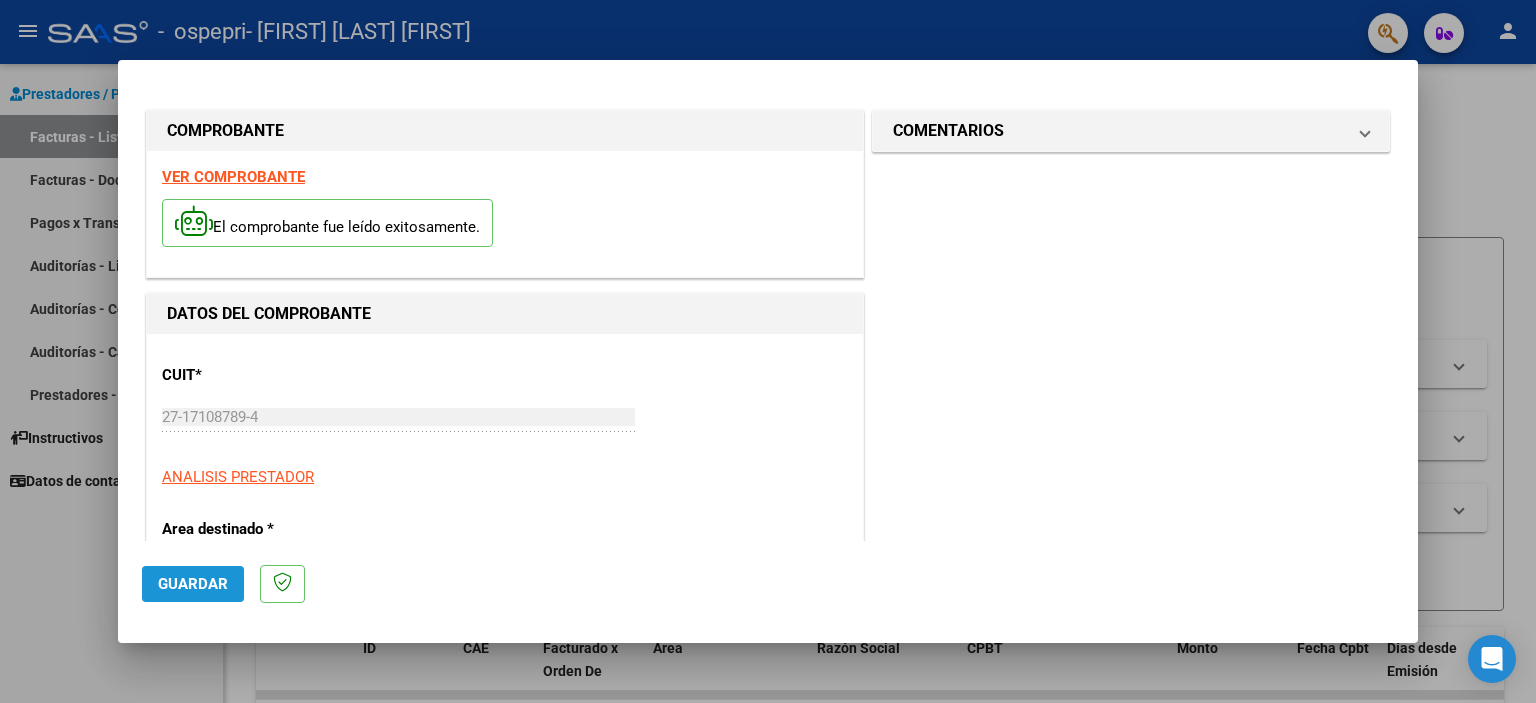click on "Guardar" 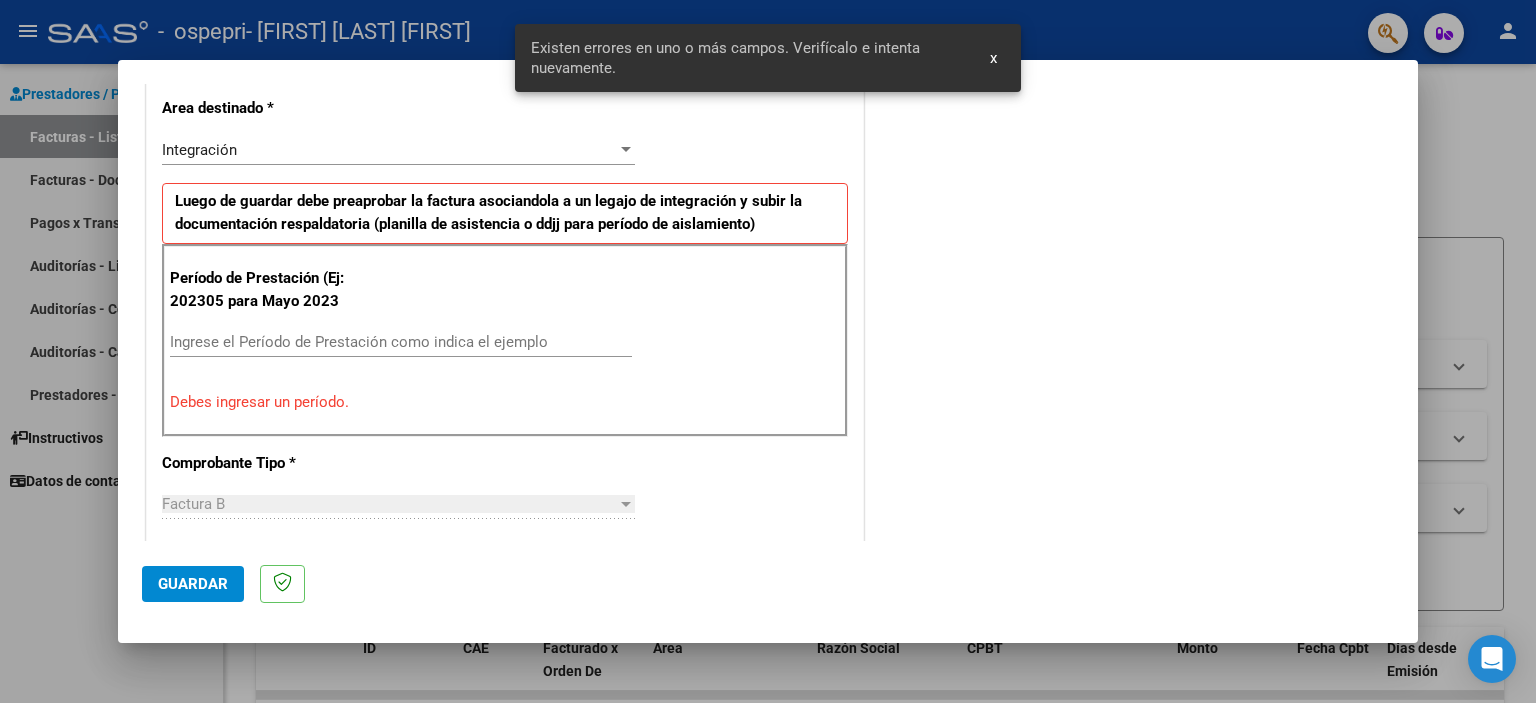 scroll, scrollTop: 428, scrollLeft: 0, axis: vertical 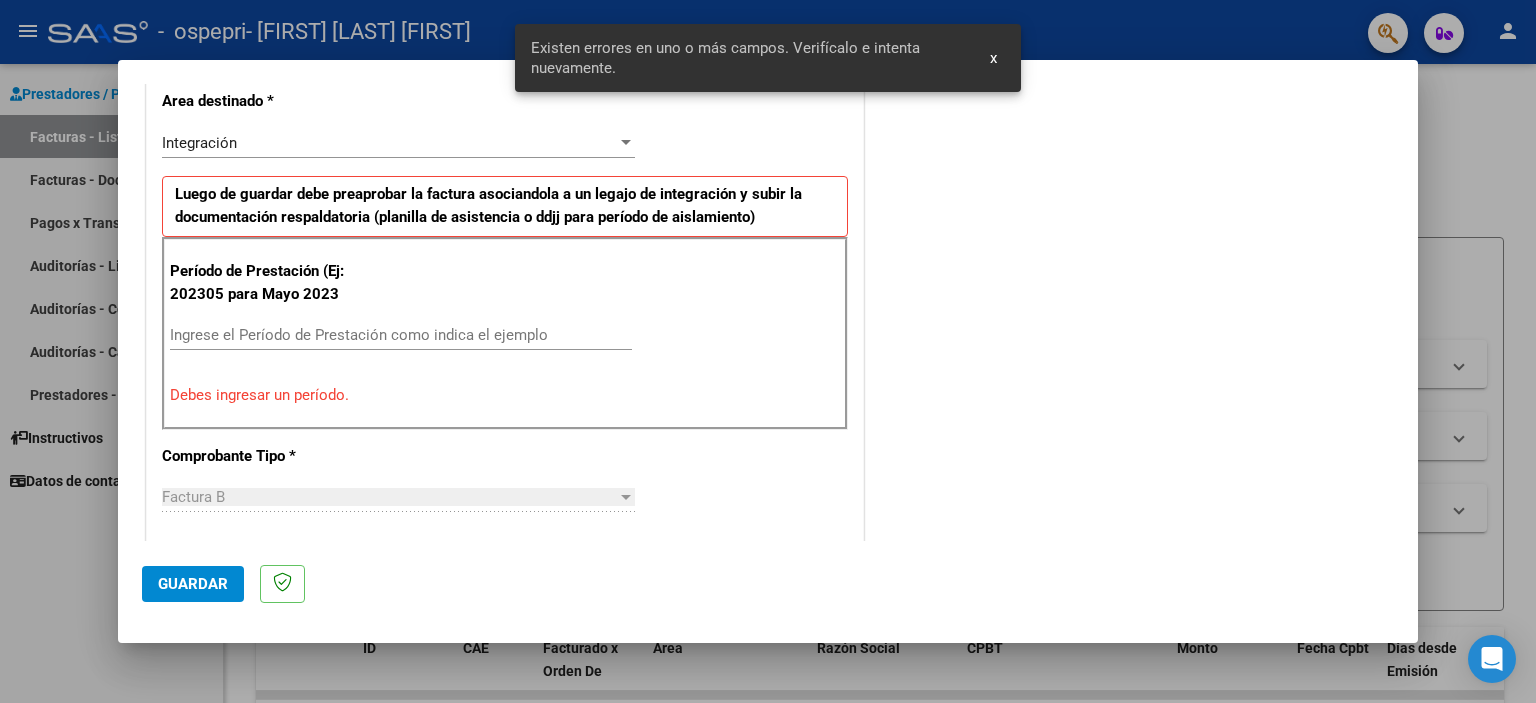 click on "Factura B" at bounding box center [389, 497] 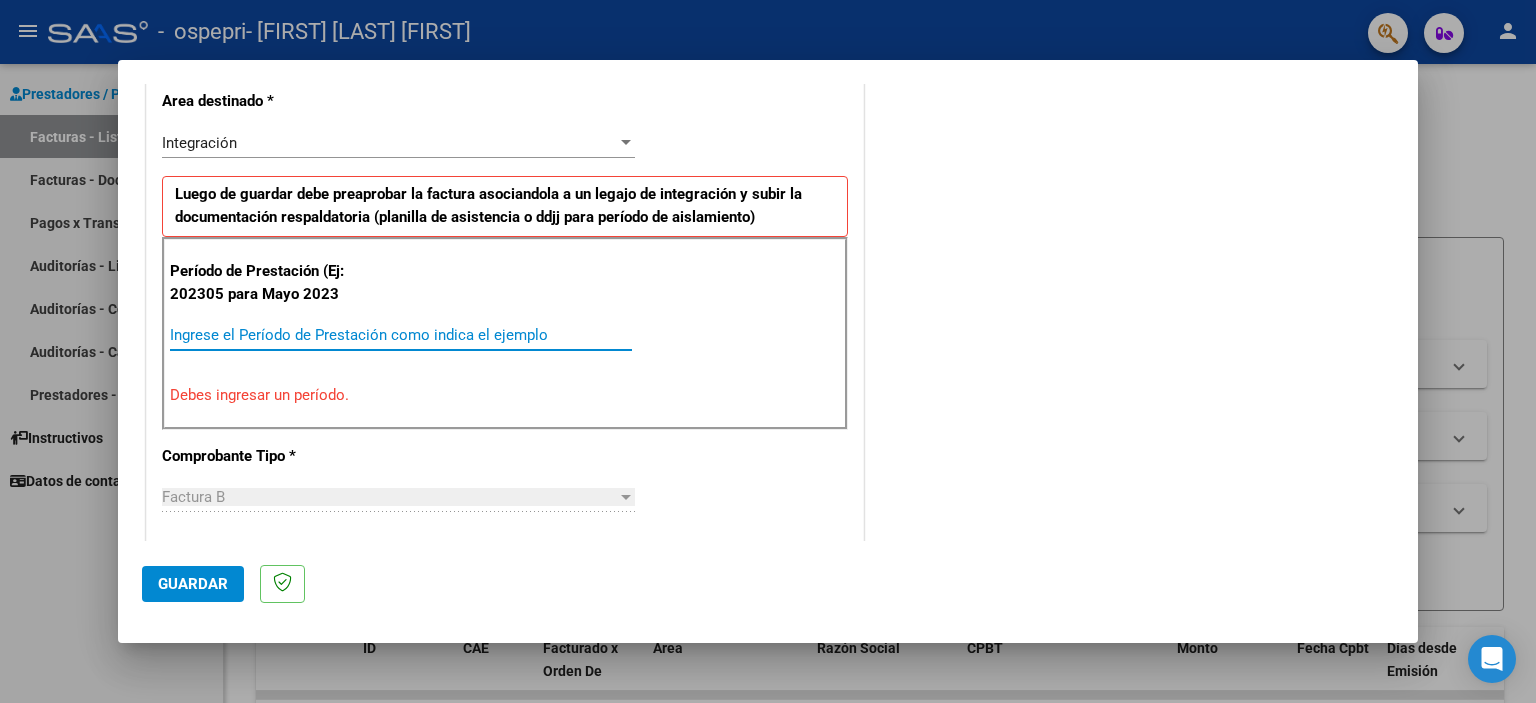 click on "Ingrese el Período de Prestación como indica el ejemplo" at bounding box center (401, 335) 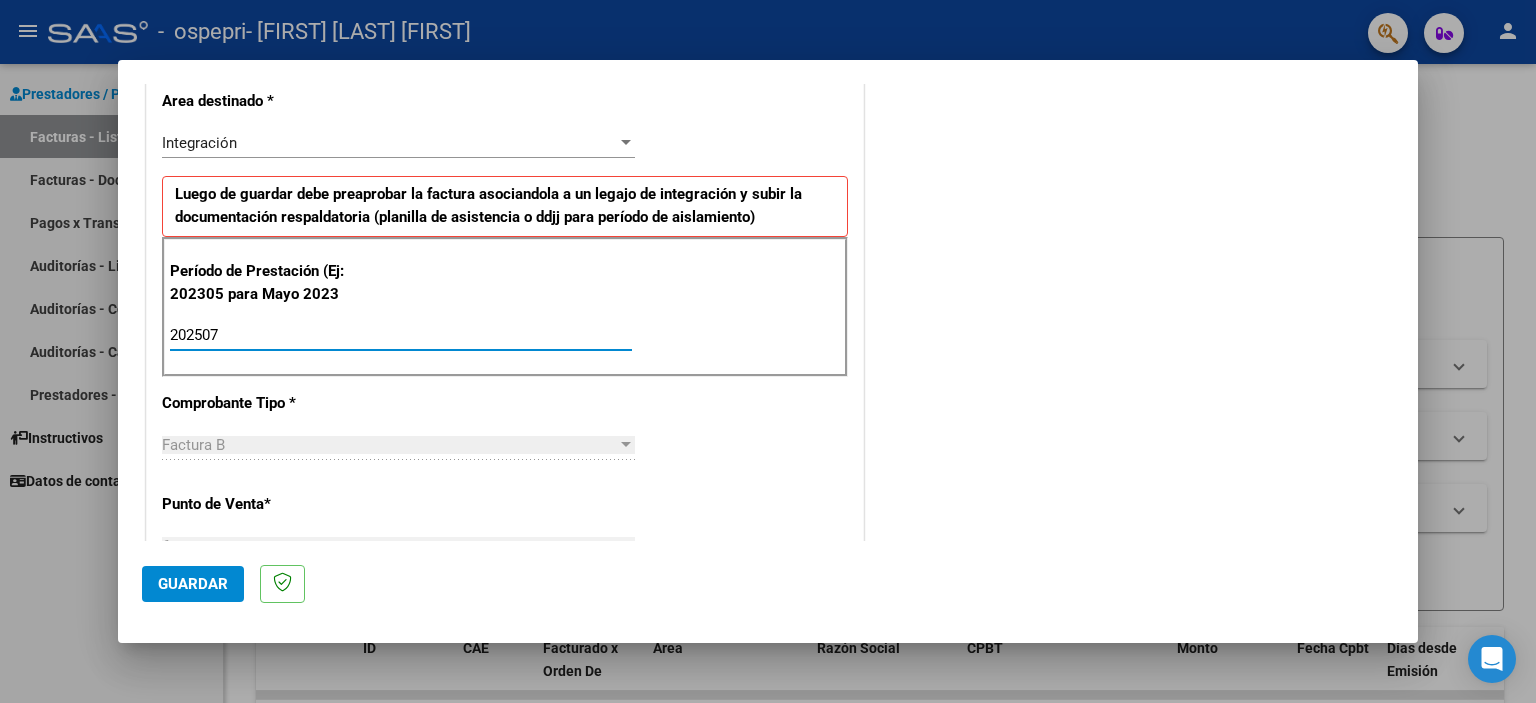 type on "202507" 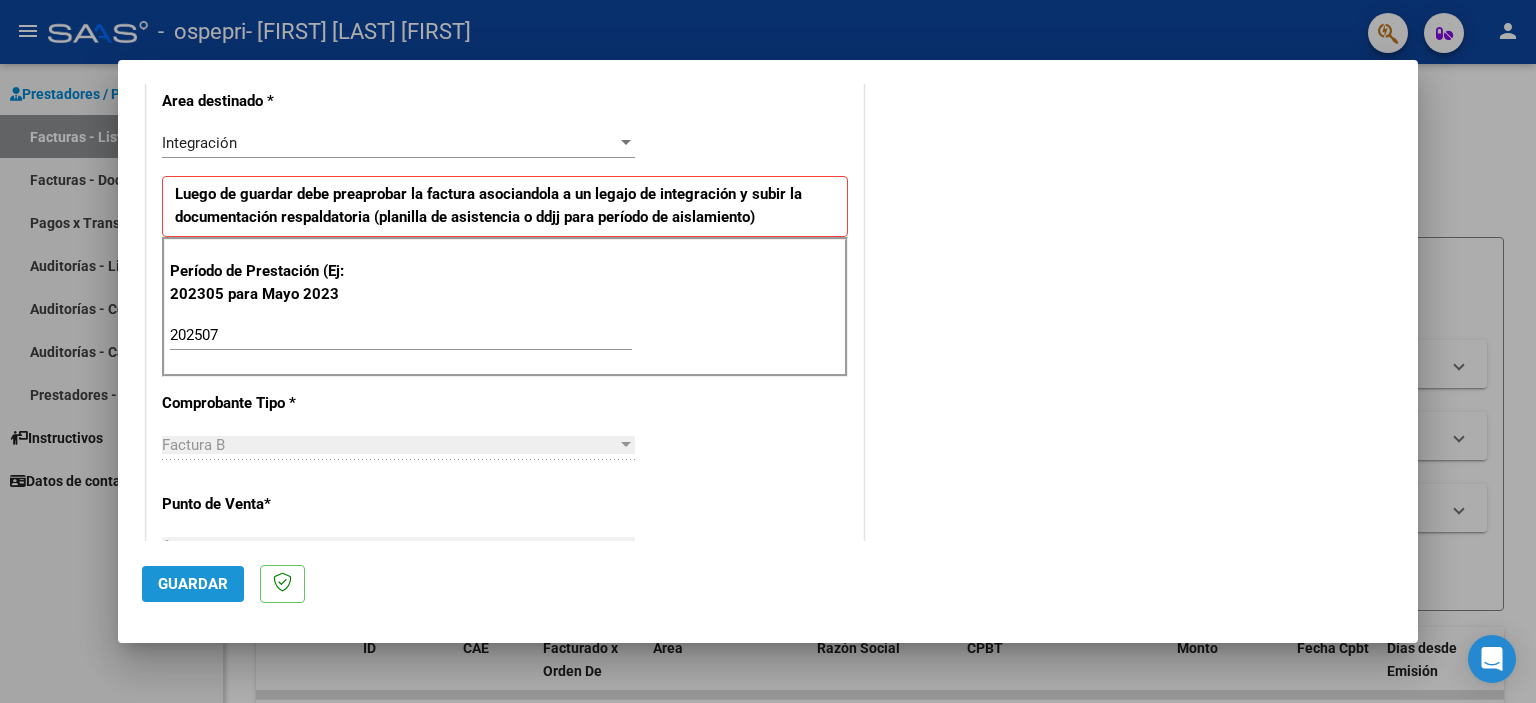 click on "Guardar" 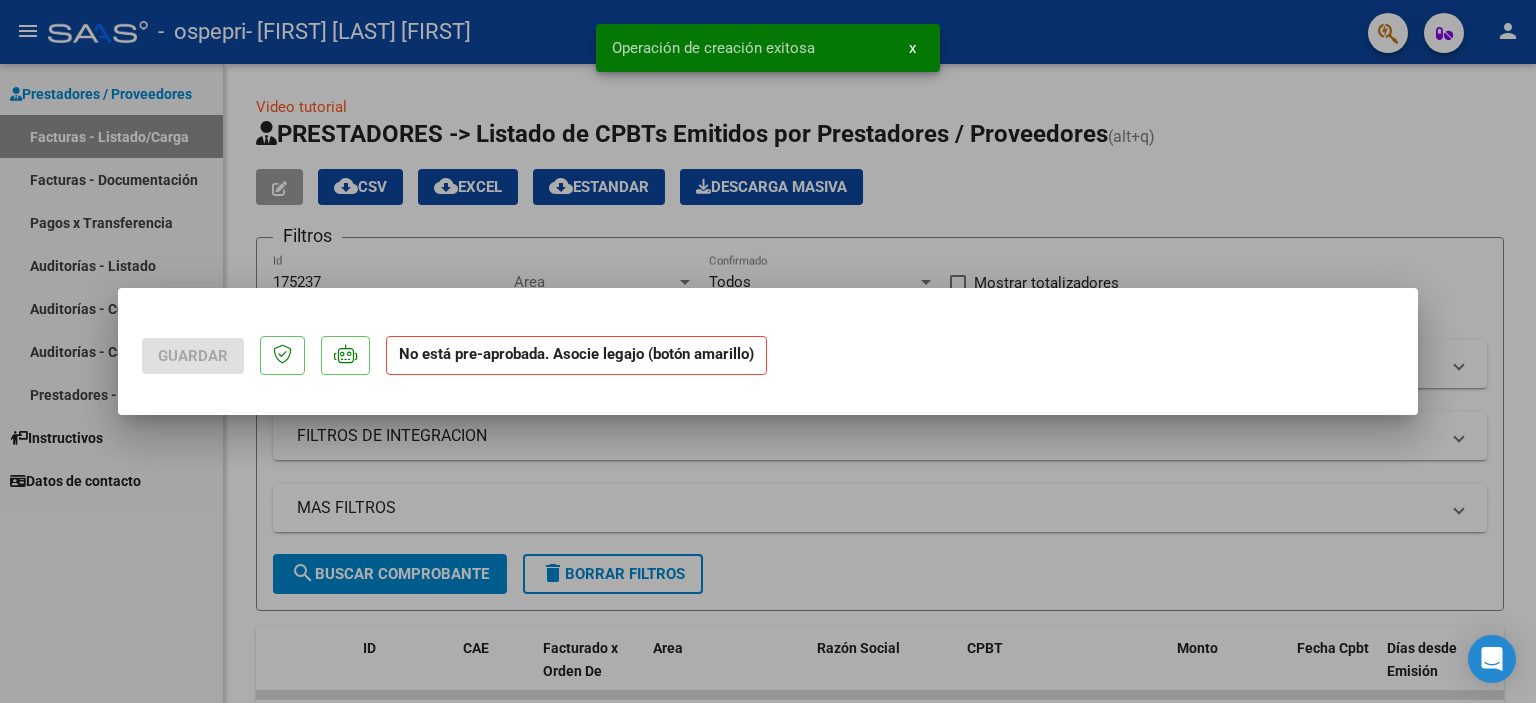 scroll, scrollTop: 0, scrollLeft: 0, axis: both 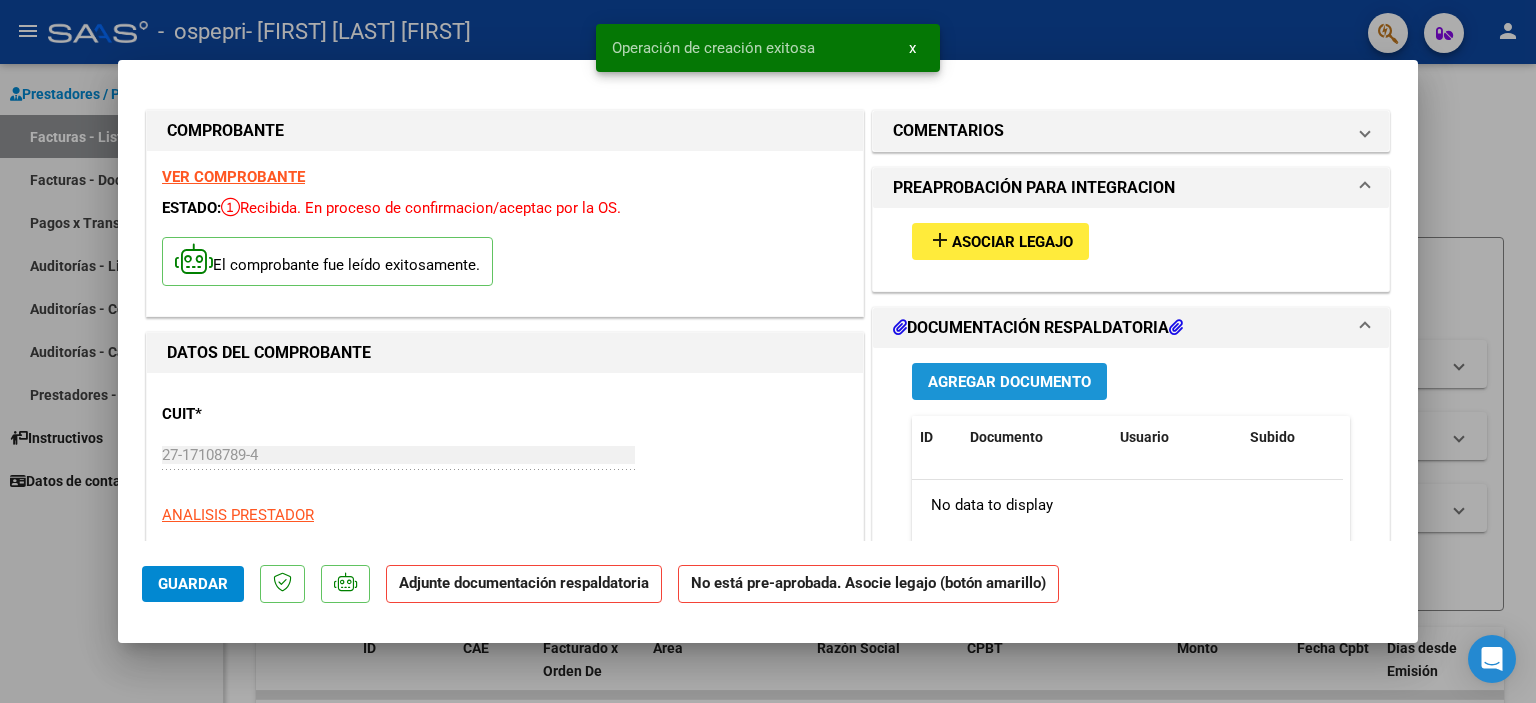 click on "Agregar Documento" at bounding box center (1009, 381) 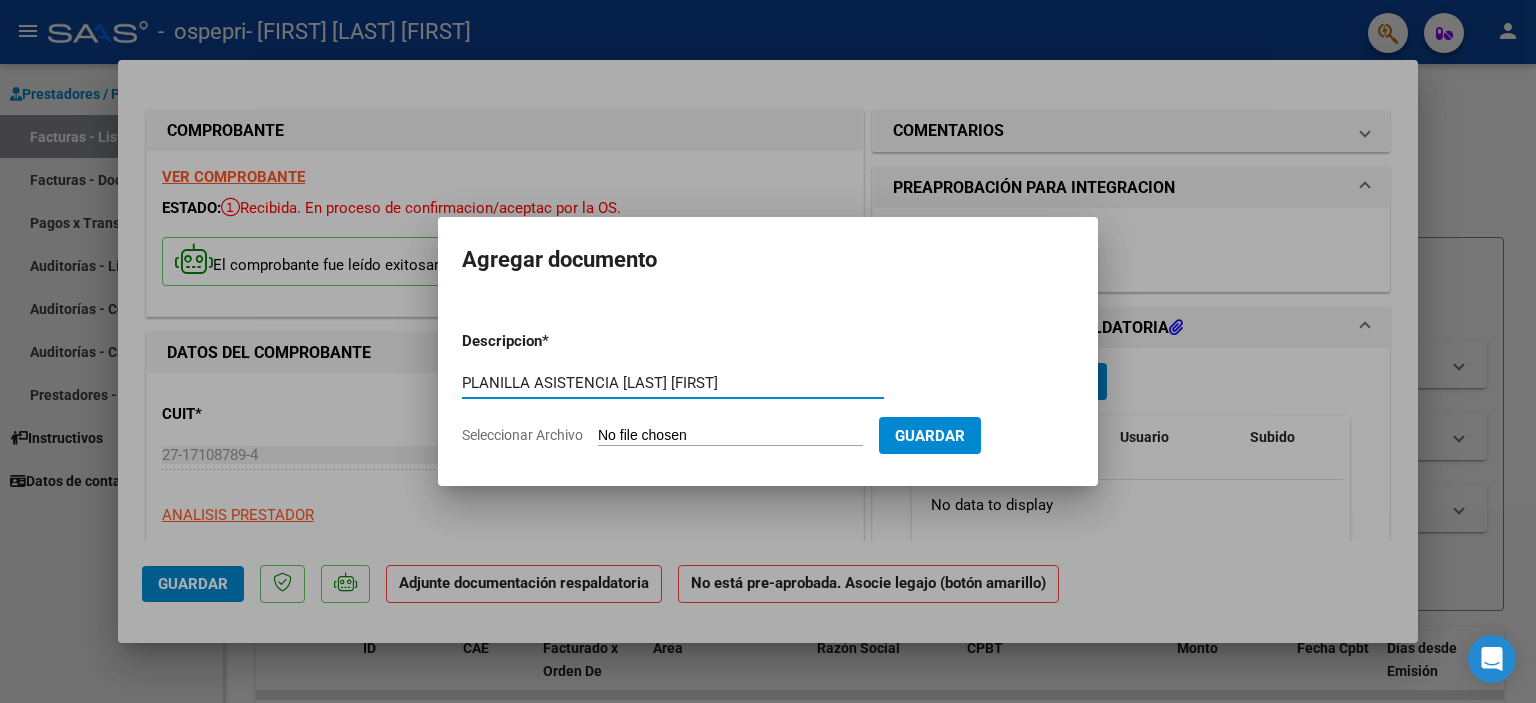 type on "PLANILLA ASISTENCIA [LAST] [FIRST]" 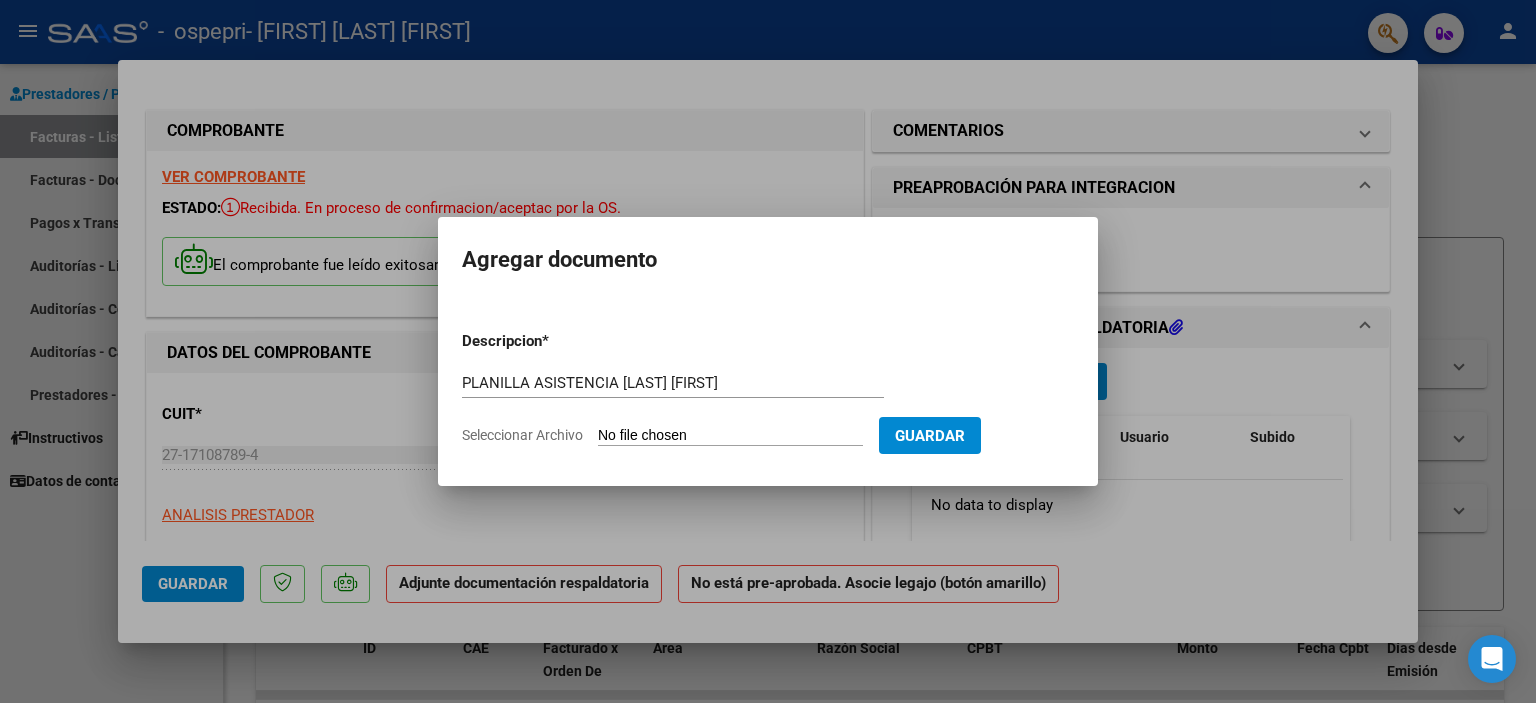 click on "Seleccionar Archivo" at bounding box center (730, 436) 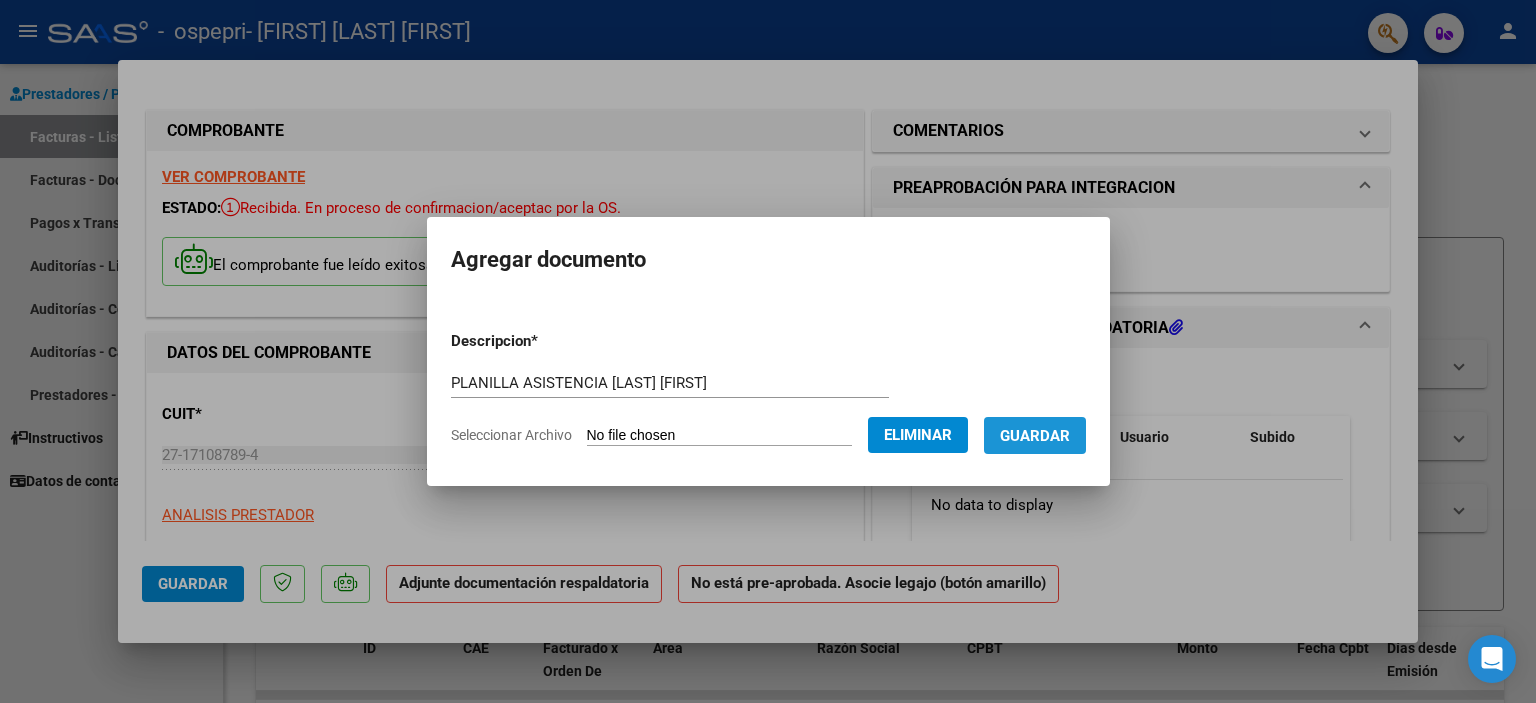 click on "Guardar" at bounding box center [1035, 436] 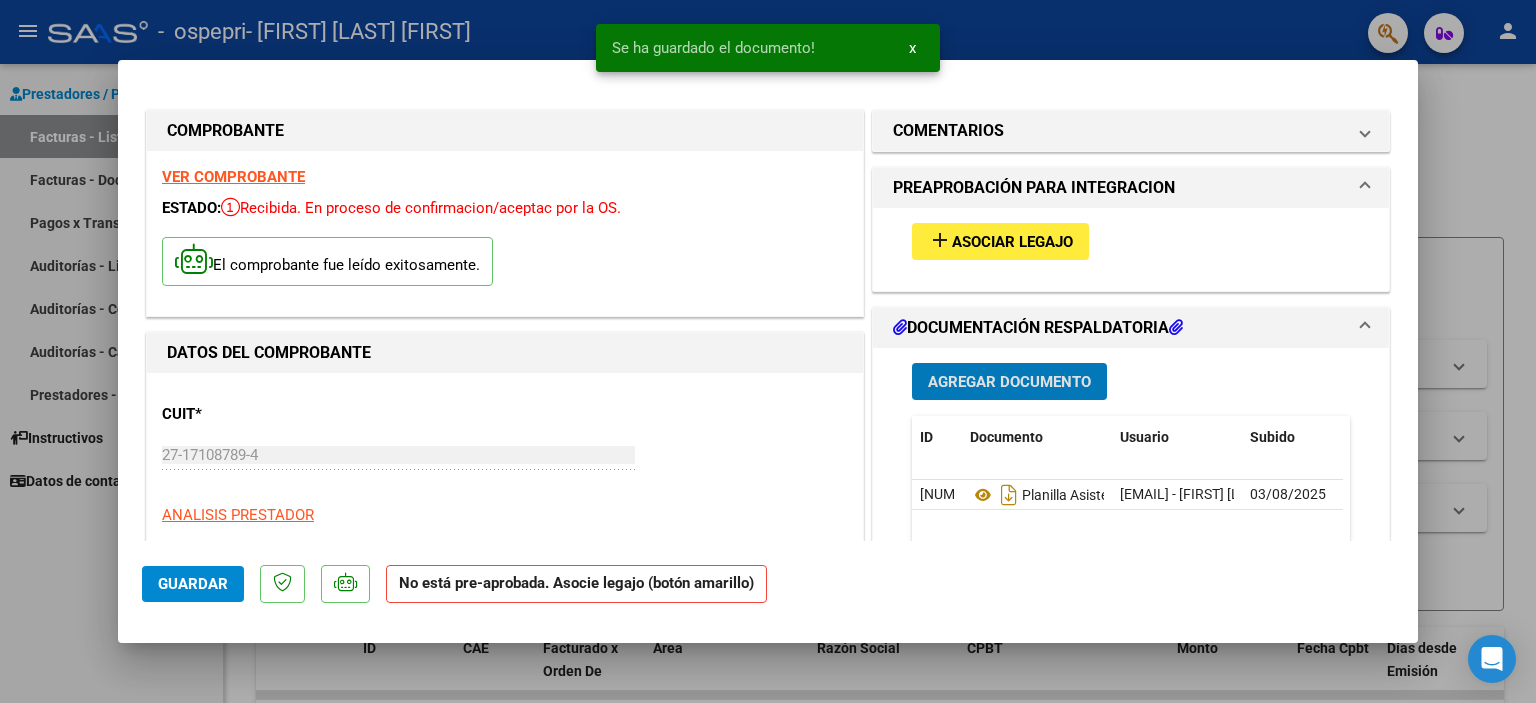 click on "Agregar Documento" at bounding box center [1009, 382] 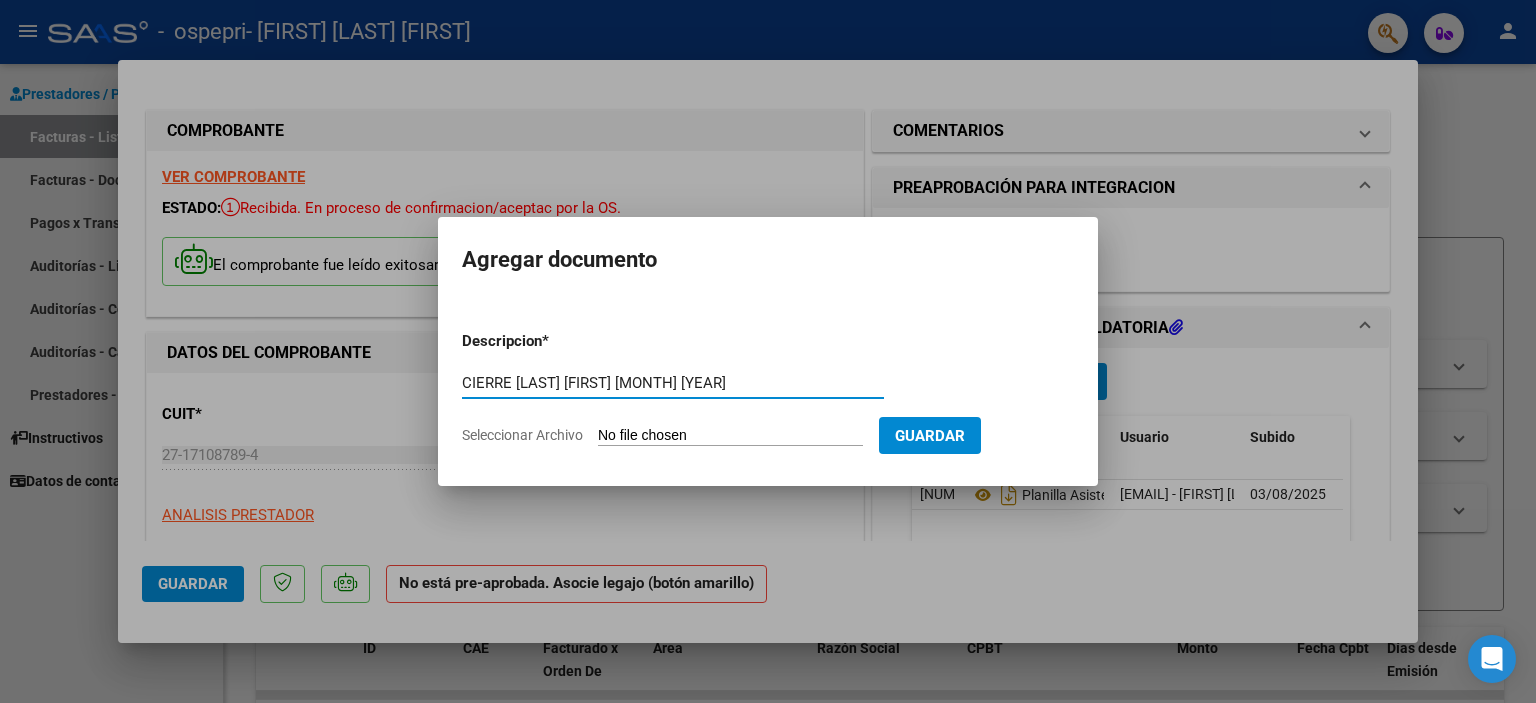 type on "CIERRE [LAST] [FIRST] [MONTH] [YEAR]" 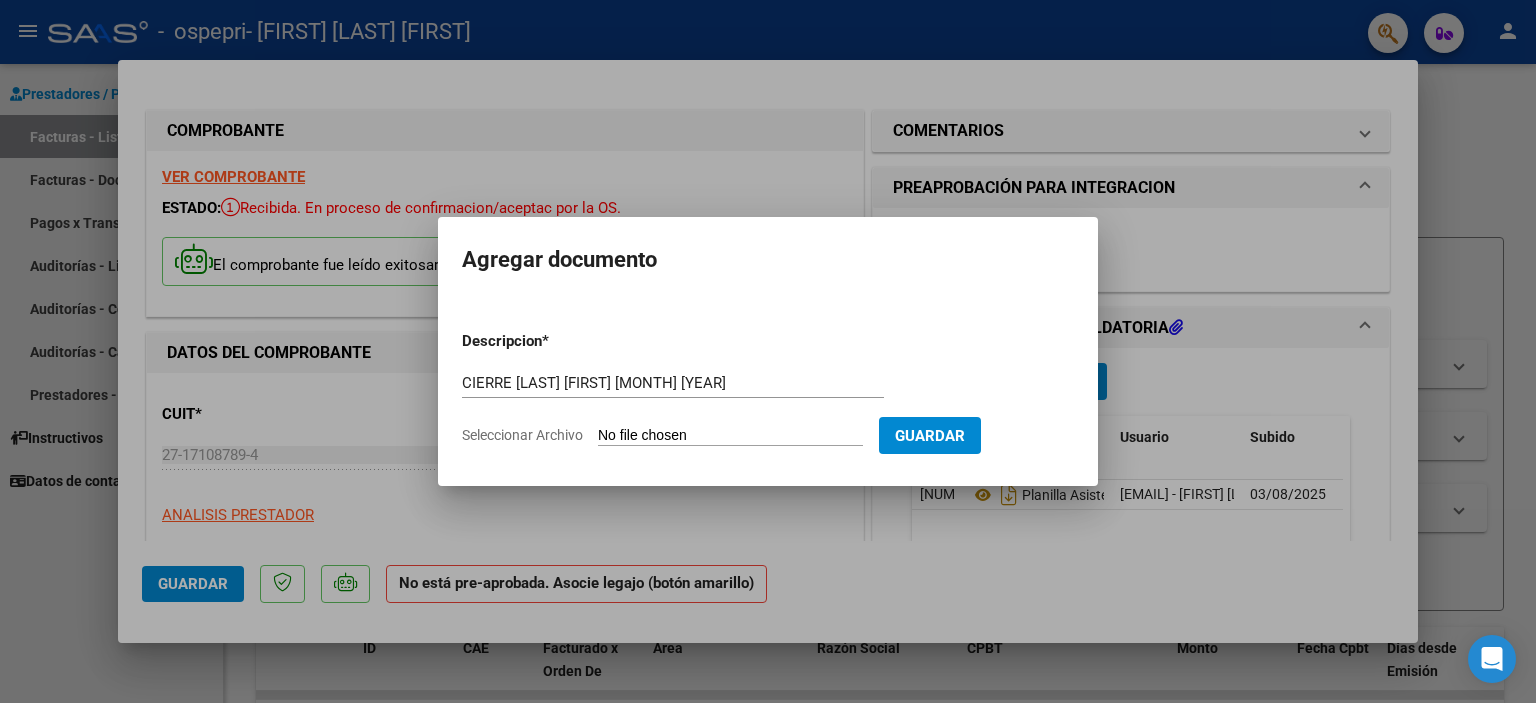 click on "Seleccionar Archivo" at bounding box center [730, 436] 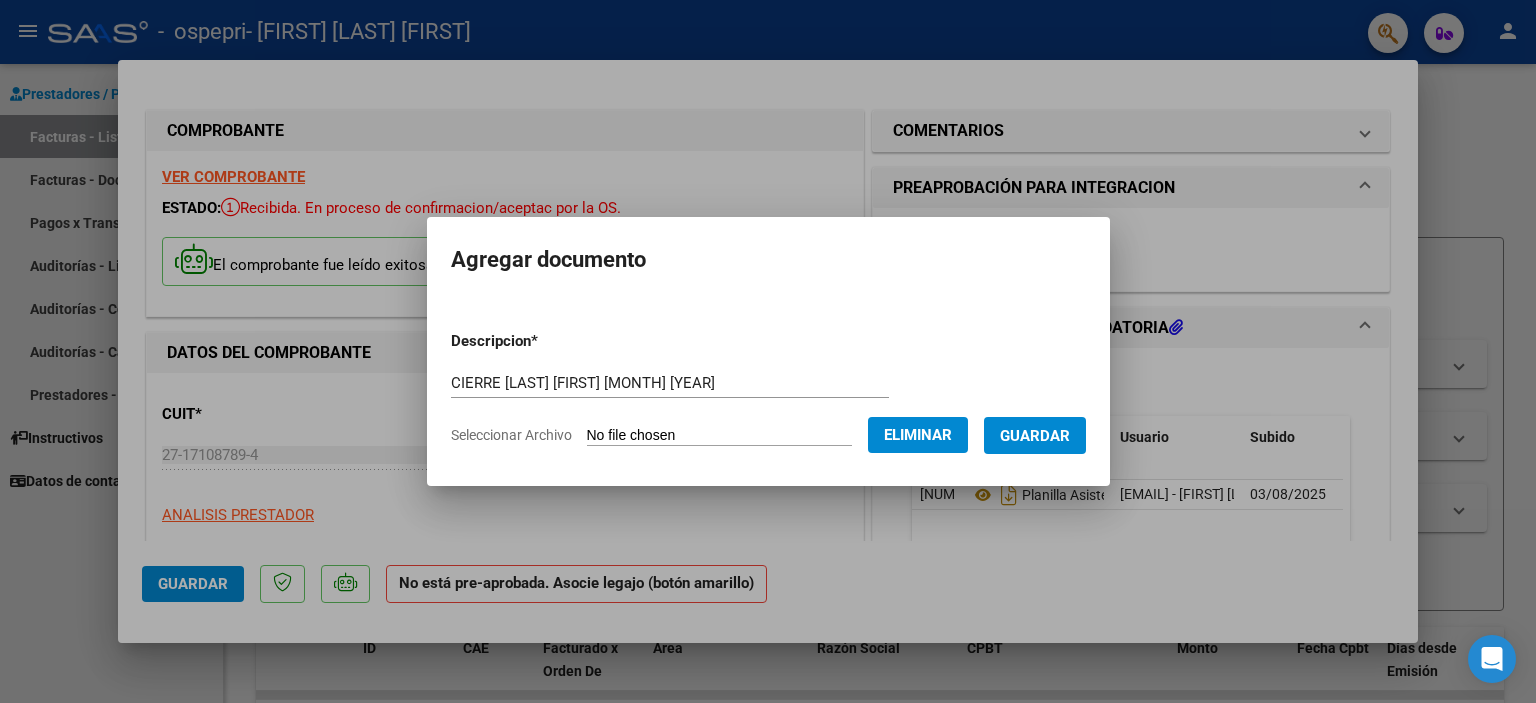 click on "Guardar" at bounding box center [1035, 436] 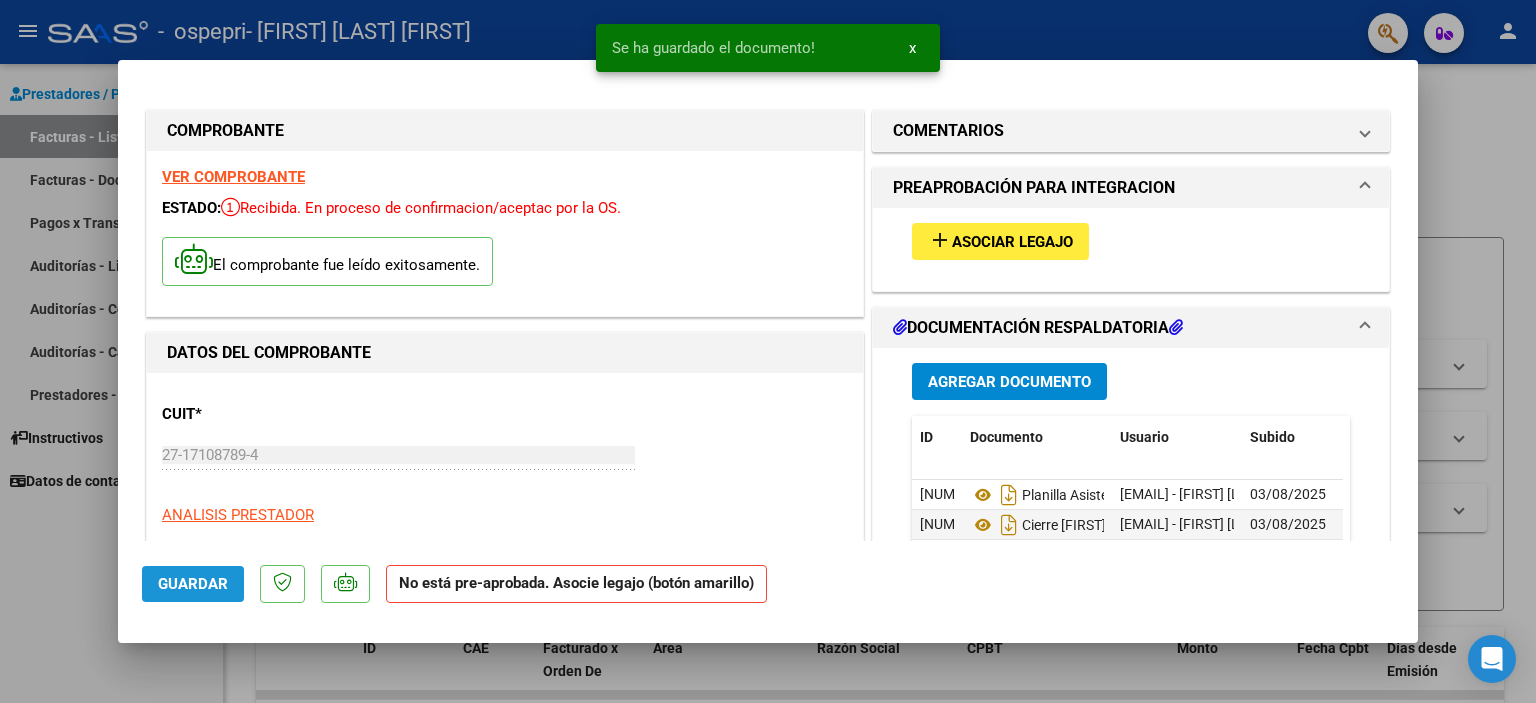 click on "Guardar" 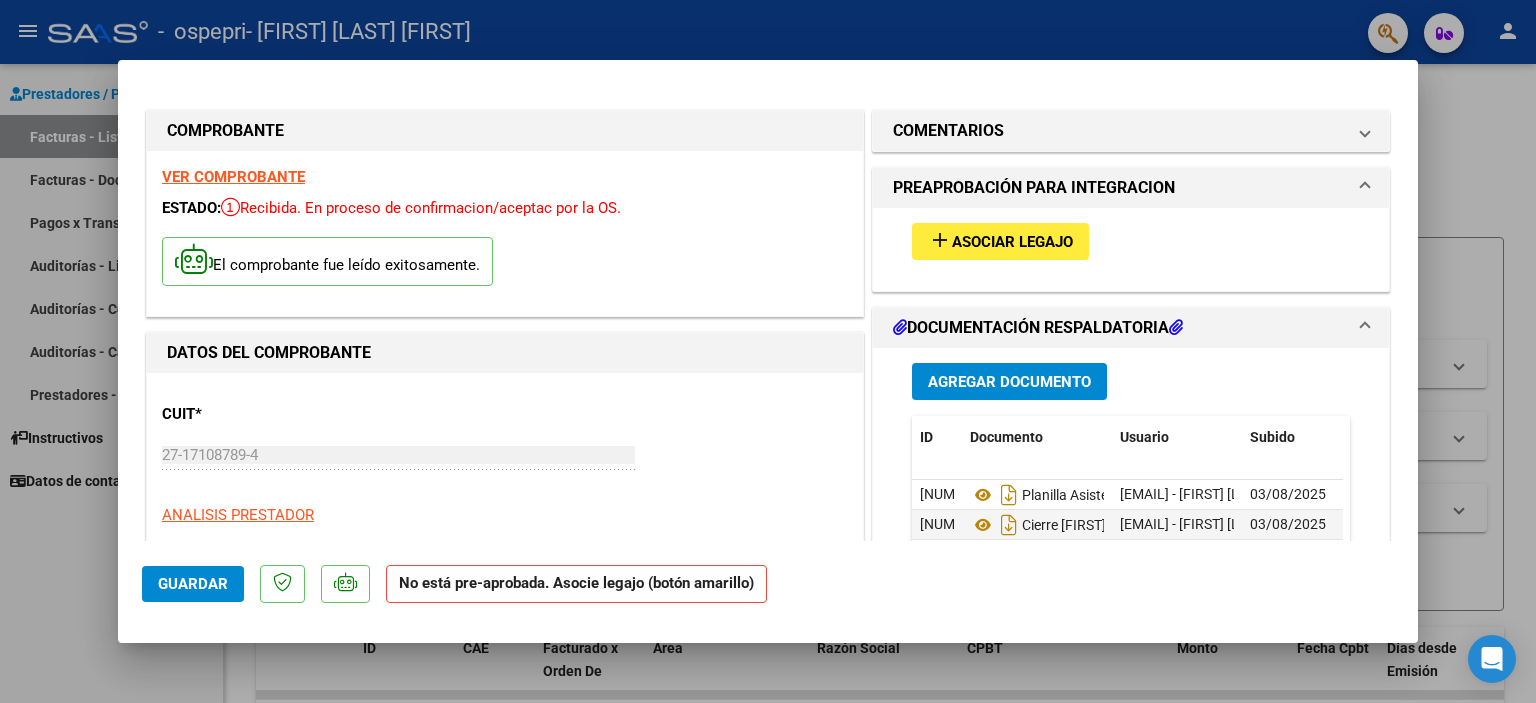 click at bounding box center [768, 351] 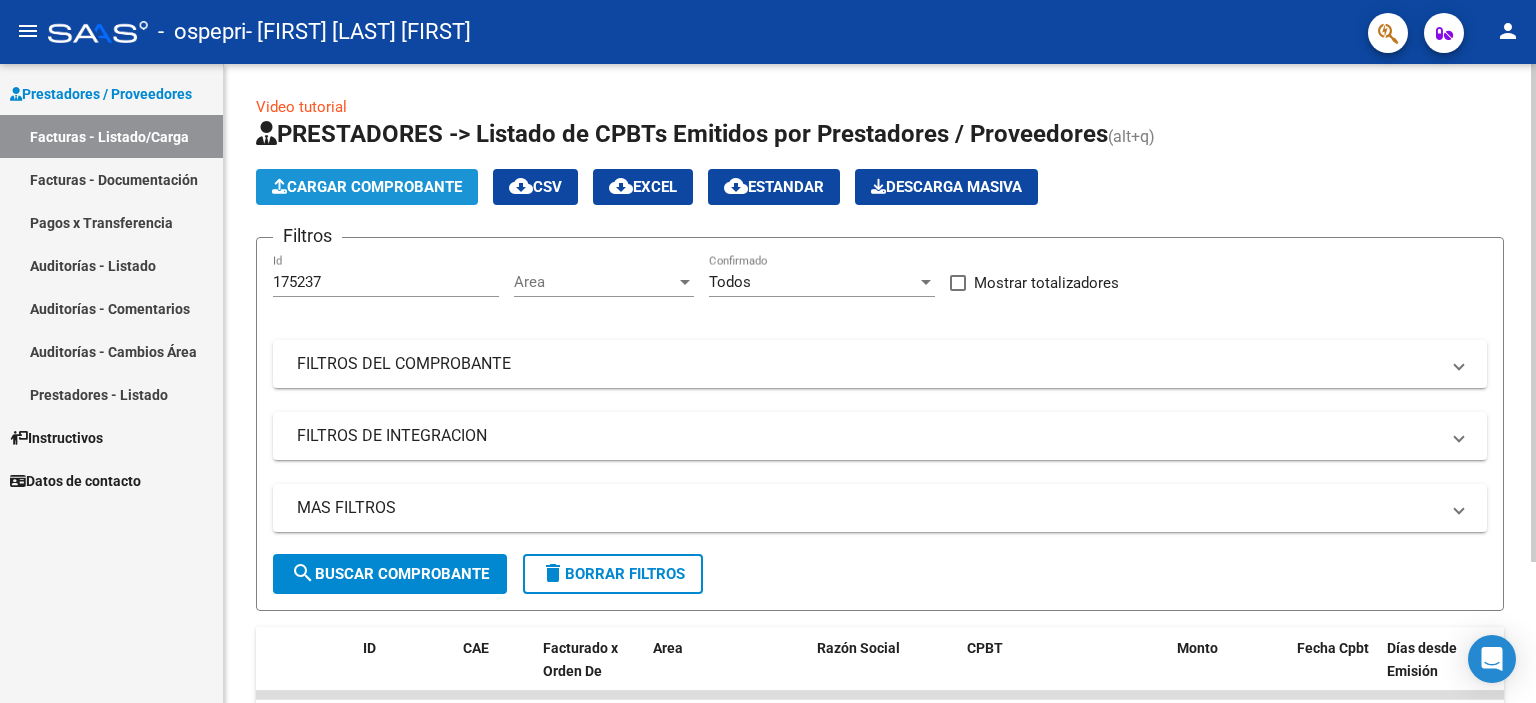 click on "Cargar Comprobante" 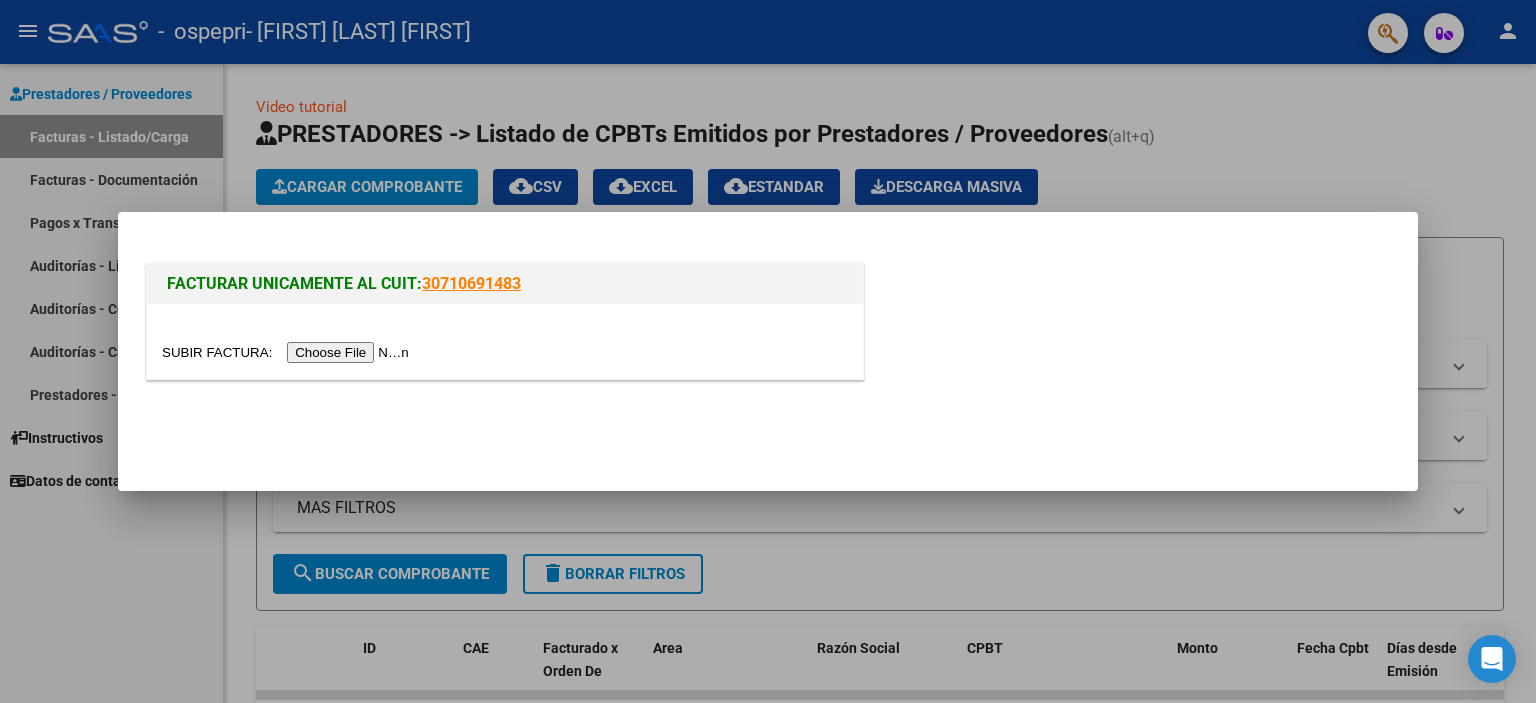 click at bounding box center [288, 352] 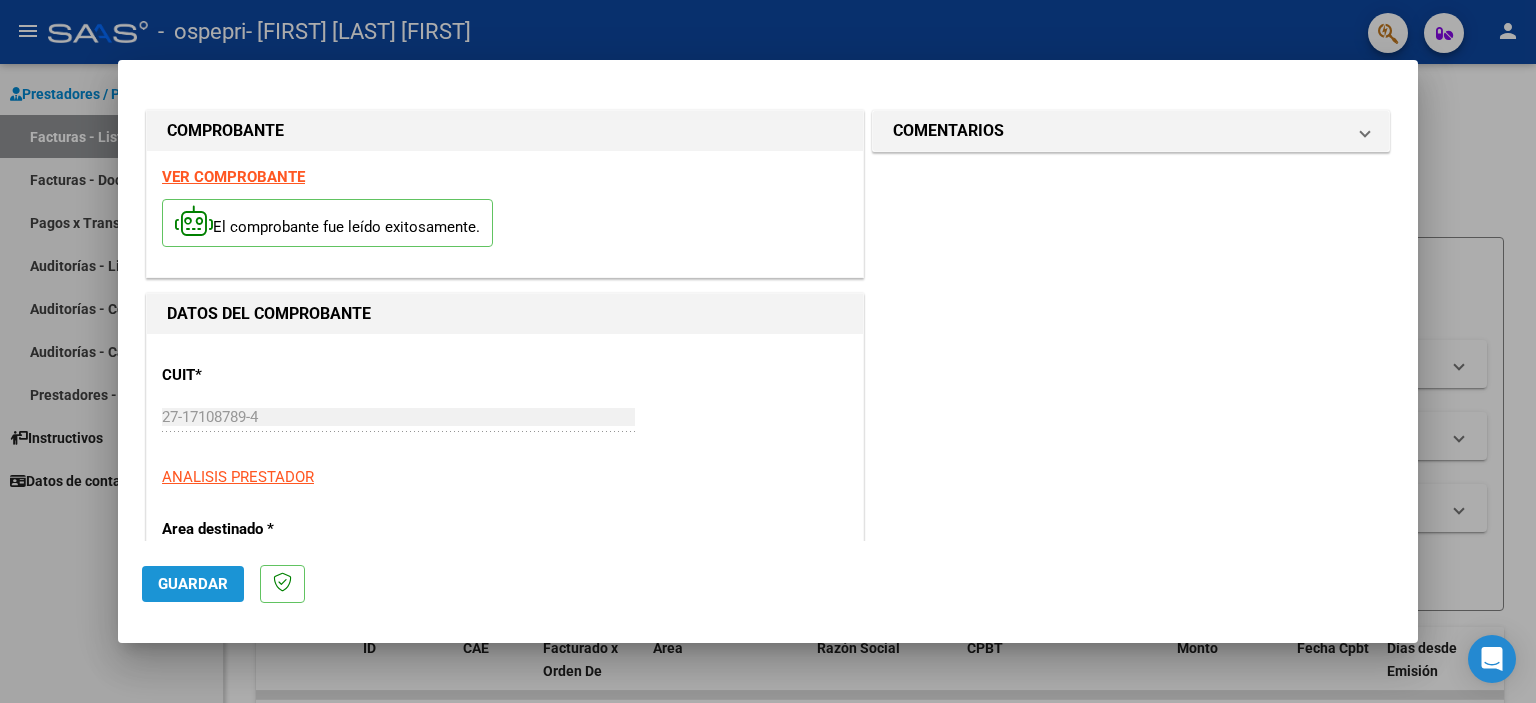 click on "Guardar" 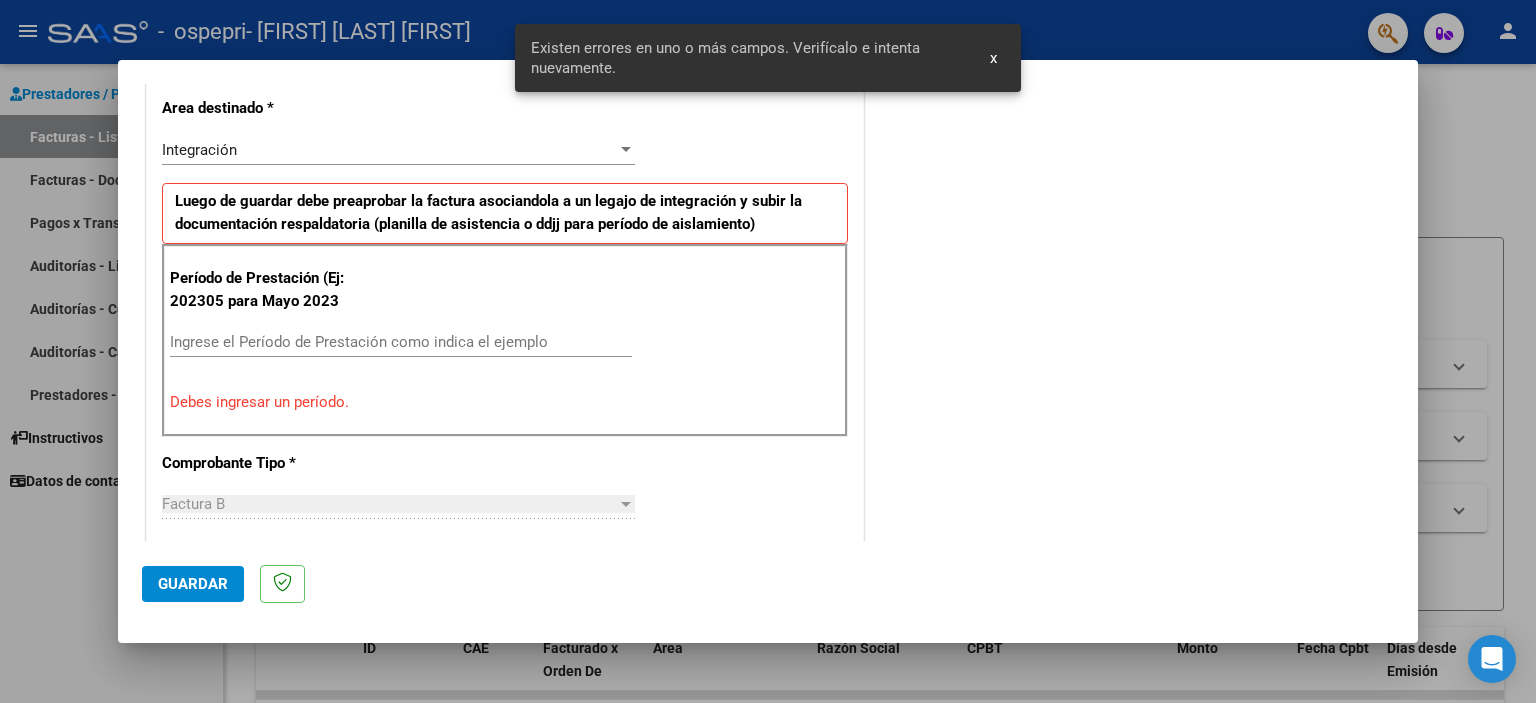 scroll, scrollTop: 428, scrollLeft: 0, axis: vertical 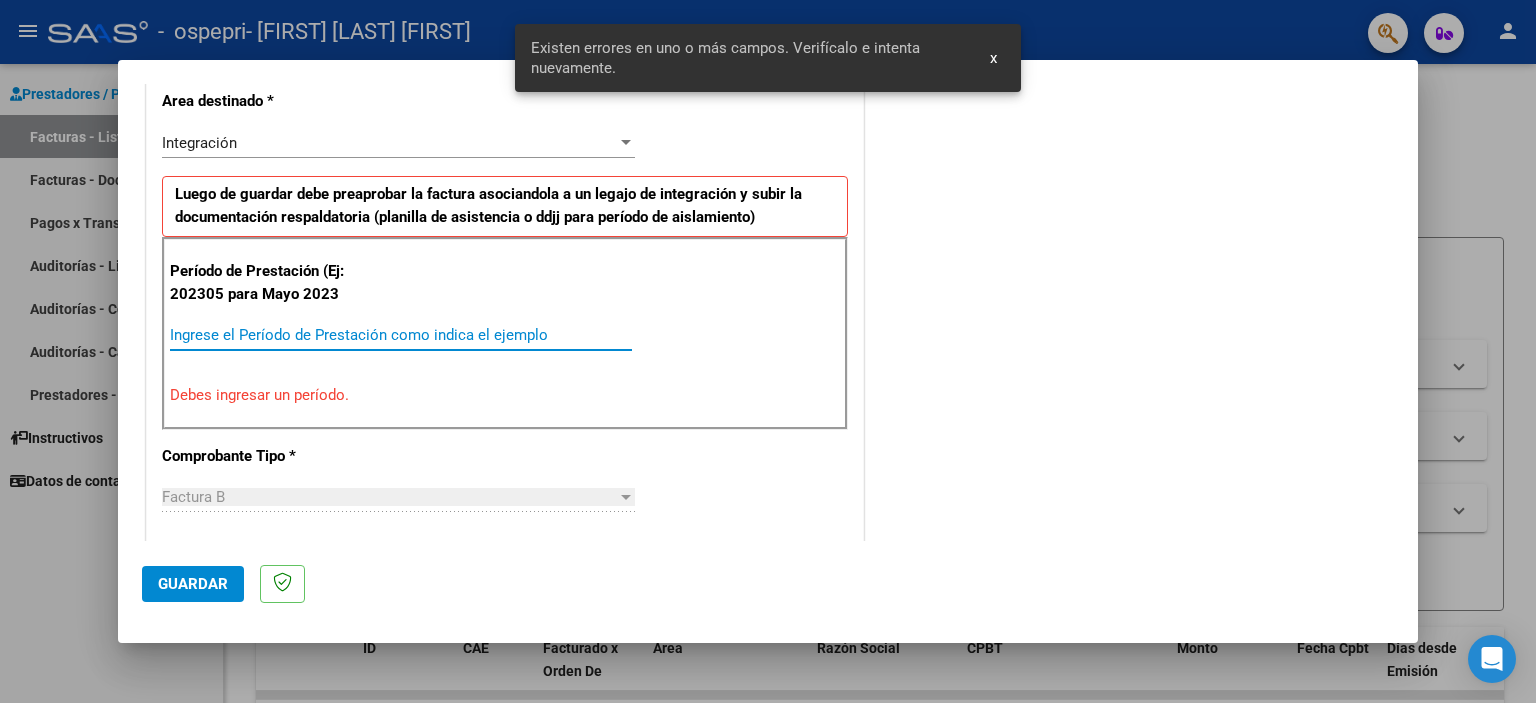 click on "Ingrese el Período de Prestación como indica el ejemplo" at bounding box center (401, 335) 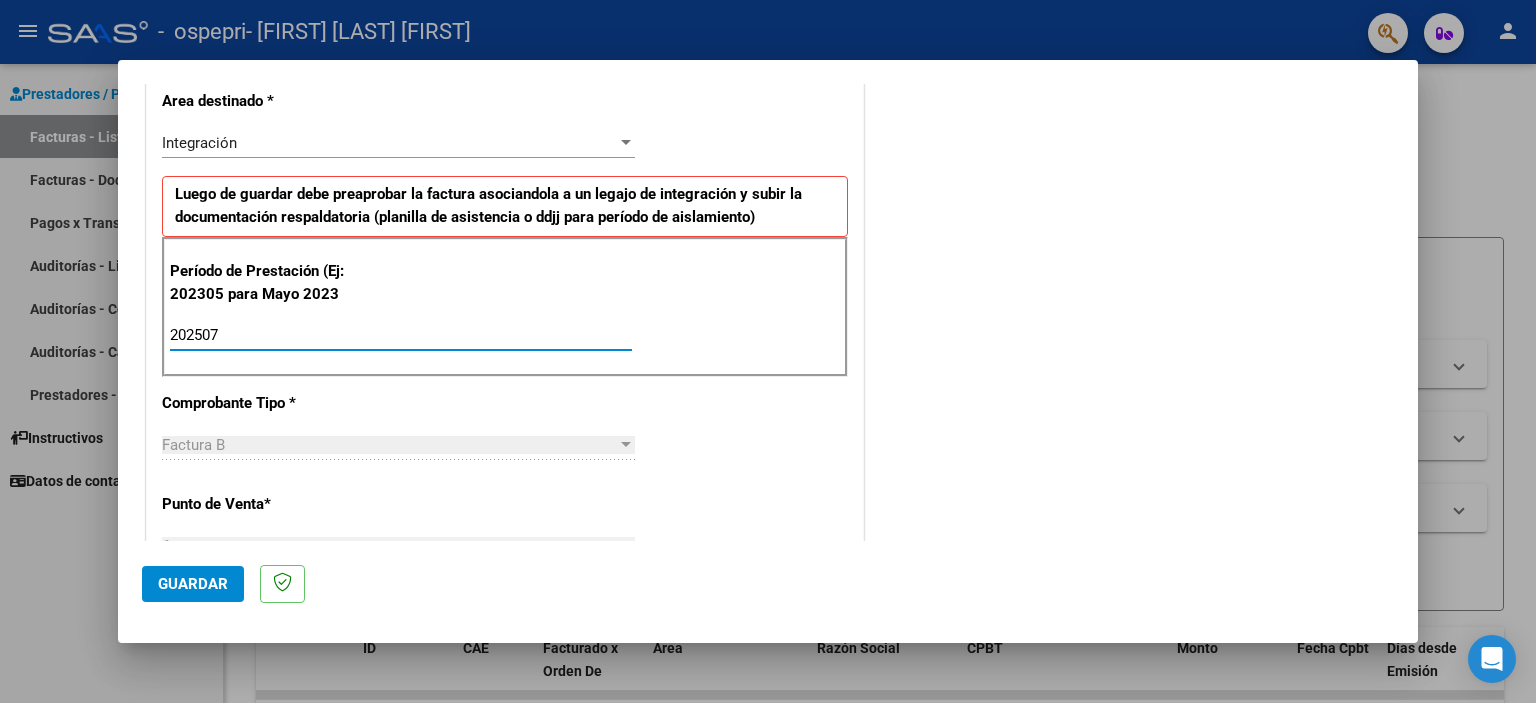 type on "202507" 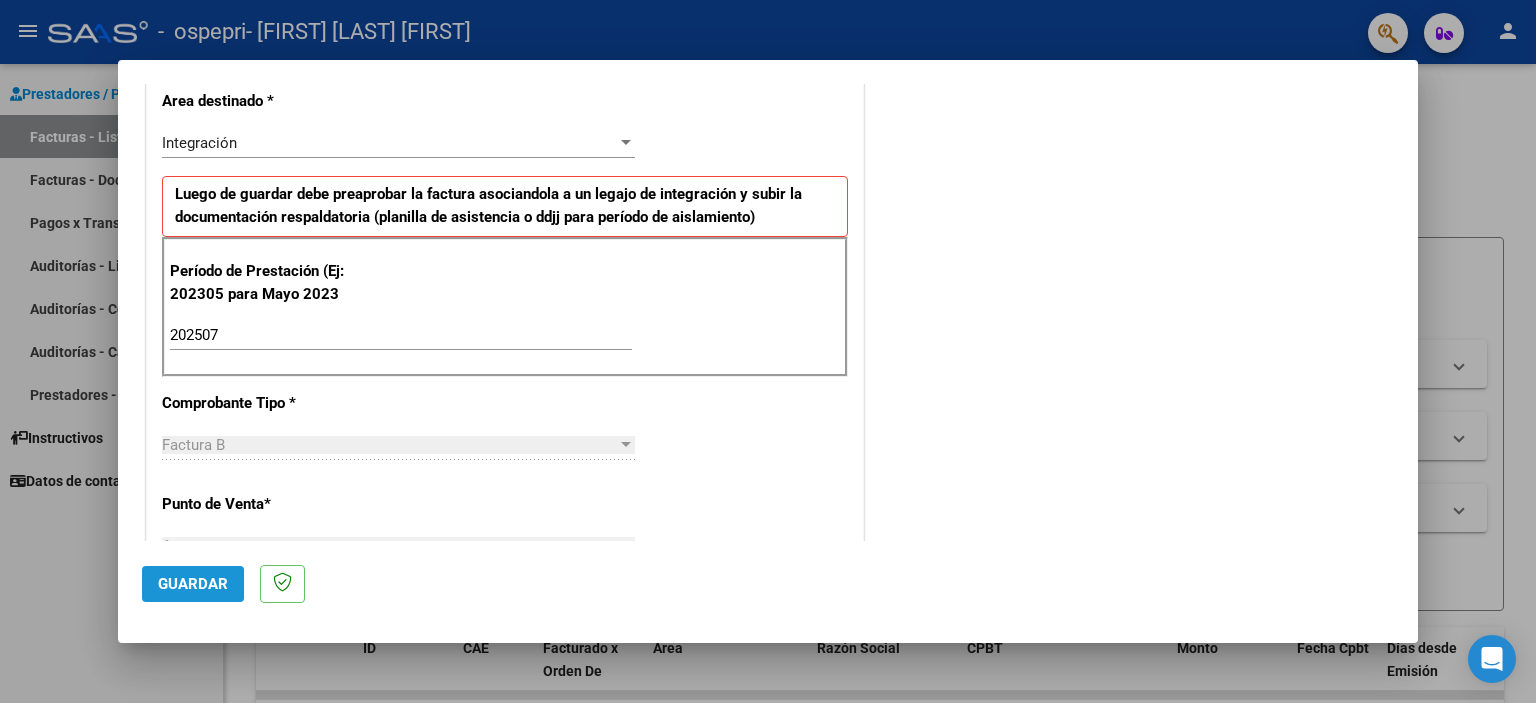 click on "Guardar" 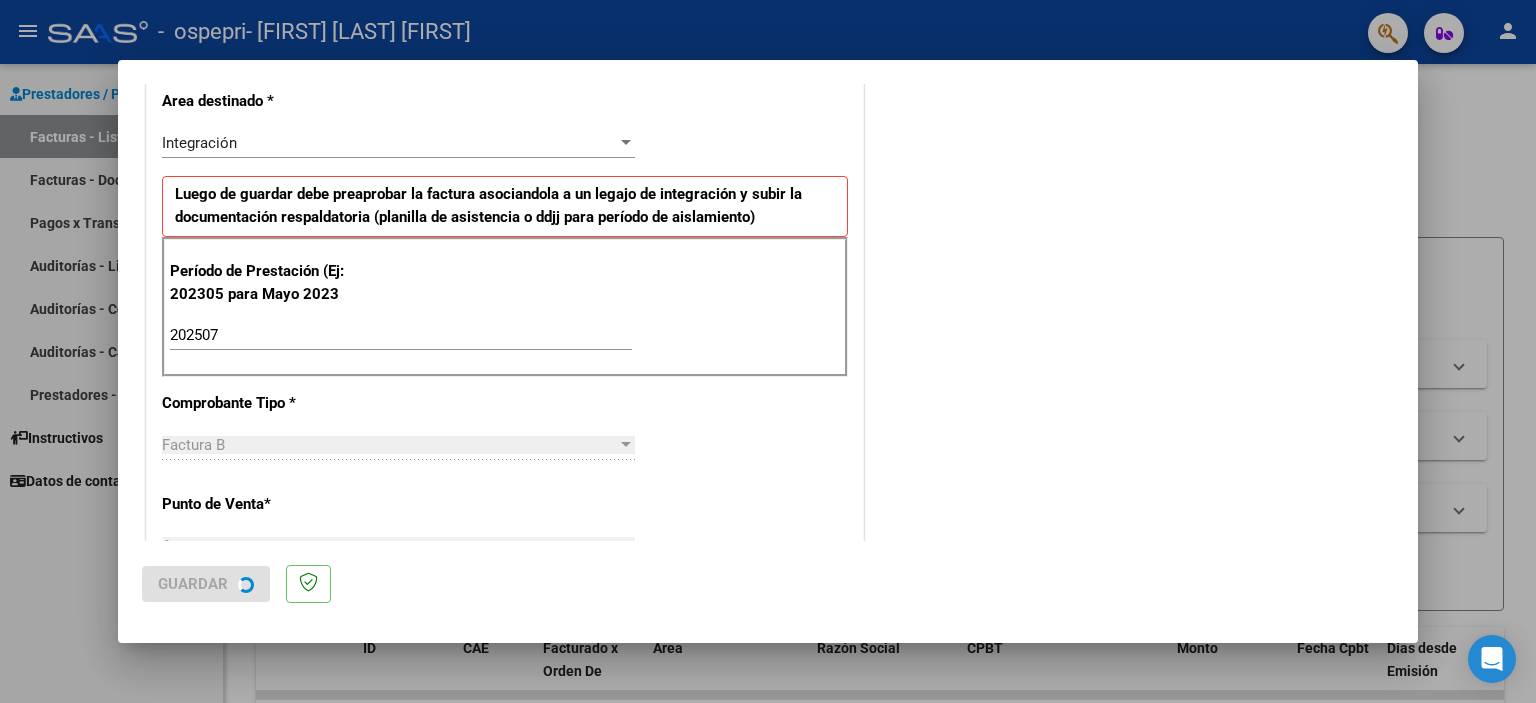 scroll, scrollTop: 0, scrollLeft: 0, axis: both 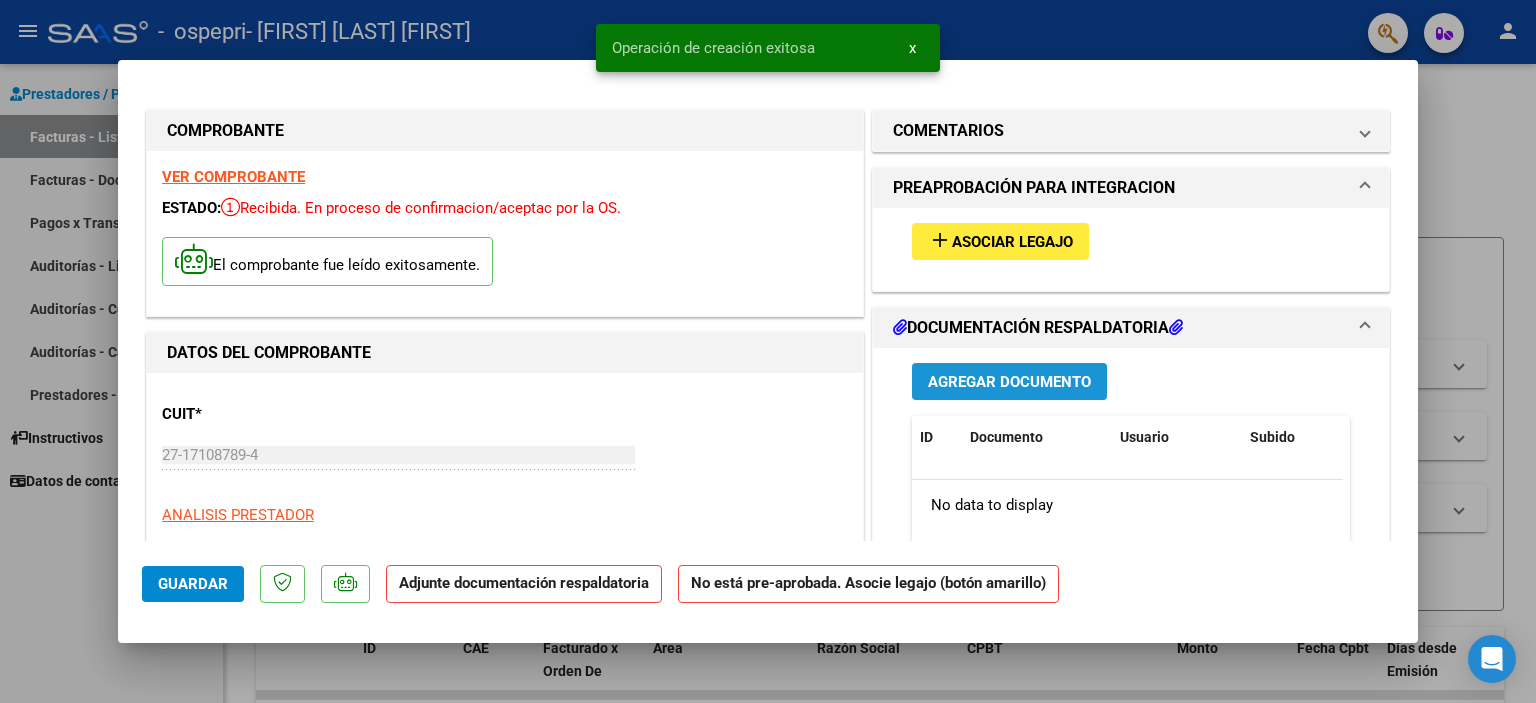 click on "Agregar Documento" at bounding box center [1009, 382] 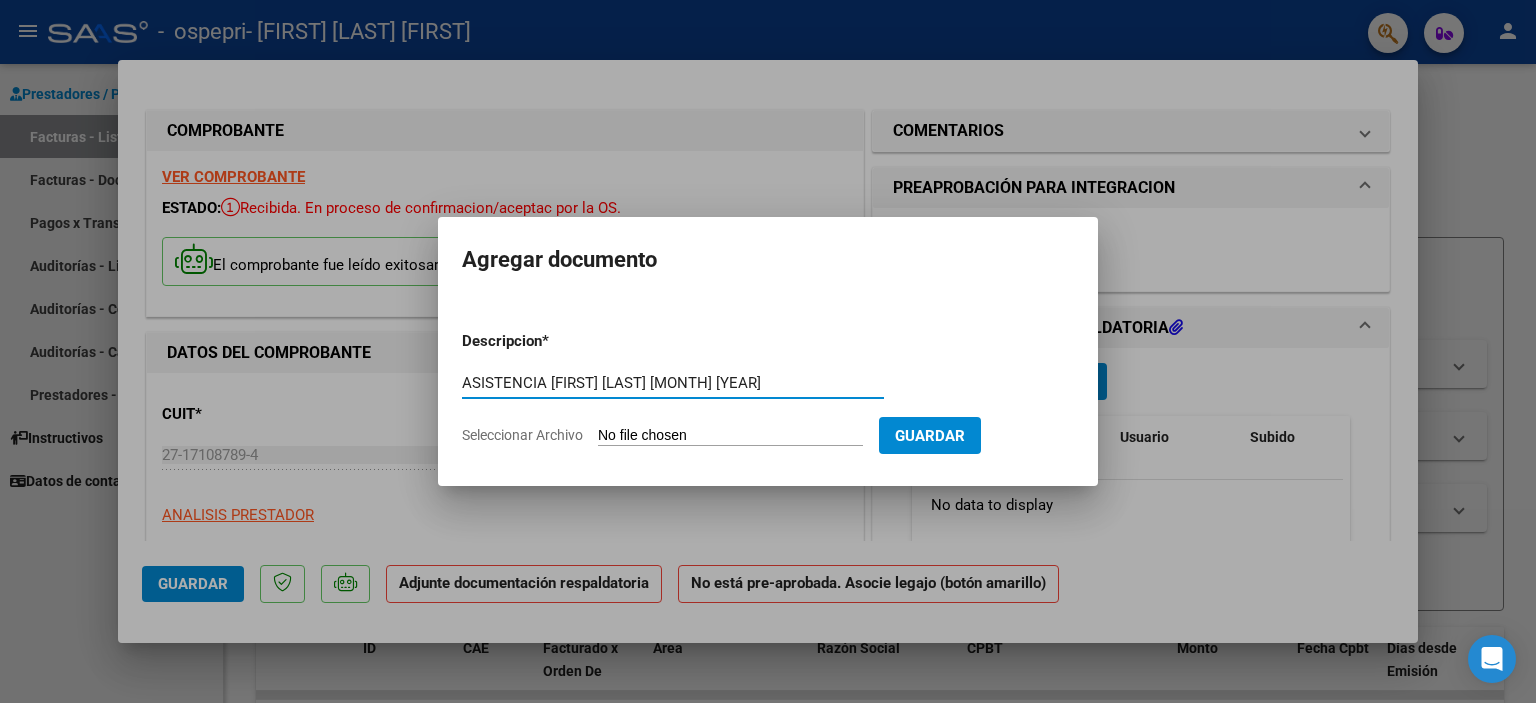 type on "ASISTENCIA [FIRST] [LAST] [MONTH] [YEAR]" 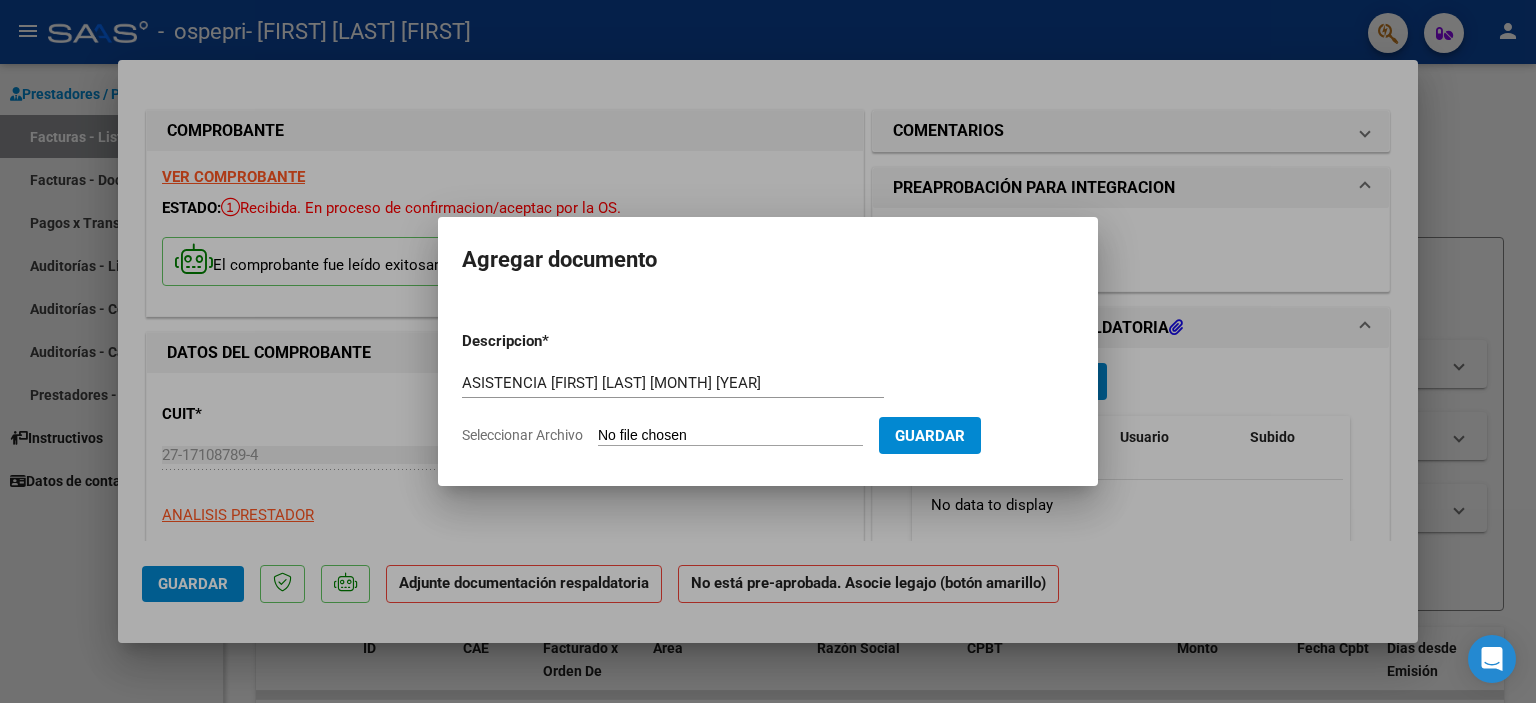 click on "Seleccionar Archivo" at bounding box center [730, 436] 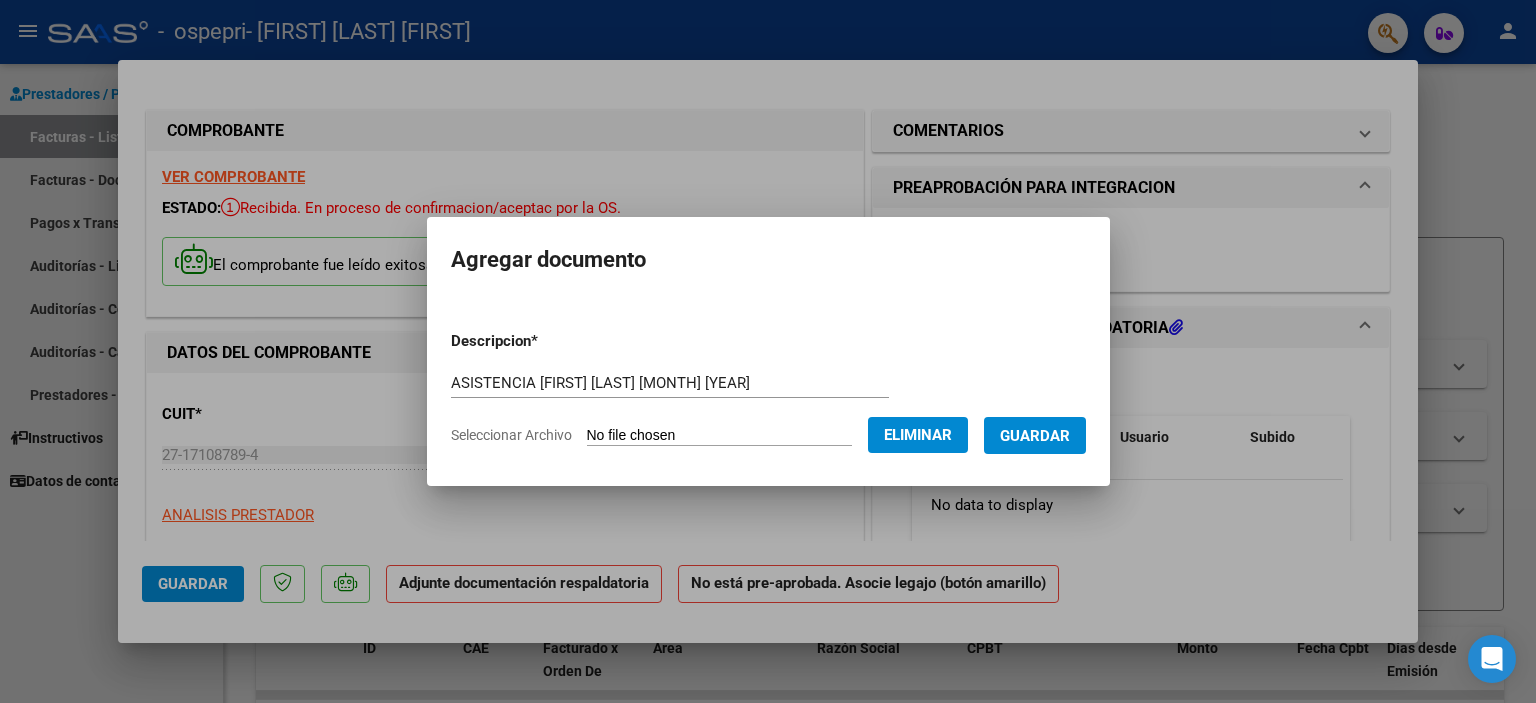click on "Guardar" at bounding box center (1035, 436) 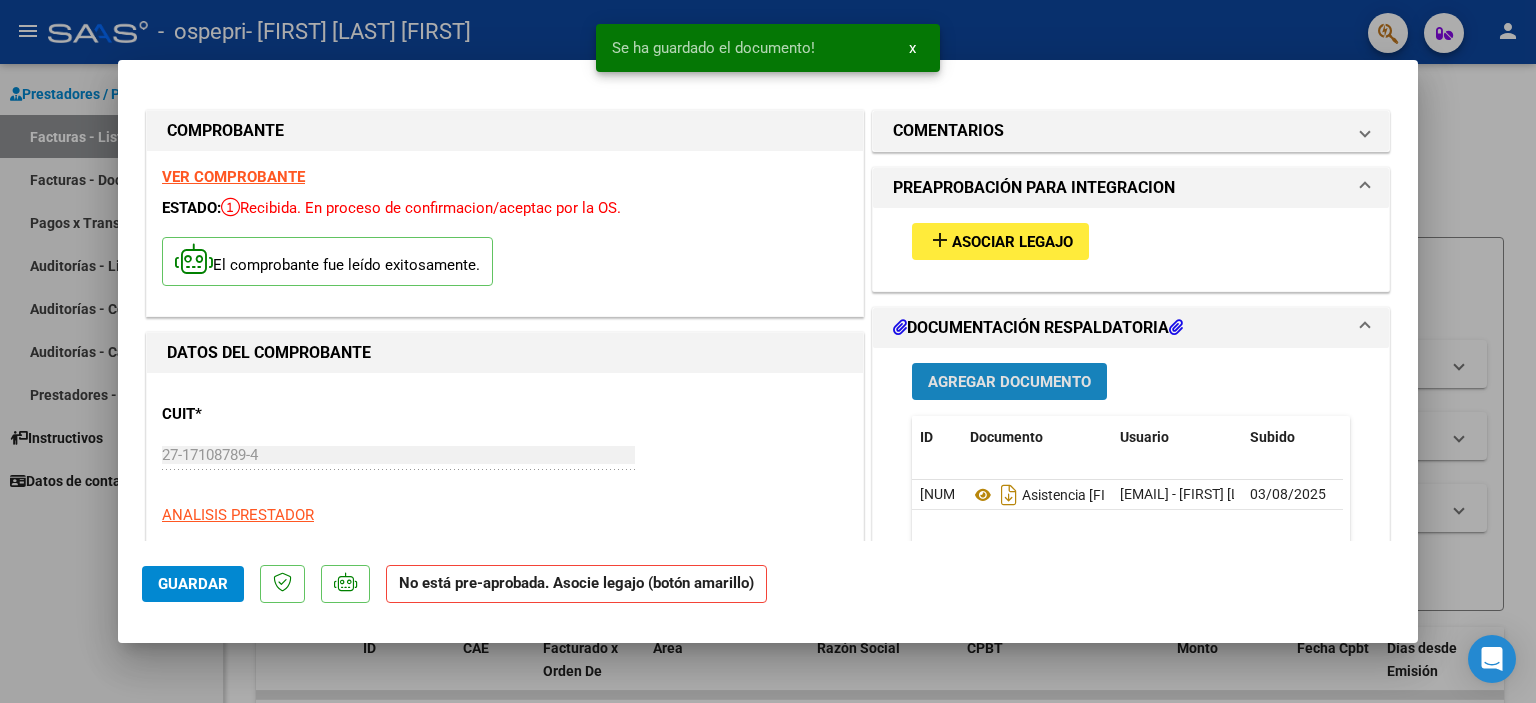 click on "Agregar Documento" at bounding box center [1009, 382] 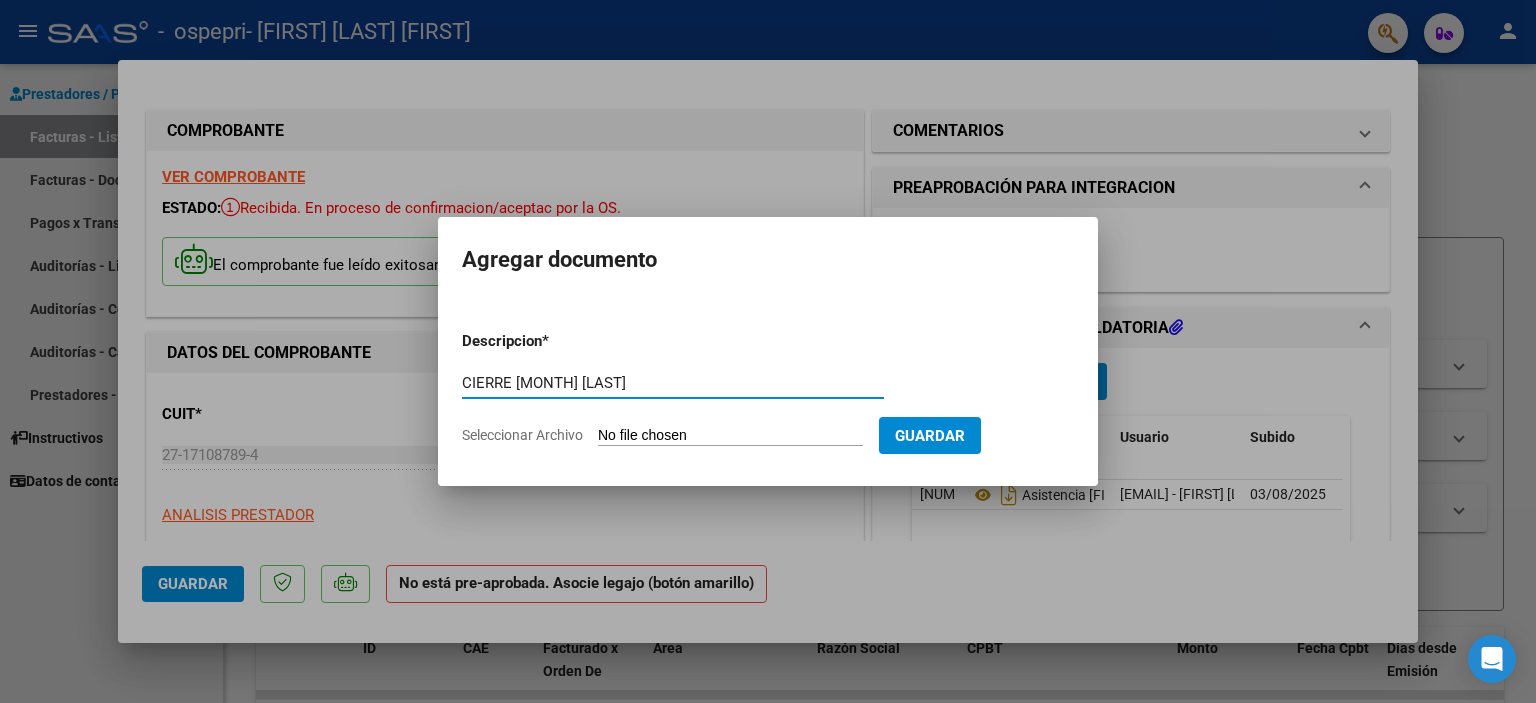 click on "CIERRE [MONTH] [LAST]" at bounding box center [673, 383] 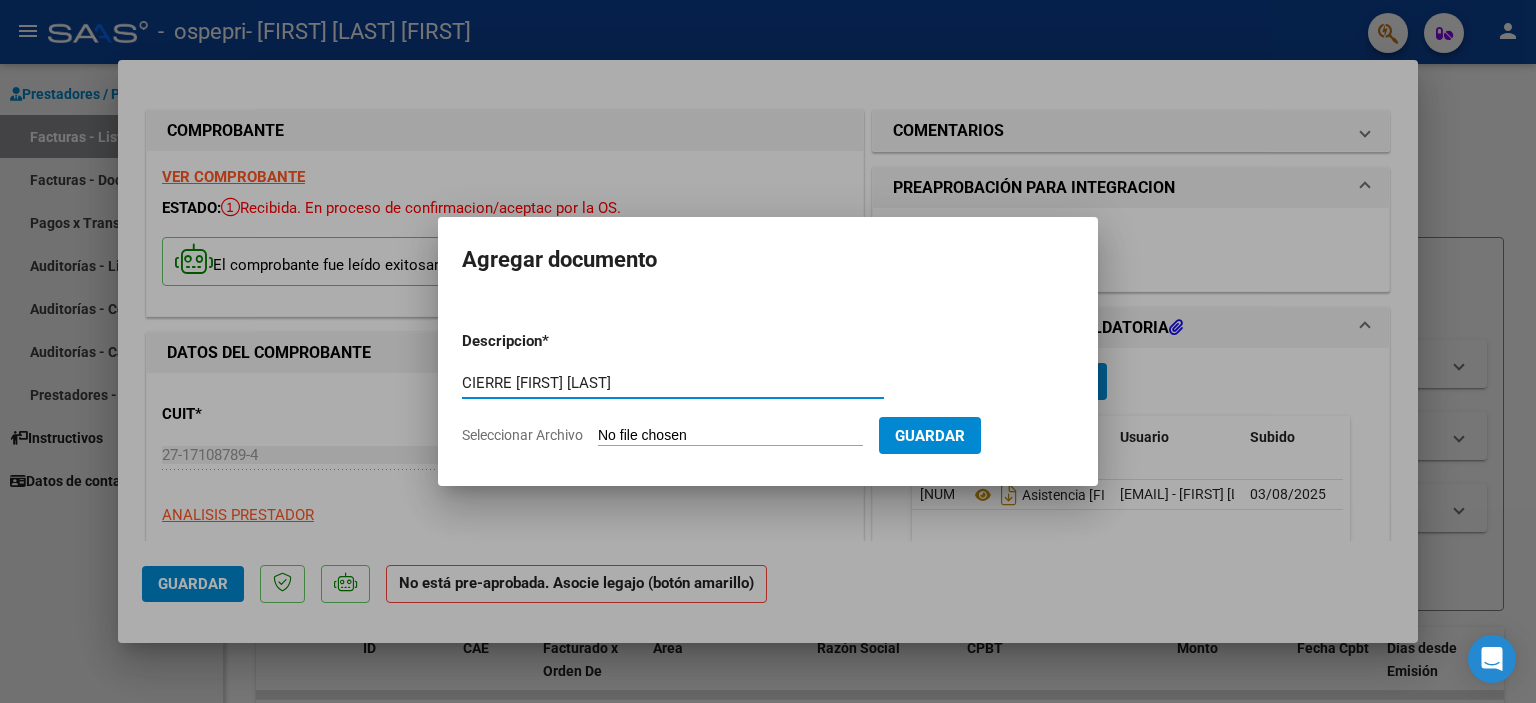 click on "CIERRE [FIRST] [LAST]" at bounding box center [673, 383] 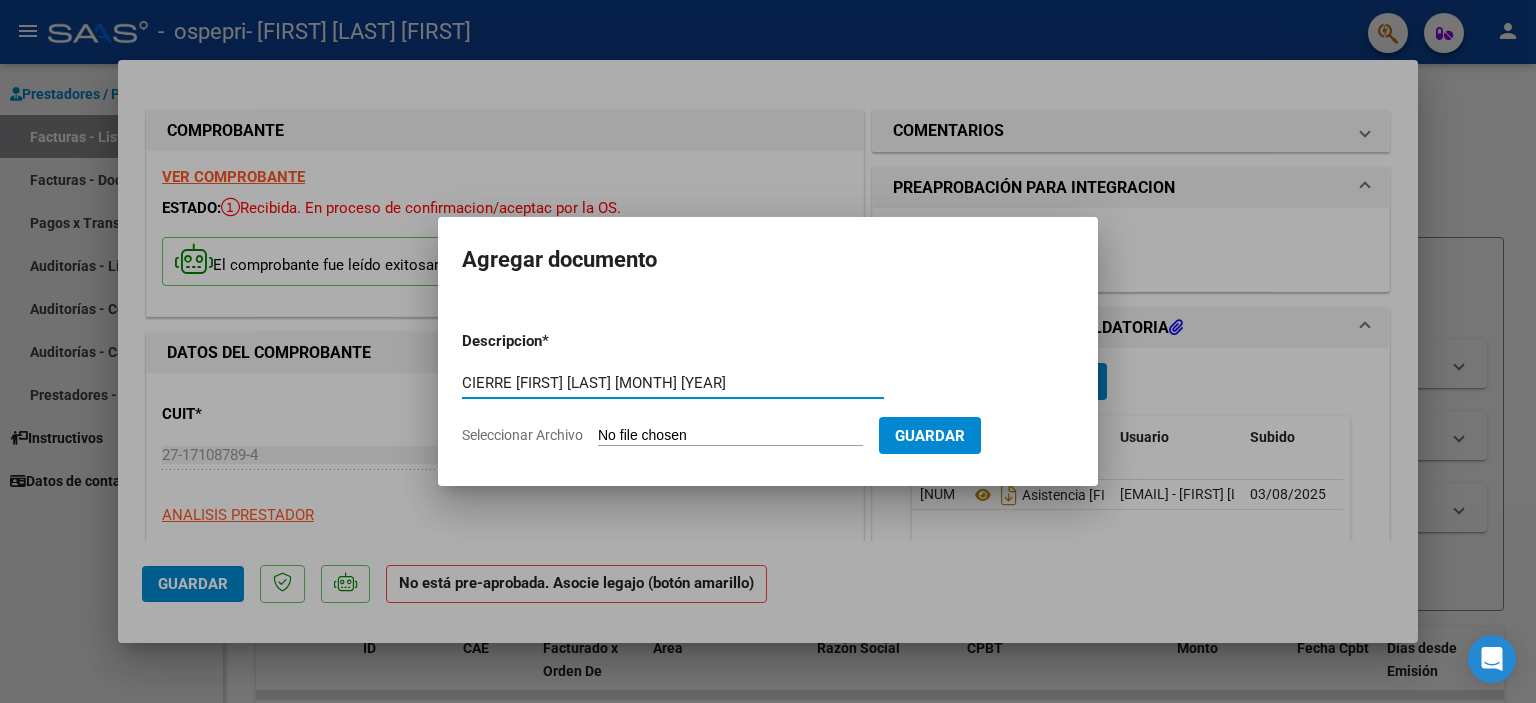 type on "CIERRE [FIRST] [LAST] [MONTH] [YEAR]" 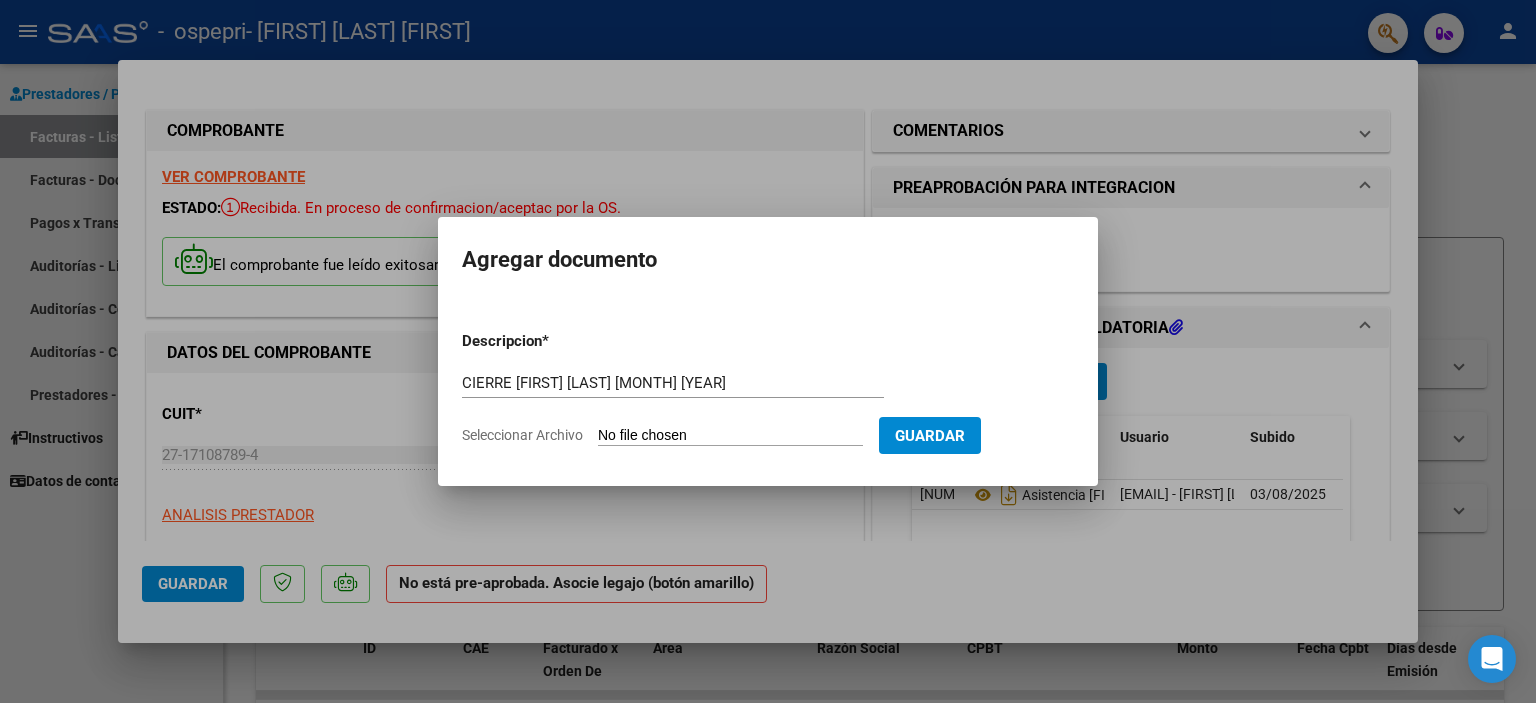 click on "Seleccionar Archivo" at bounding box center (730, 436) 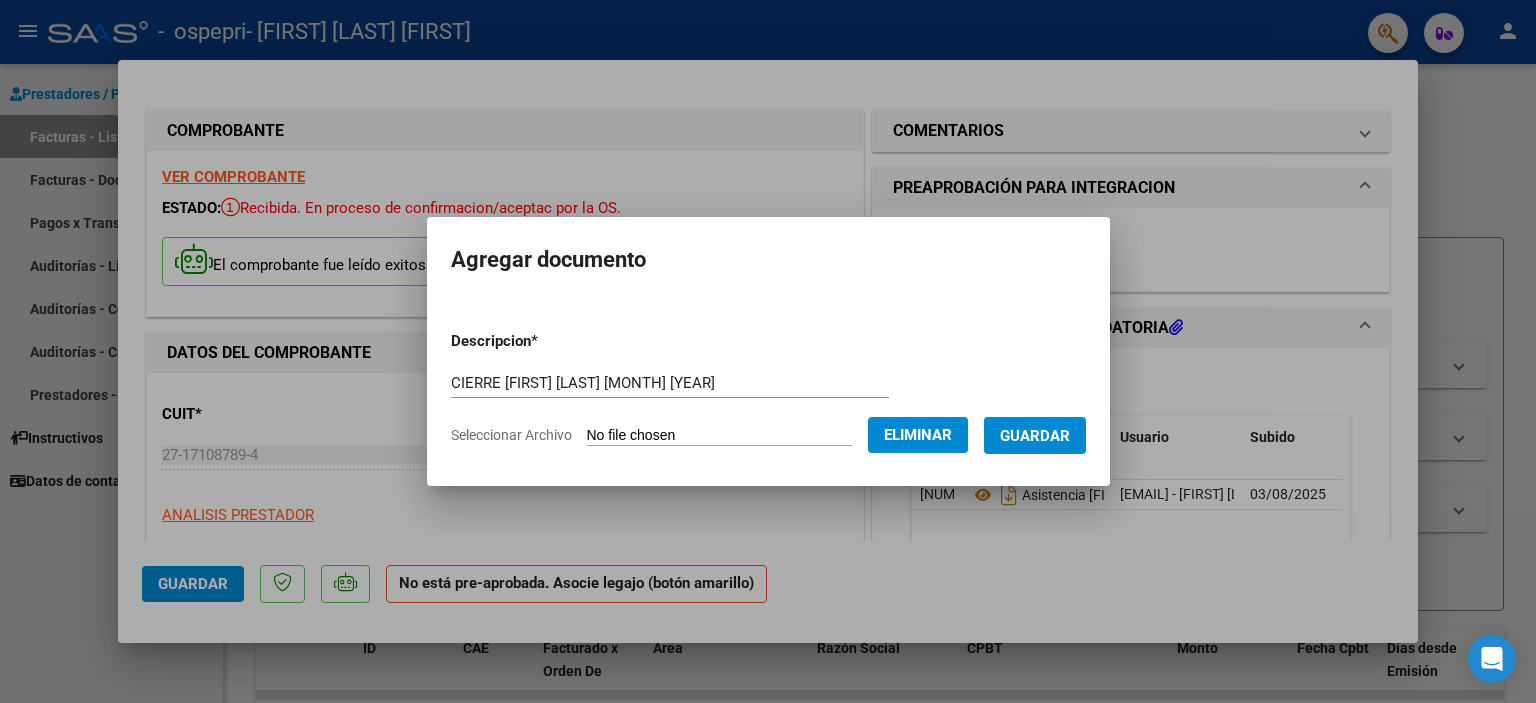 click on "Guardar" at bounding box center (1035, 436) 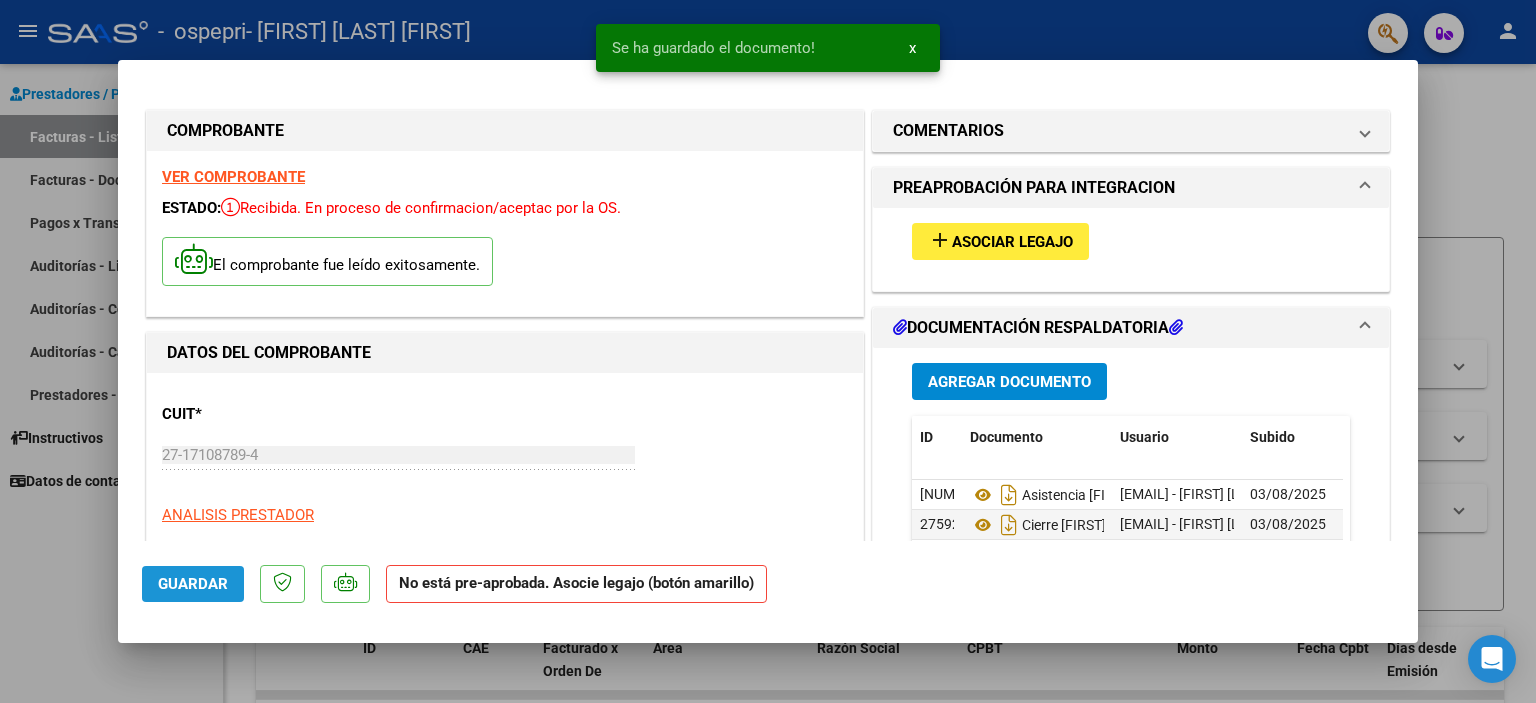 click on "Guardar" 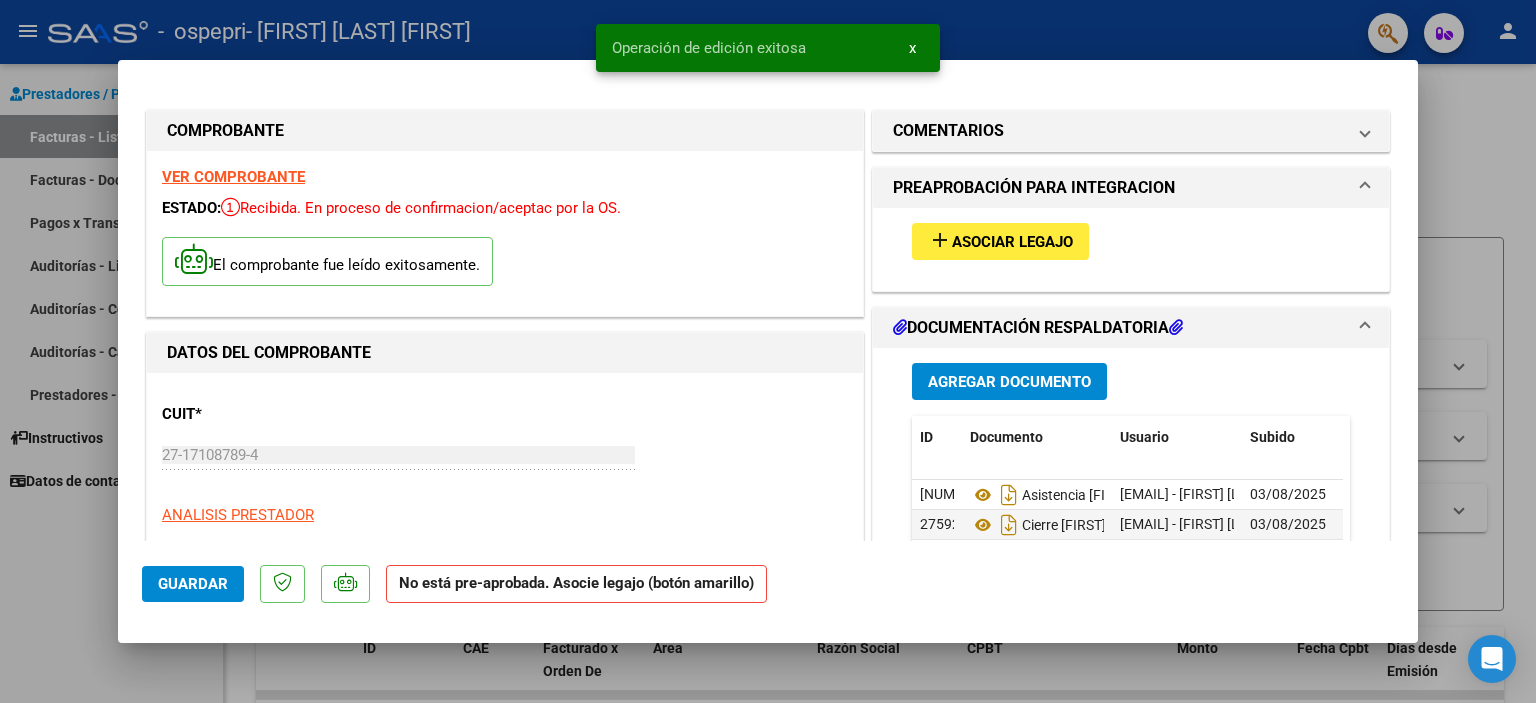 click at bounding box center [768, 351] 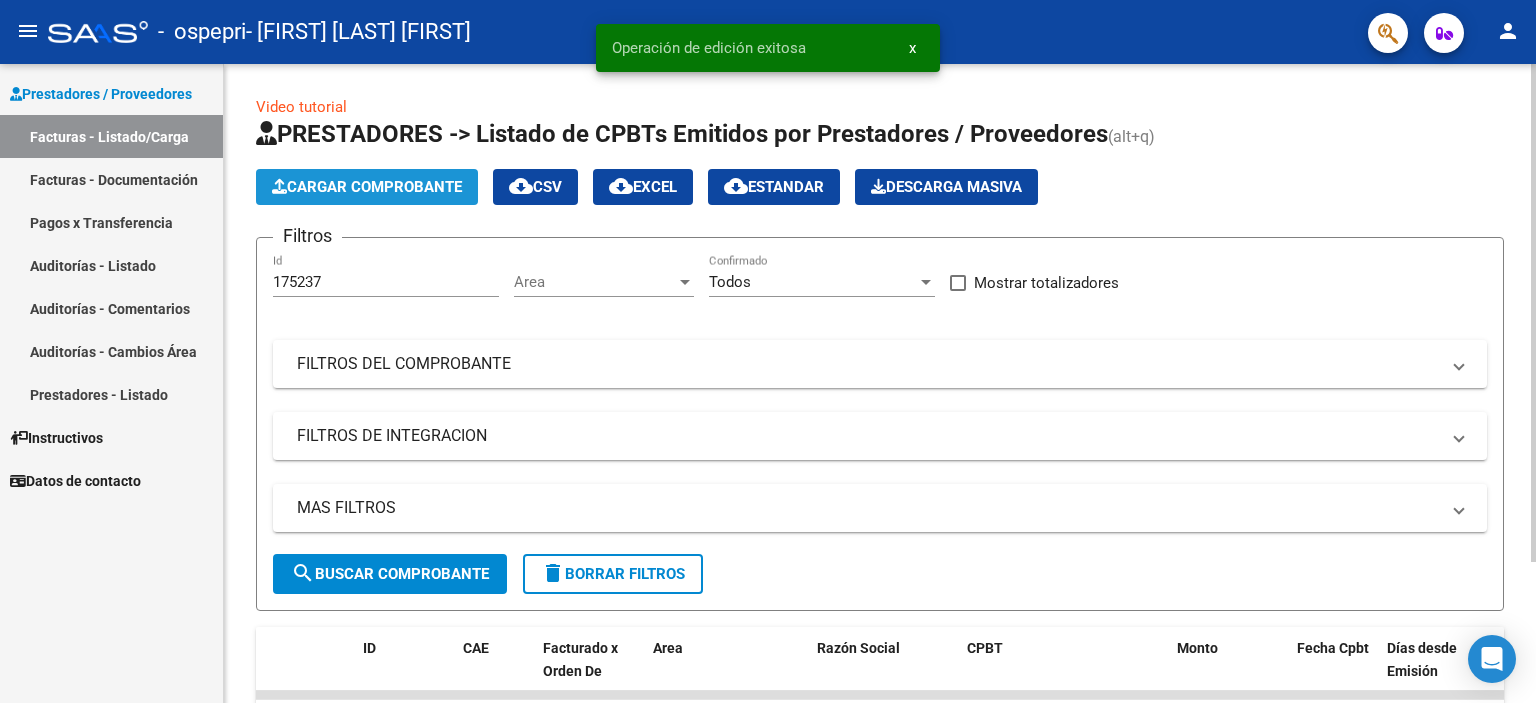 click on "Cargar Comprobante" 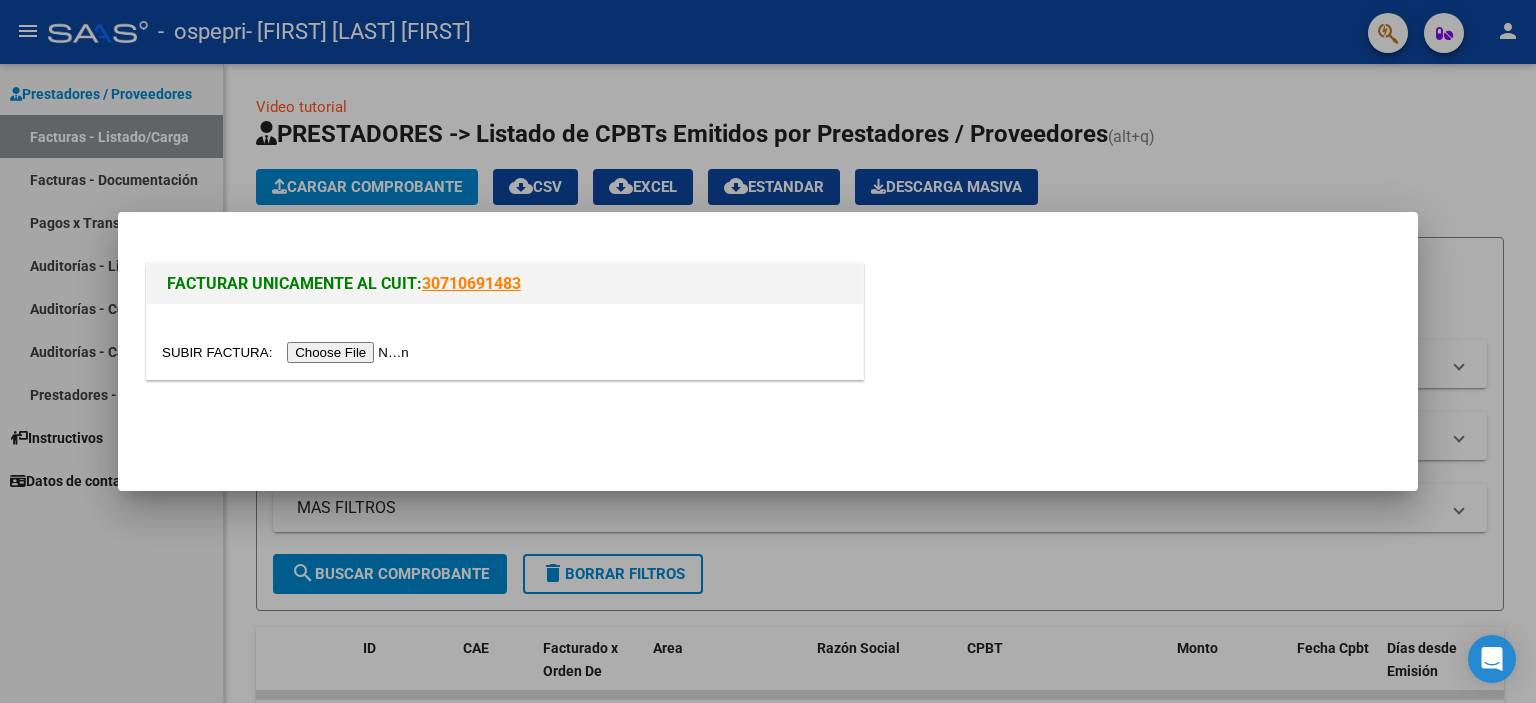click at bounding box center (288, 352) 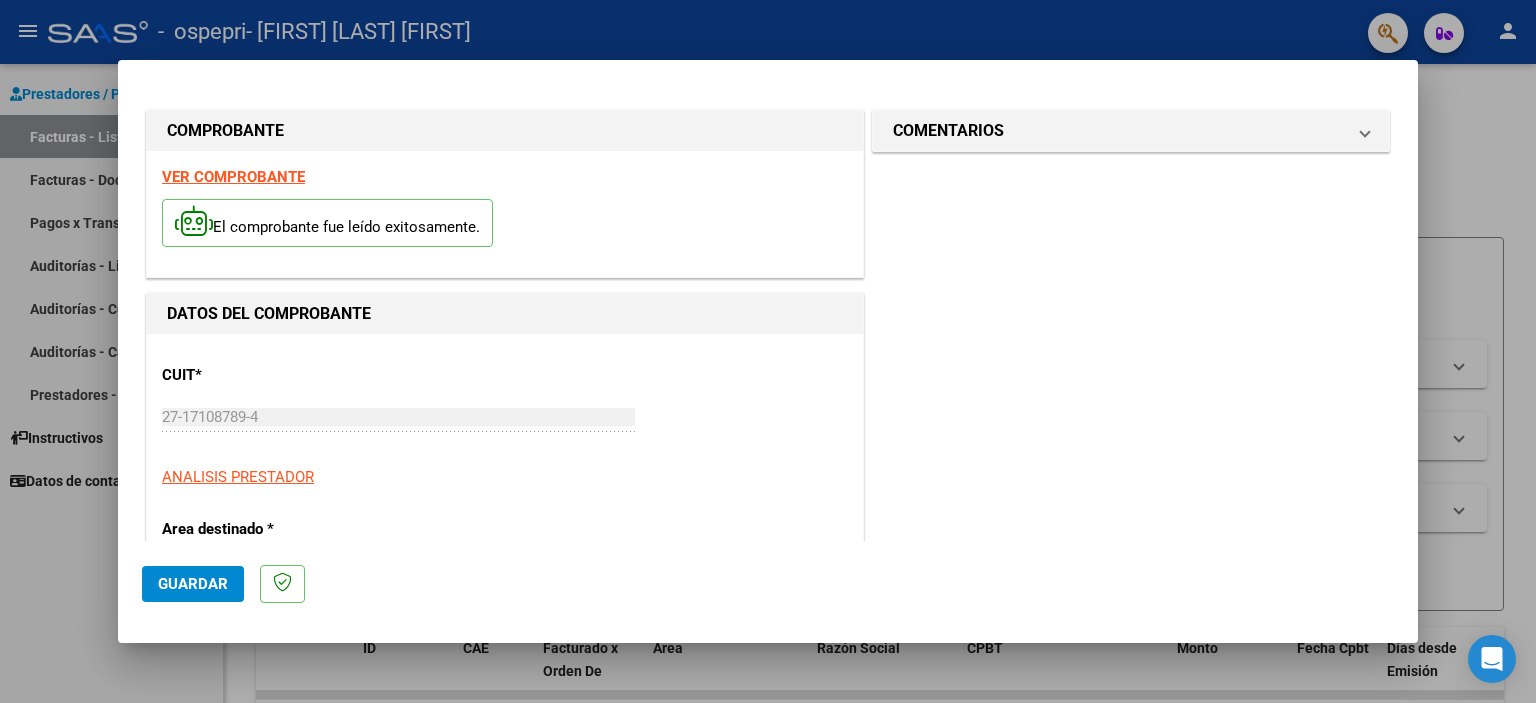 click on "Guardar" 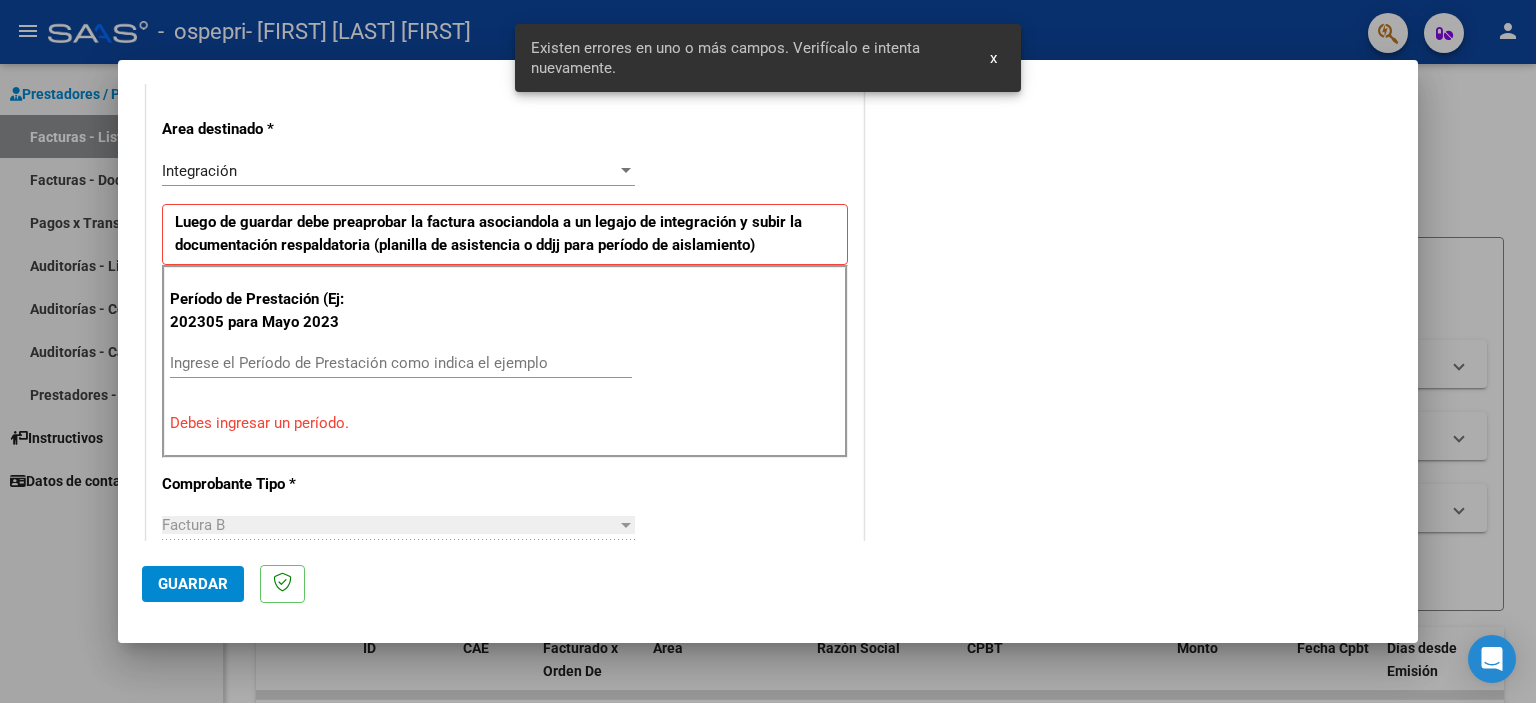 scroll, scrollTop: 428, scrollLeft: 0, axis: vertical 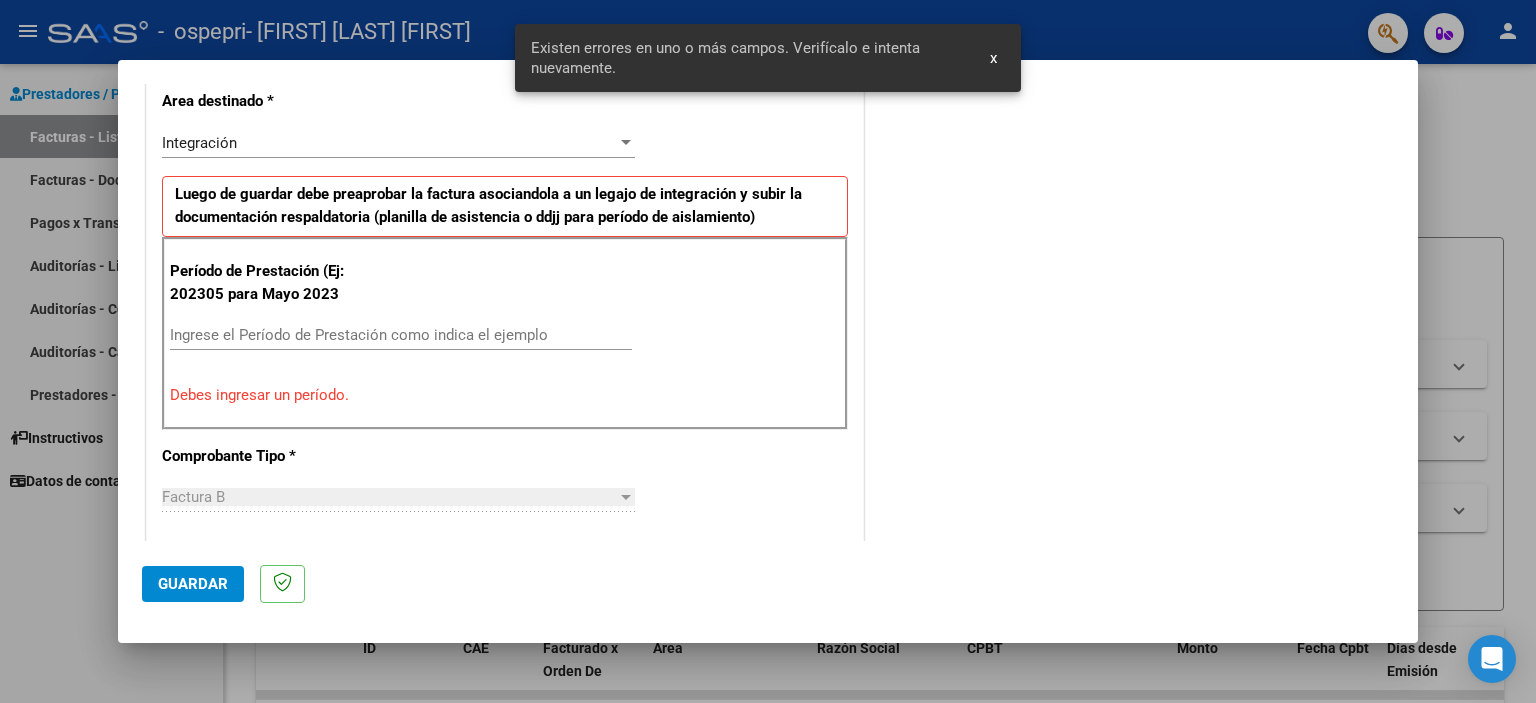 type 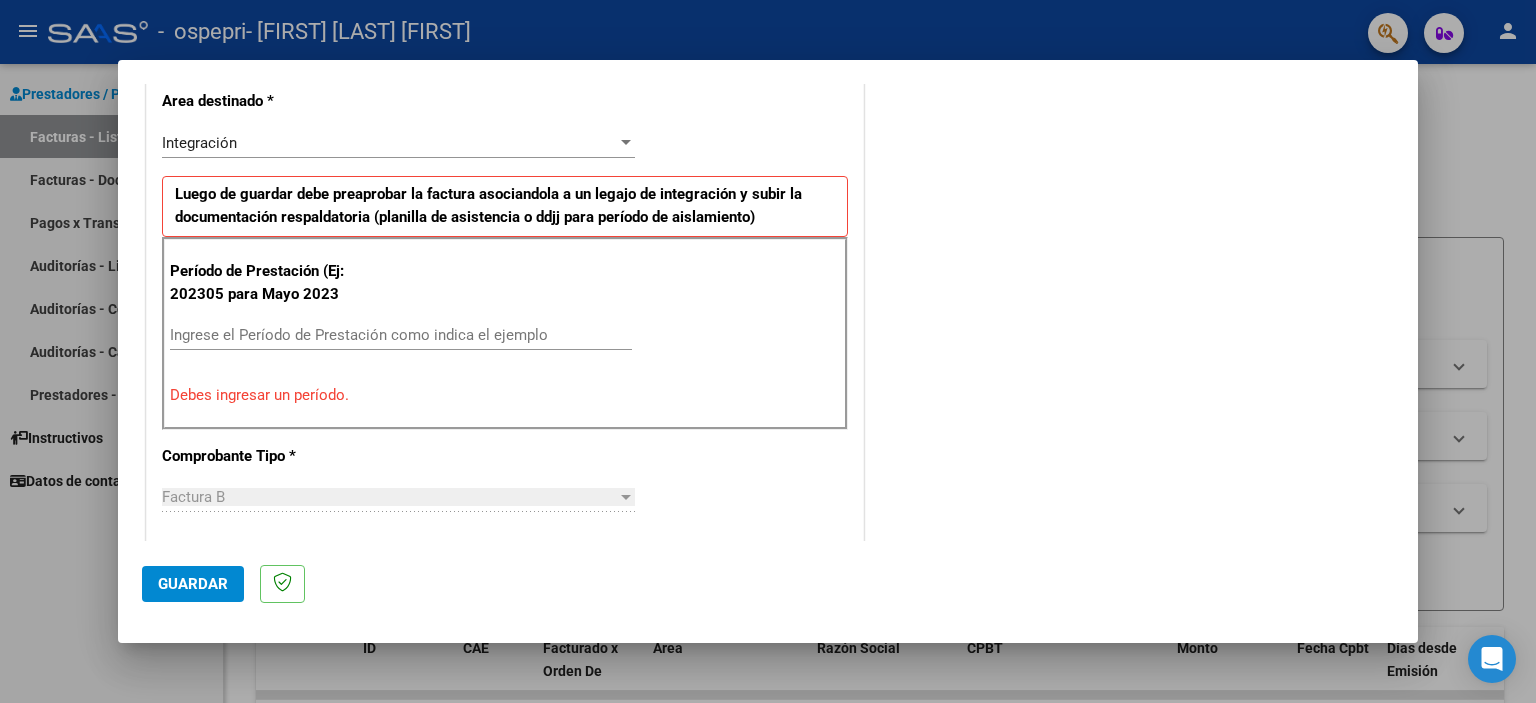 click on "Ingrese el Período de Prestación como indica el ejemplo" at bounding box center (401, 335) 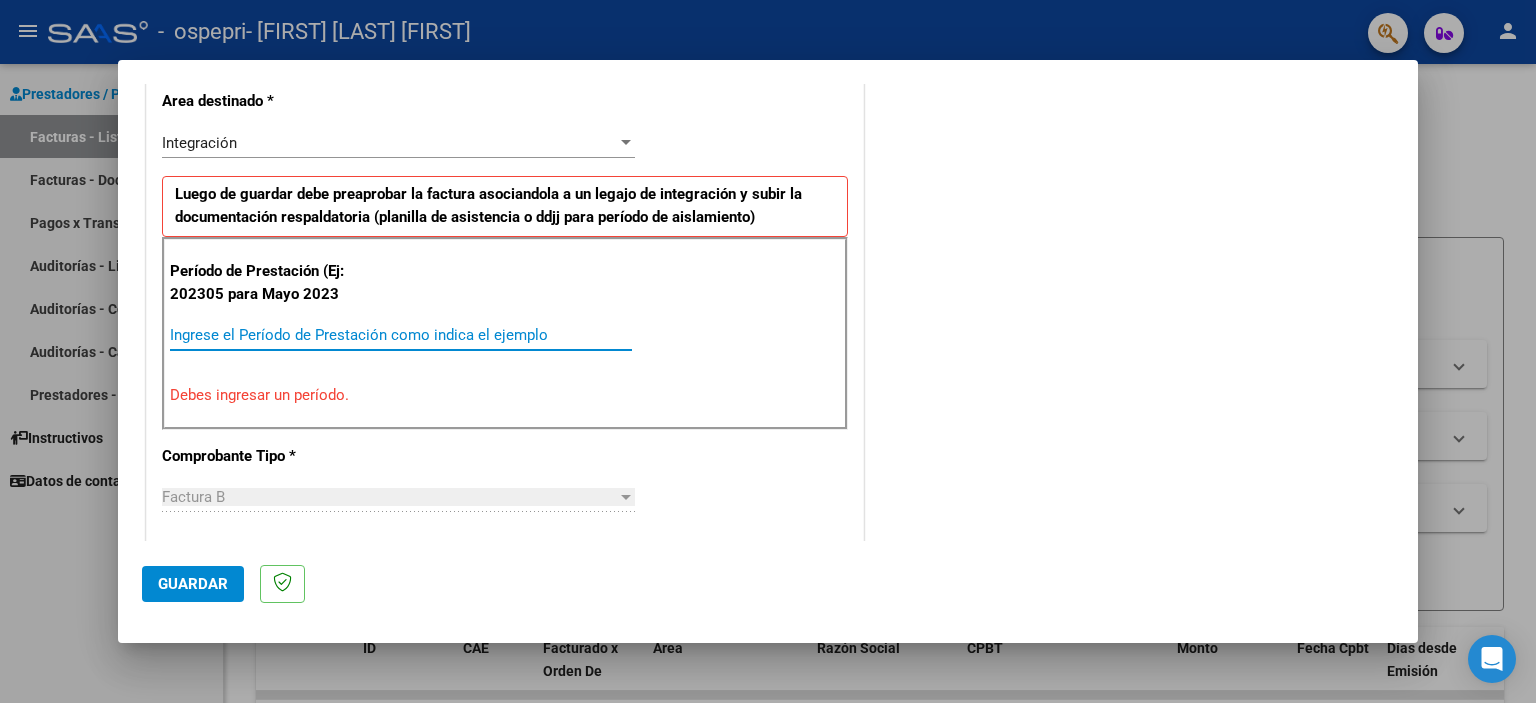 click on "Ingrese el Período de Prestación como indica el ejemplo" at bounding box center (401, 335) 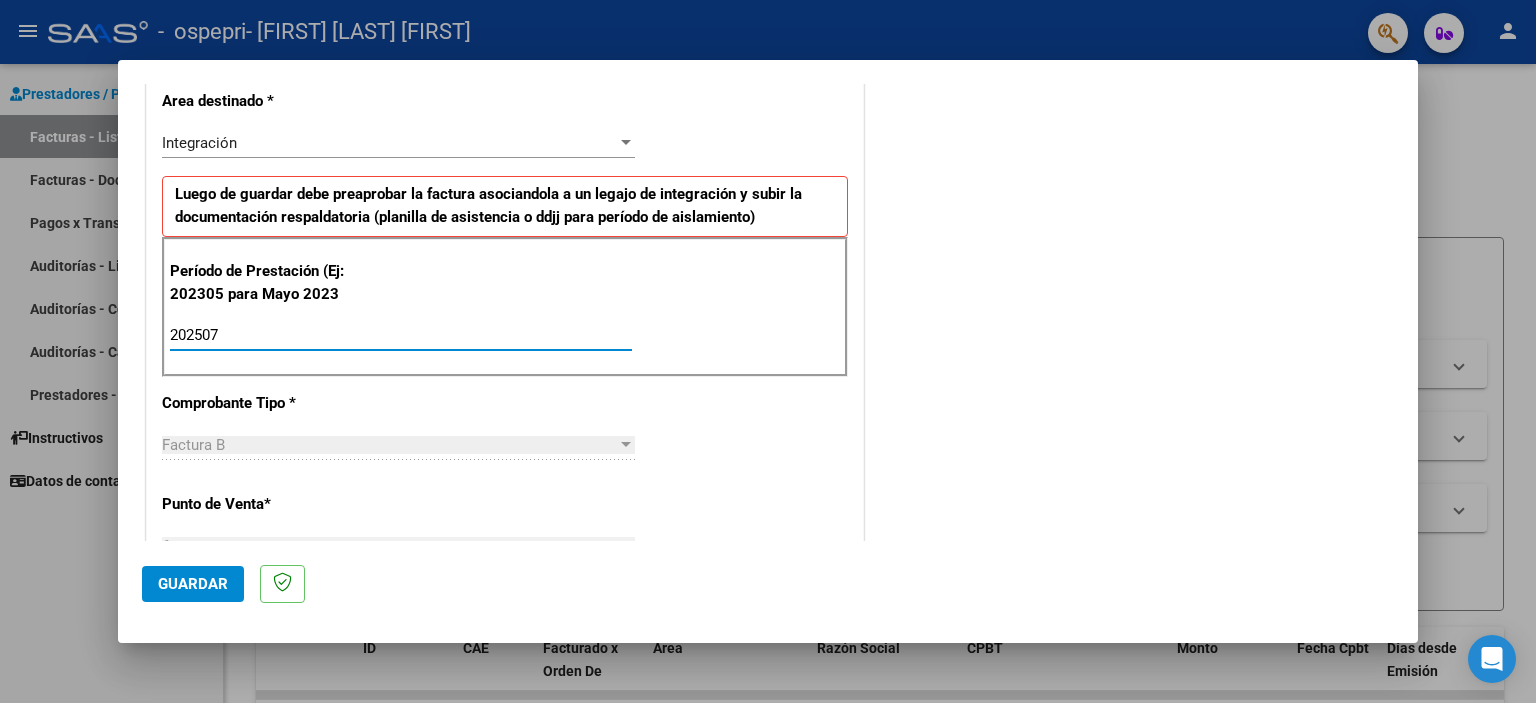type on "202507" 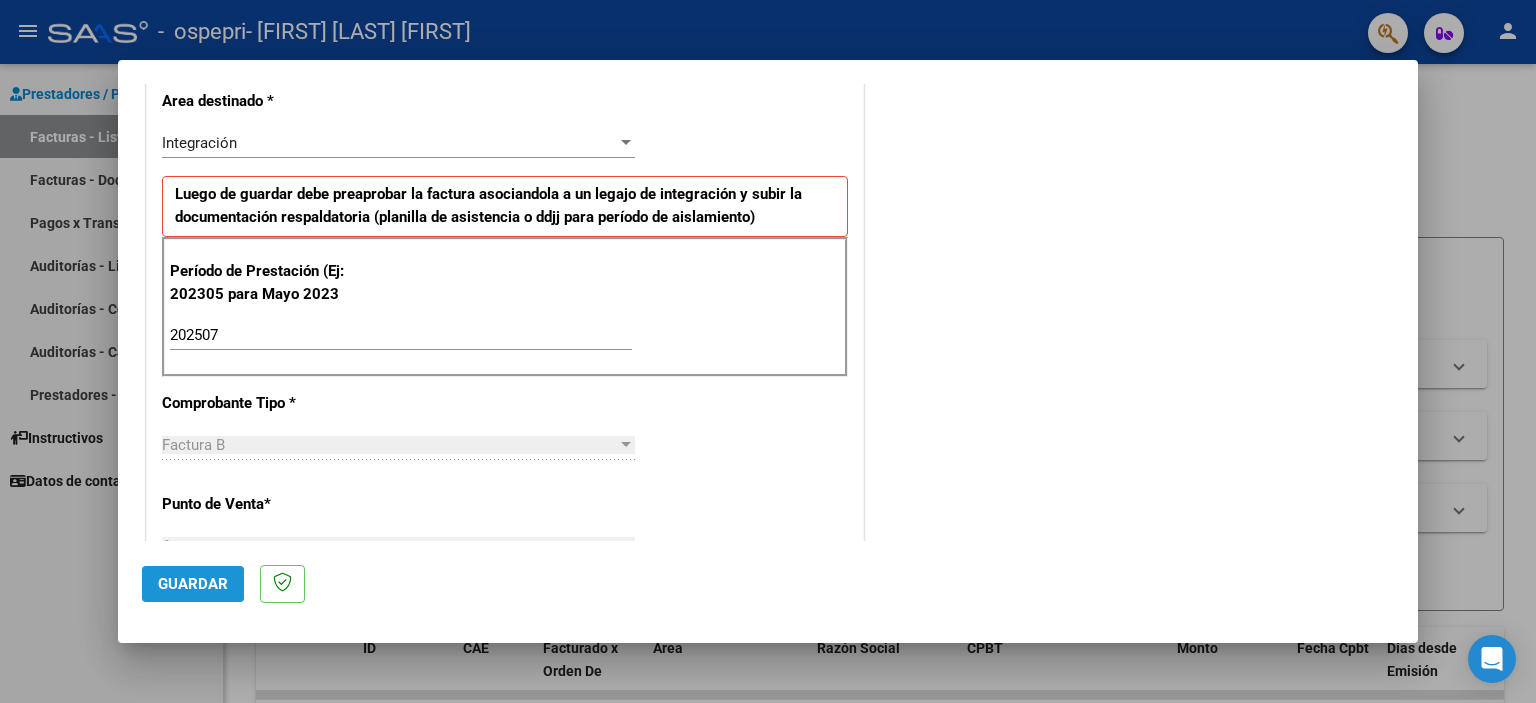 click on "Guardar" 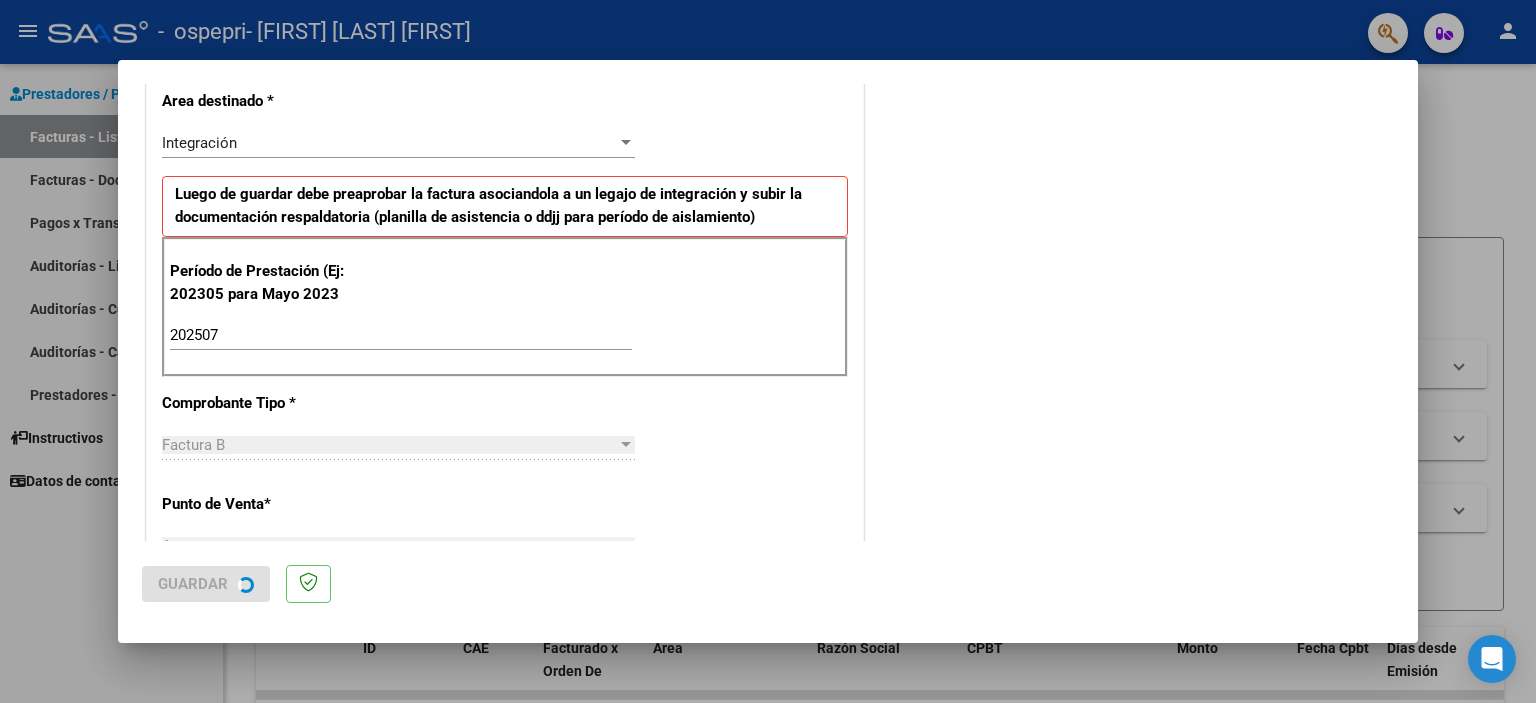 scroll, scrollTop: 0, scrollLeft: 0, axis: both 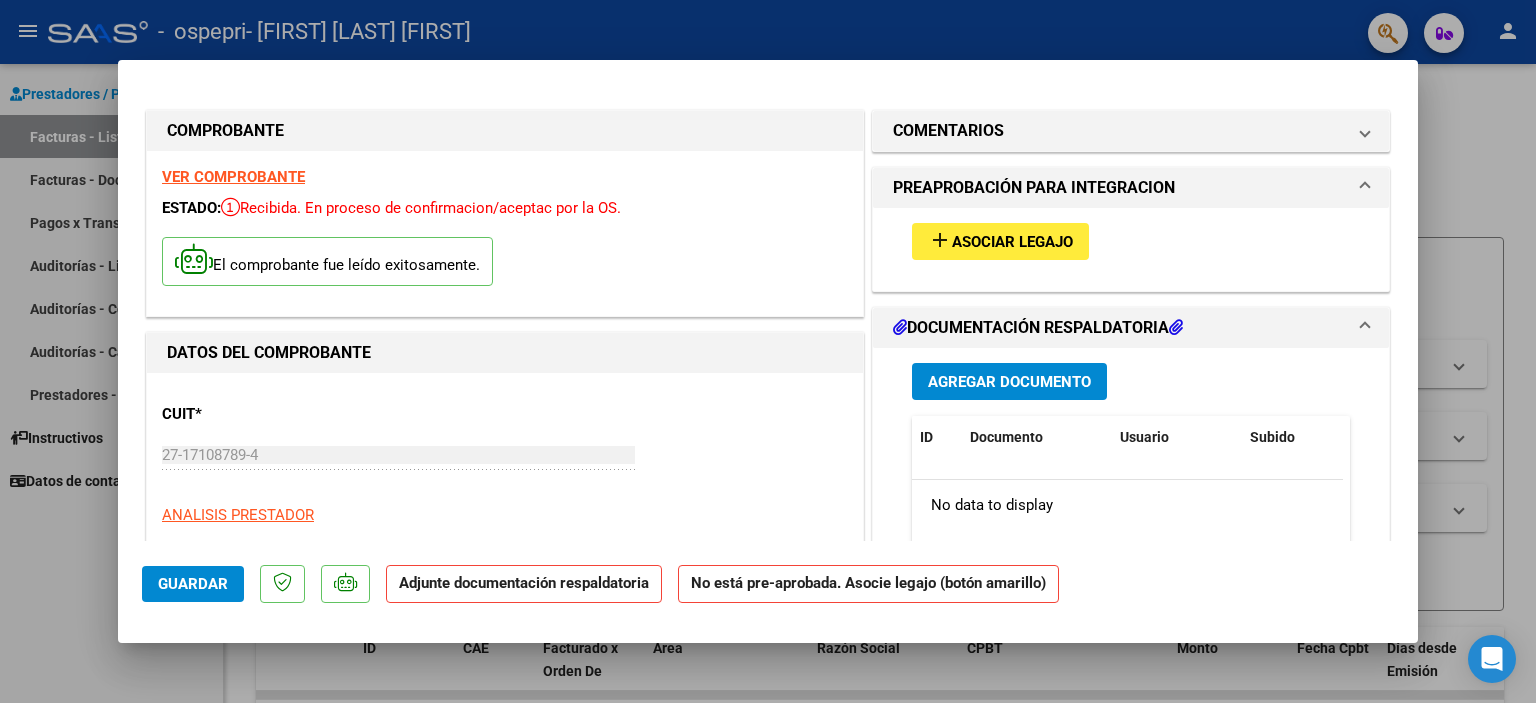 click on "Agregar Documento" at bounding box center [1009, 382] 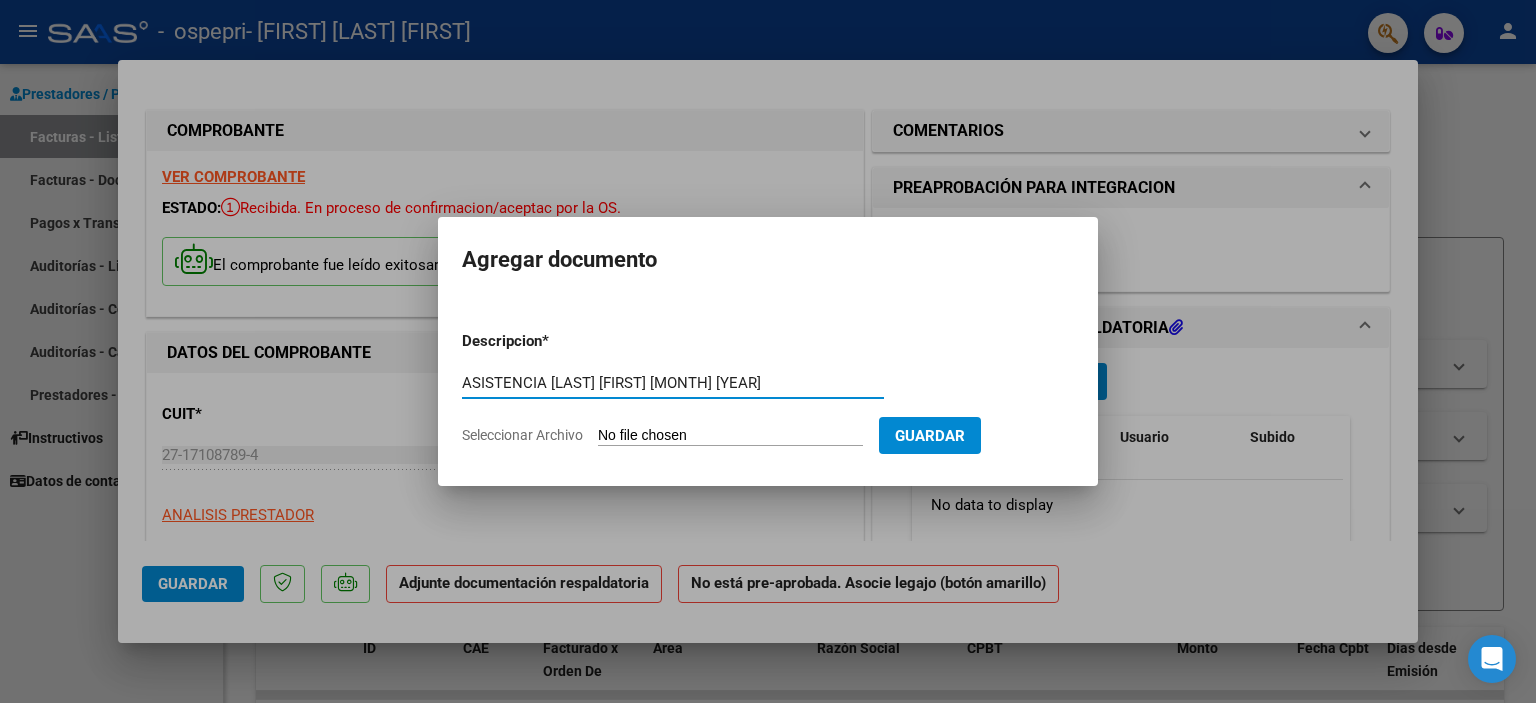 type on "ASISTENCIA [LAST] [FIRST] [MONTH] [YEAR]" 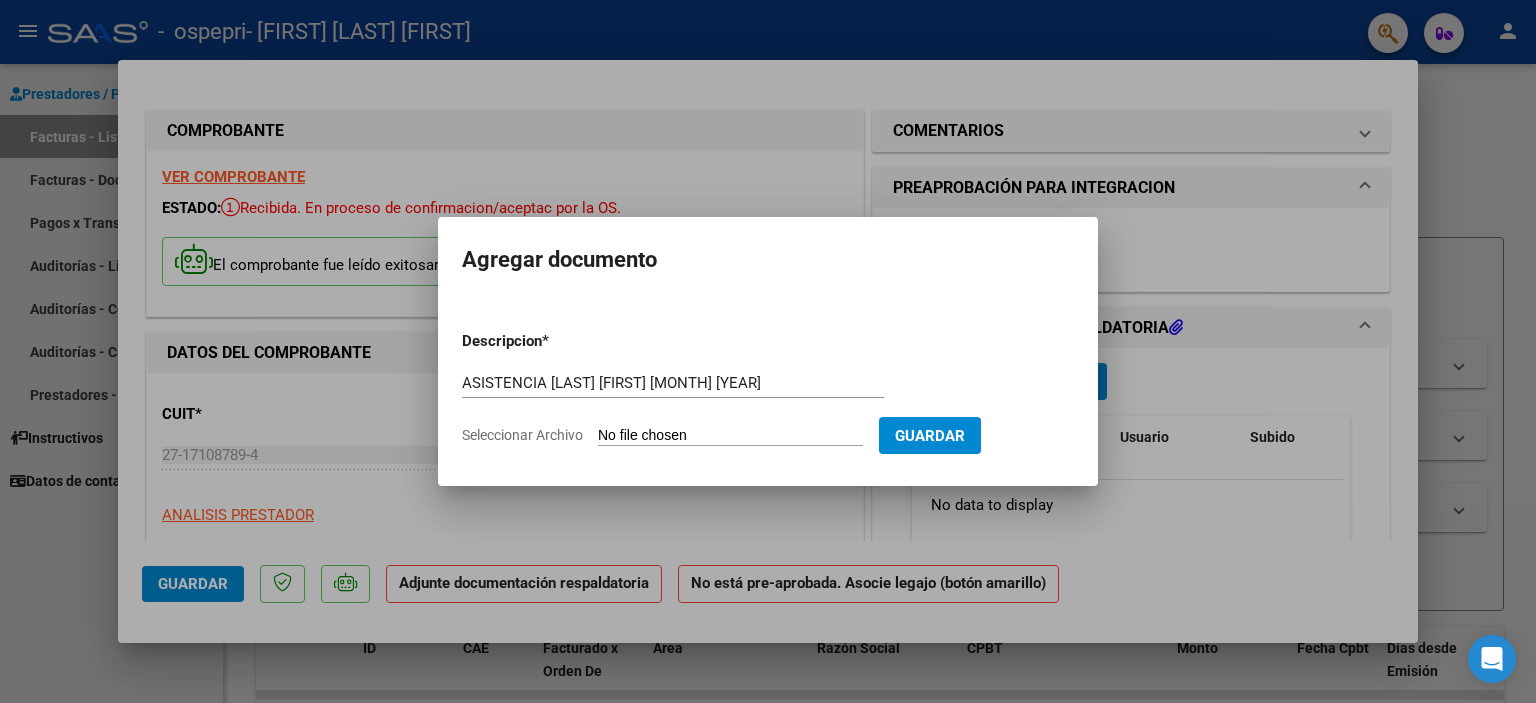 click on "Seleccionar Archivo" at bounding box center (730, 436) 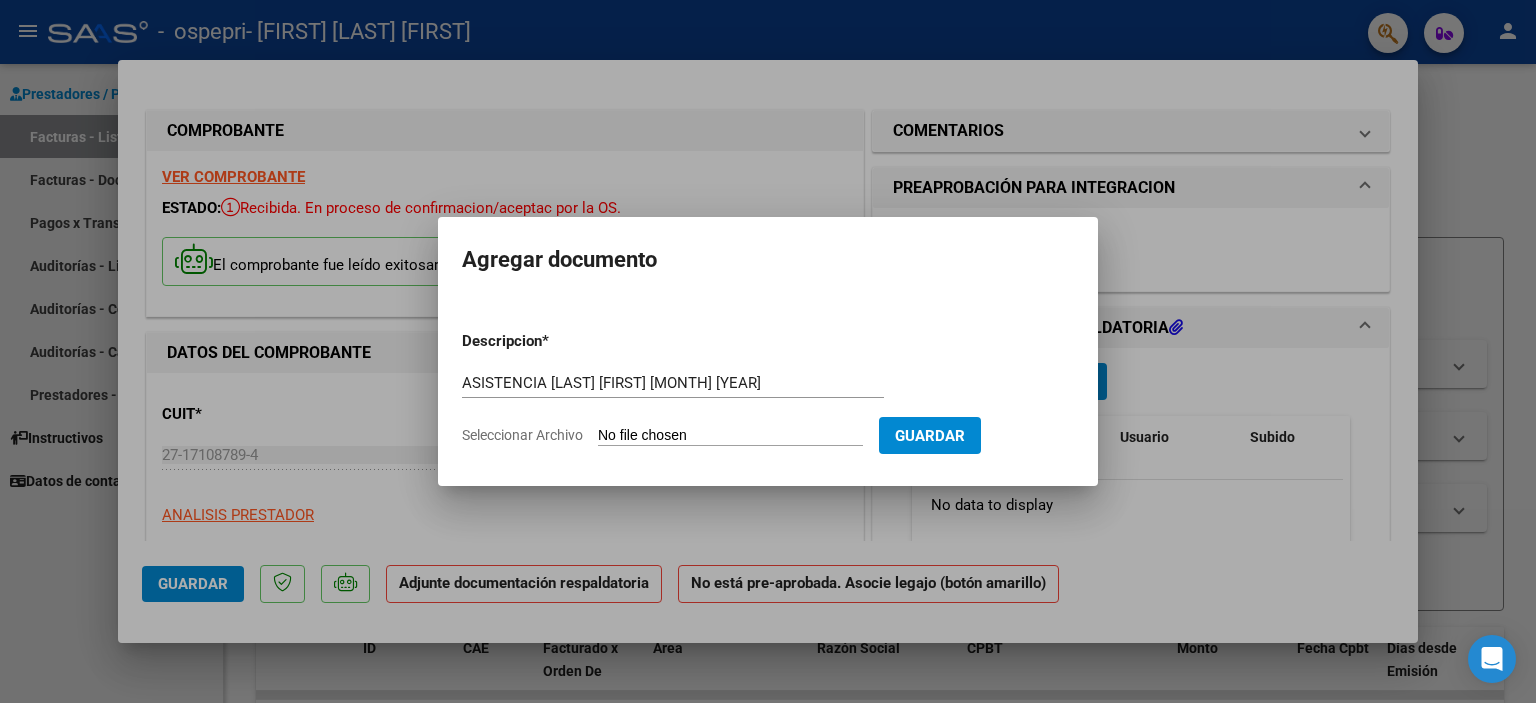 type on "C:\fakepath\ASISTENCIA [MONTH] [FIRST].pdf" 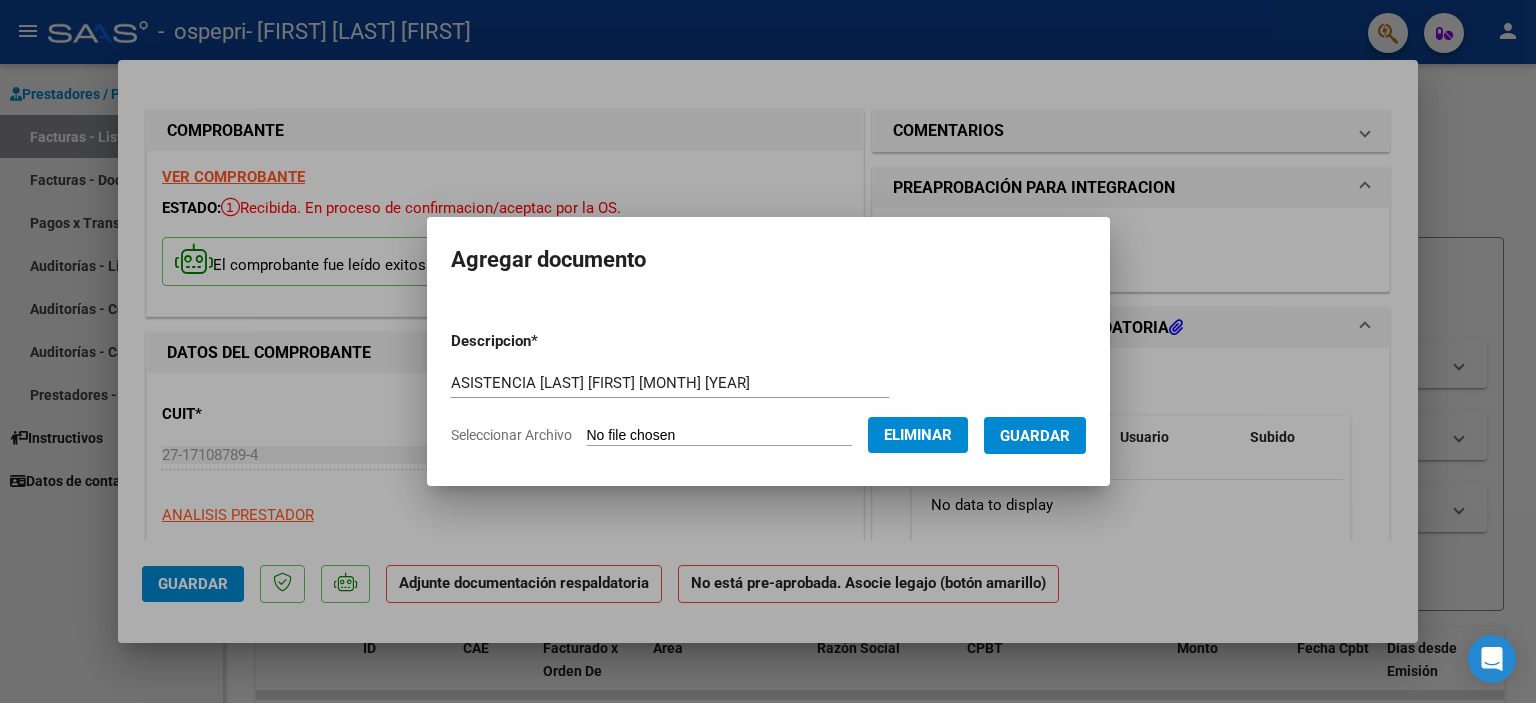 click on "Guardar" at bounding box center (1035, 436) 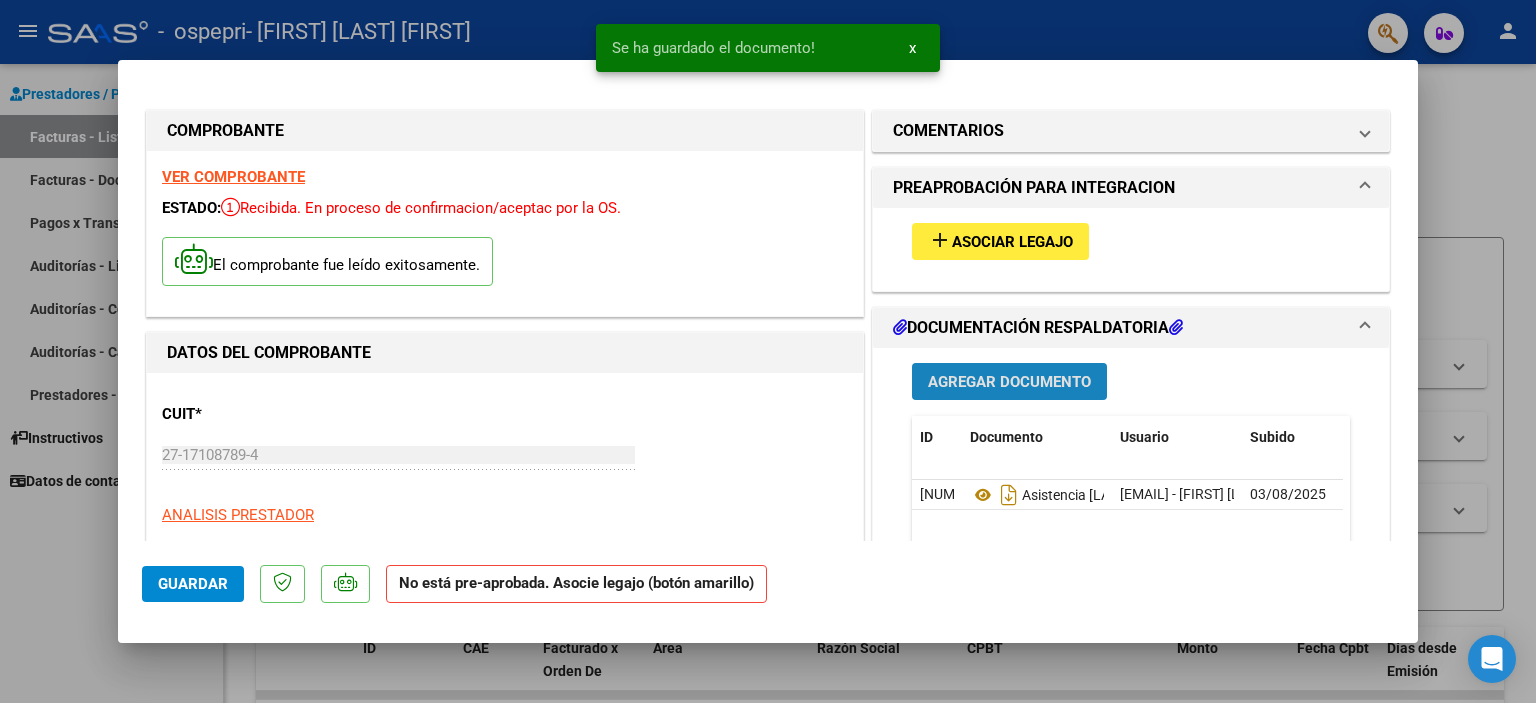 click on "Agregar Documento" at bounding box center (1009, 381) 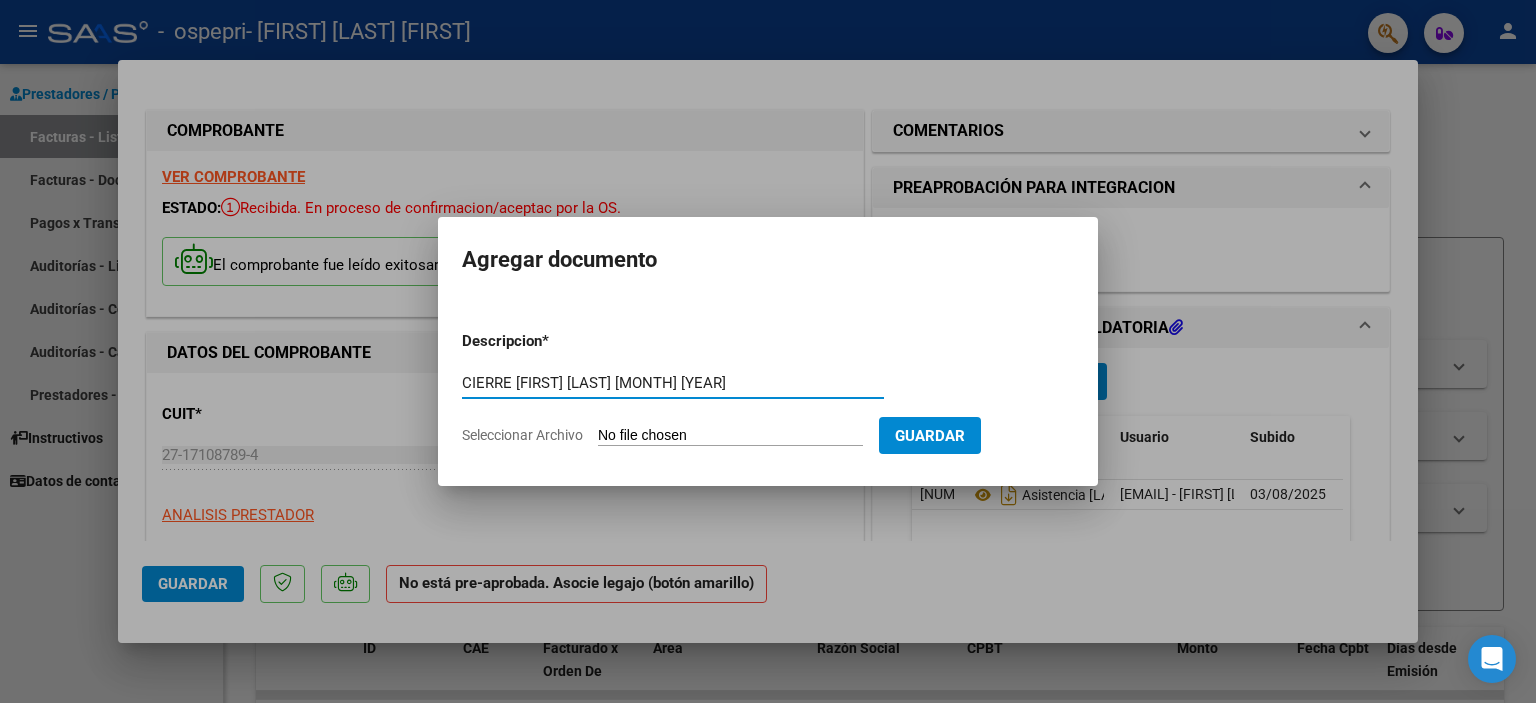 type on "CIERRE [FIRST] [LAST] [MONTH] [YEAR]" 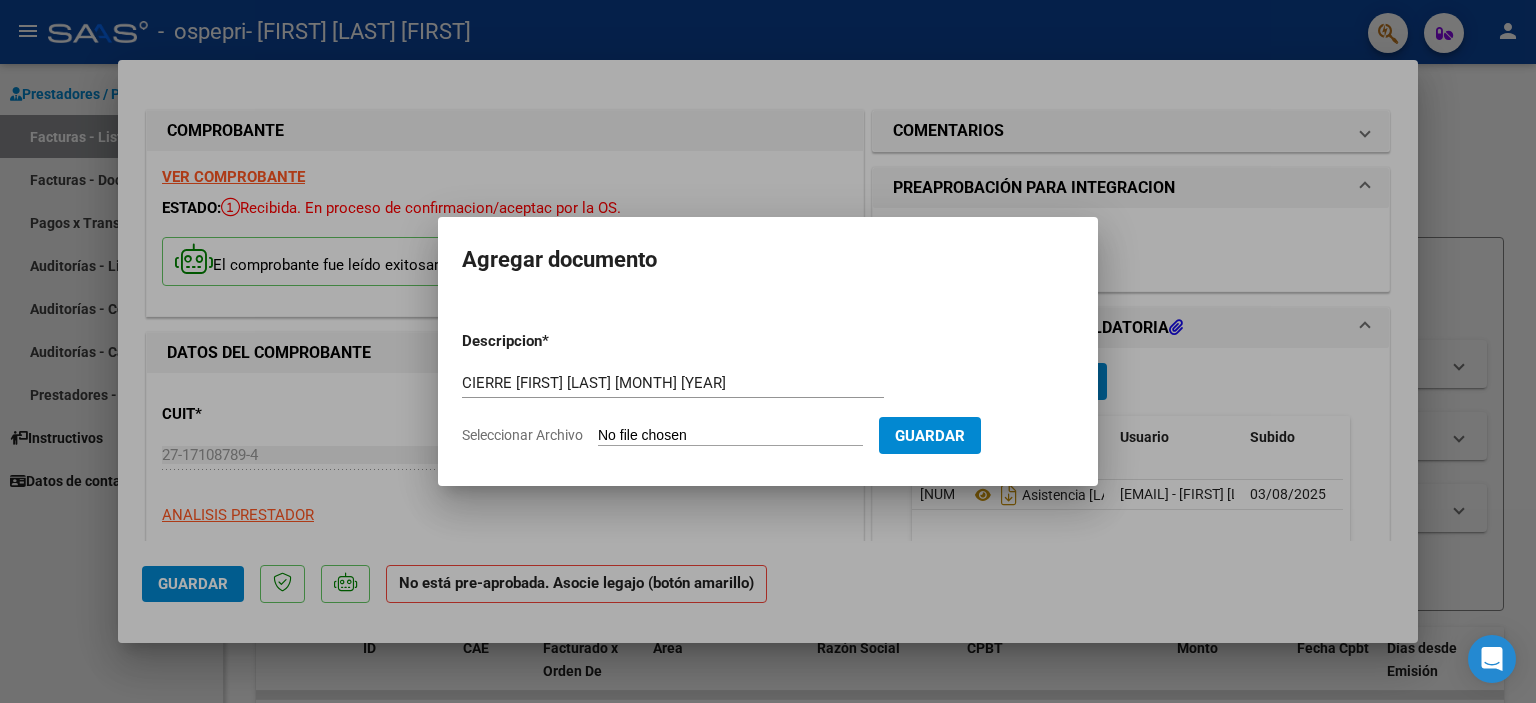 type on "C:\fakepath\CIERRE [MONTH].pdf" 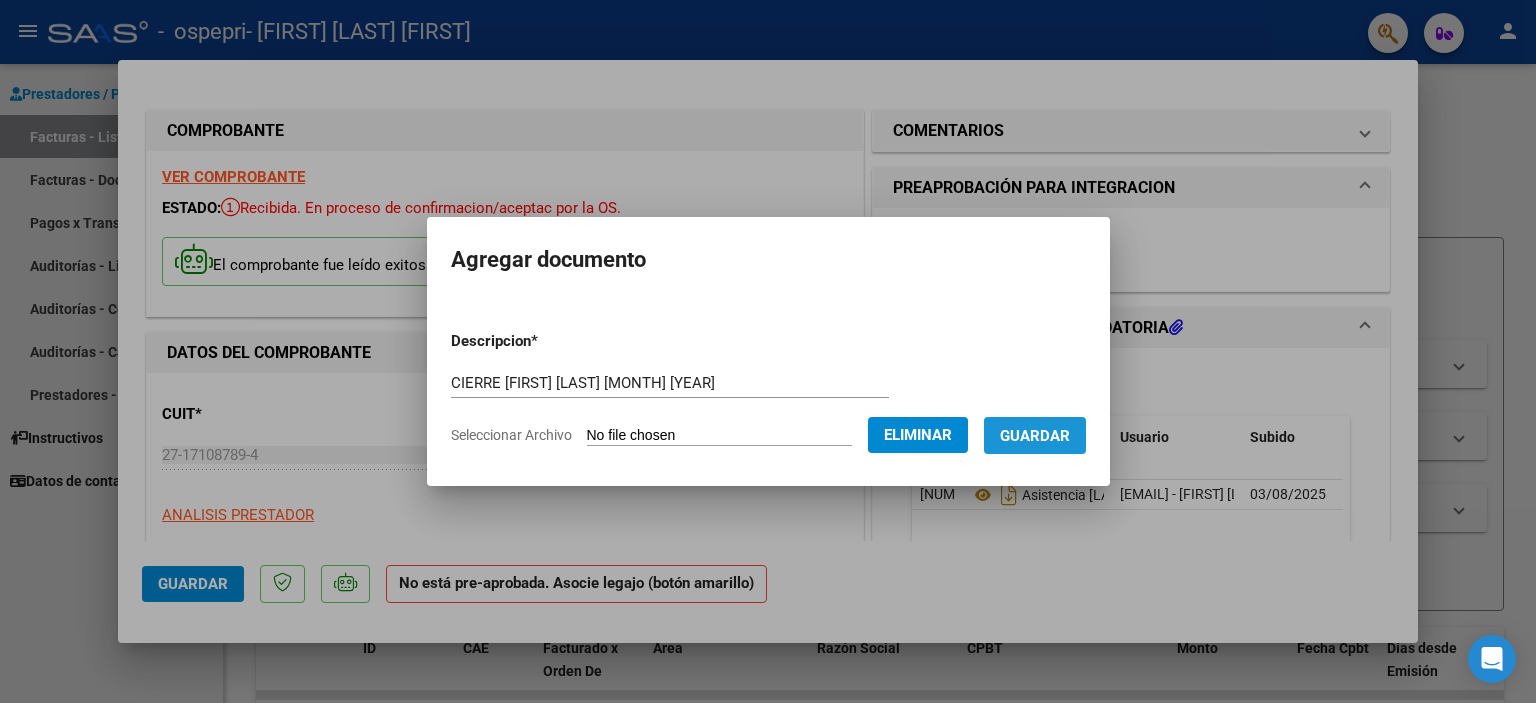 click on "Guardar" at bounding box center [1035, 436] 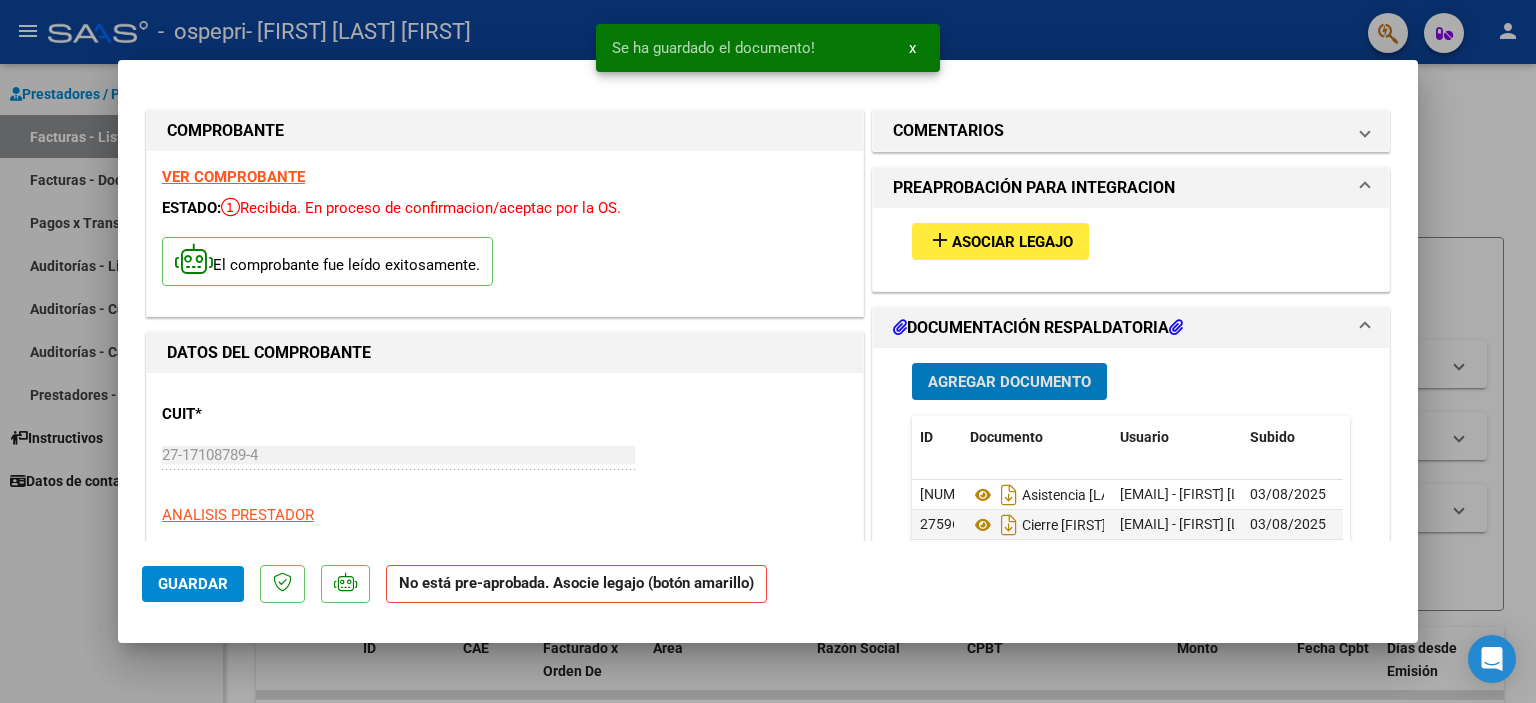 click on "Guardar" 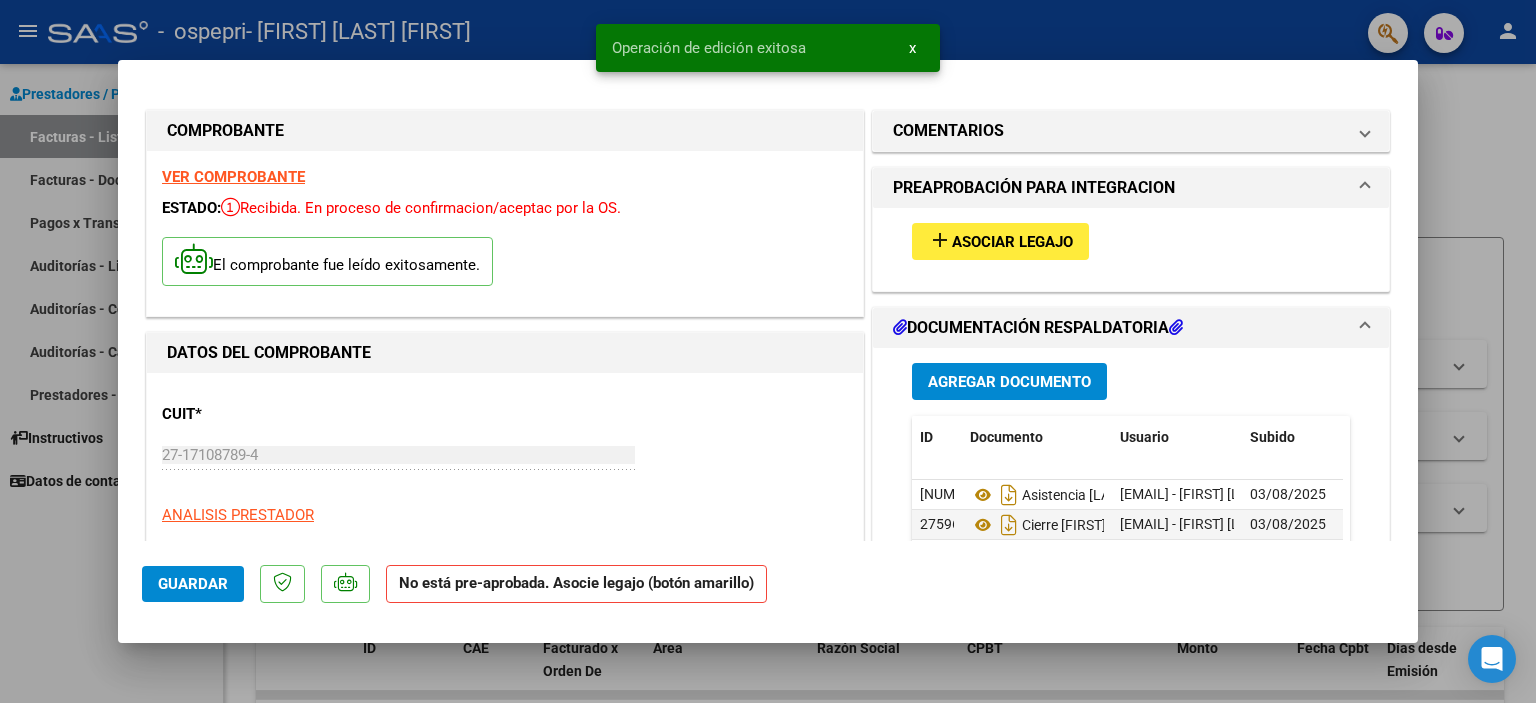 click on "Guardar" 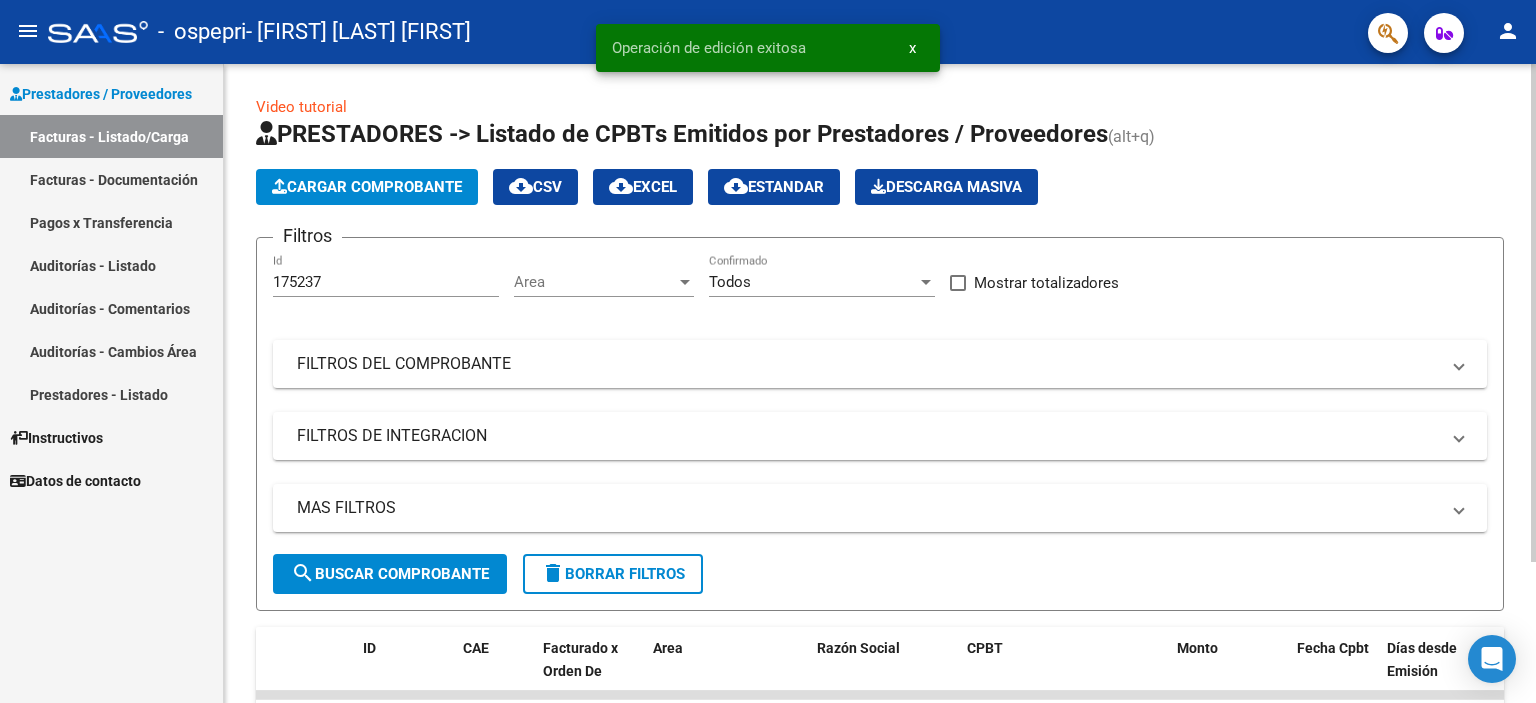 click on "Cargar Comprobante" 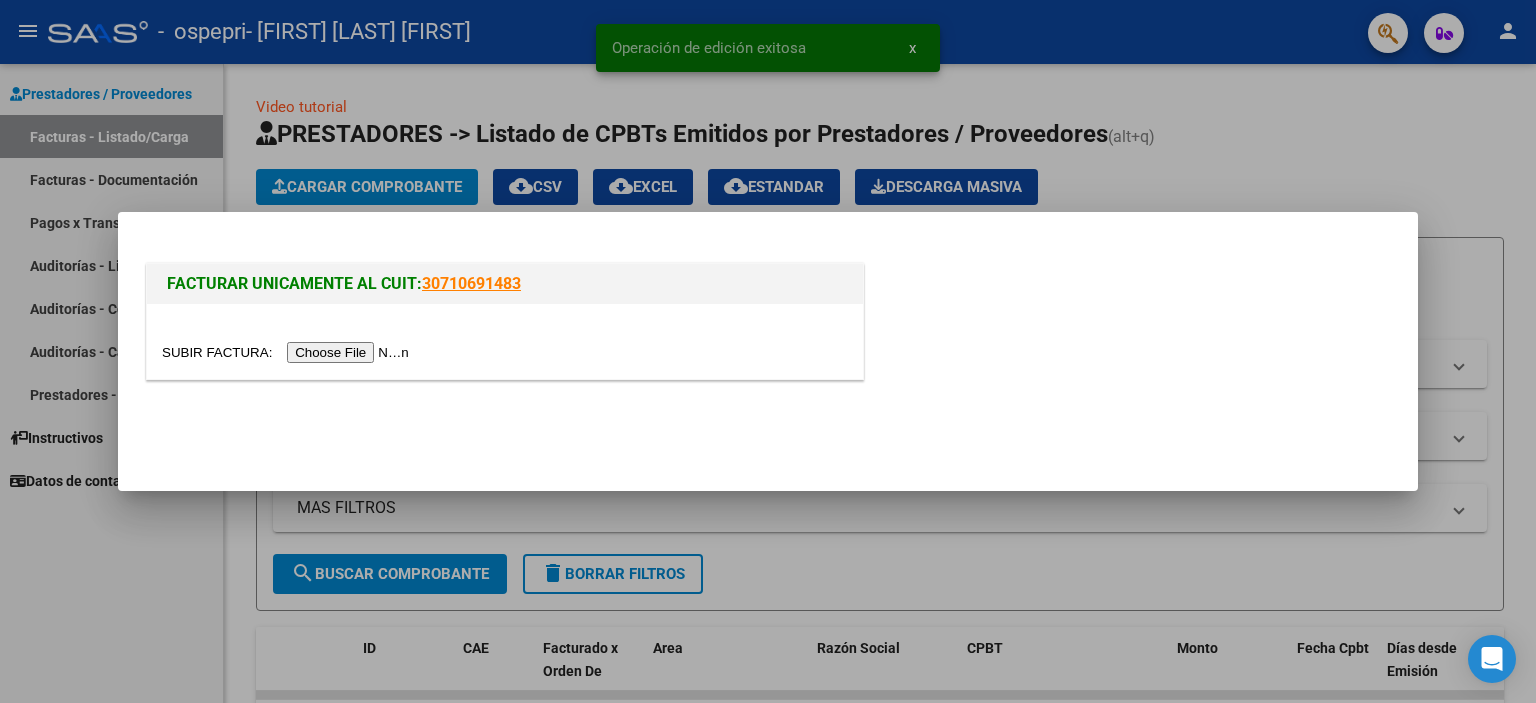 click at bounding box center (288, 352) 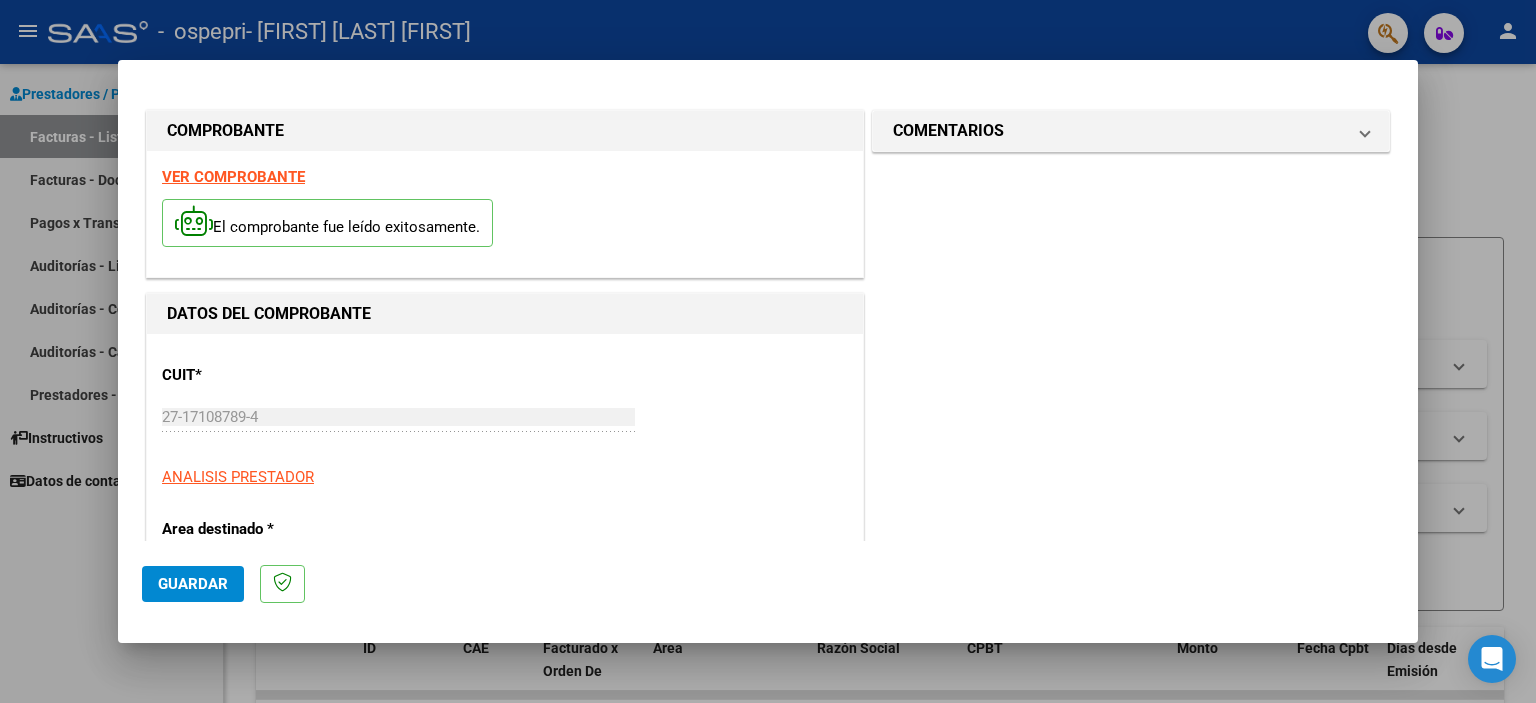 click on "Guardar" 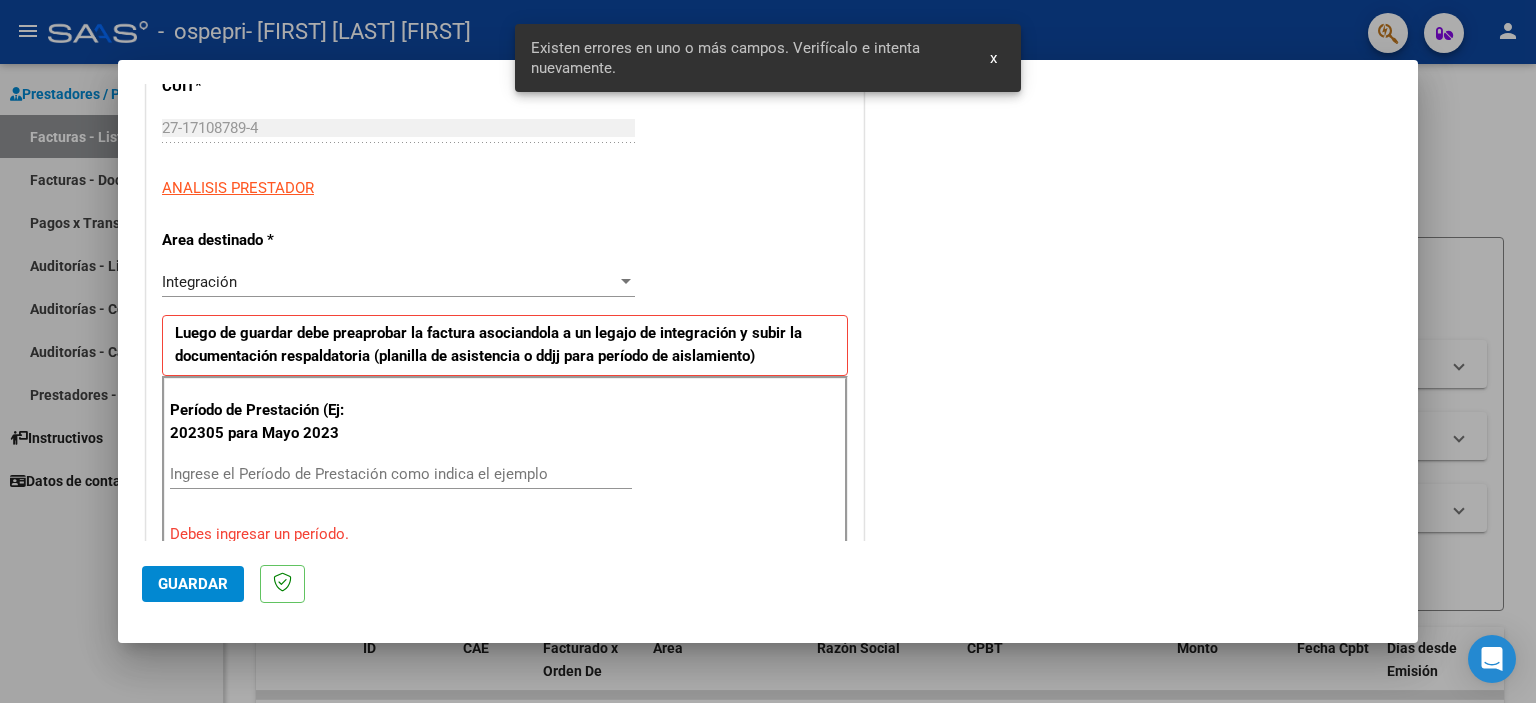 scroll, scrollTop: 428, scrollLeft: 0, axis: vertical 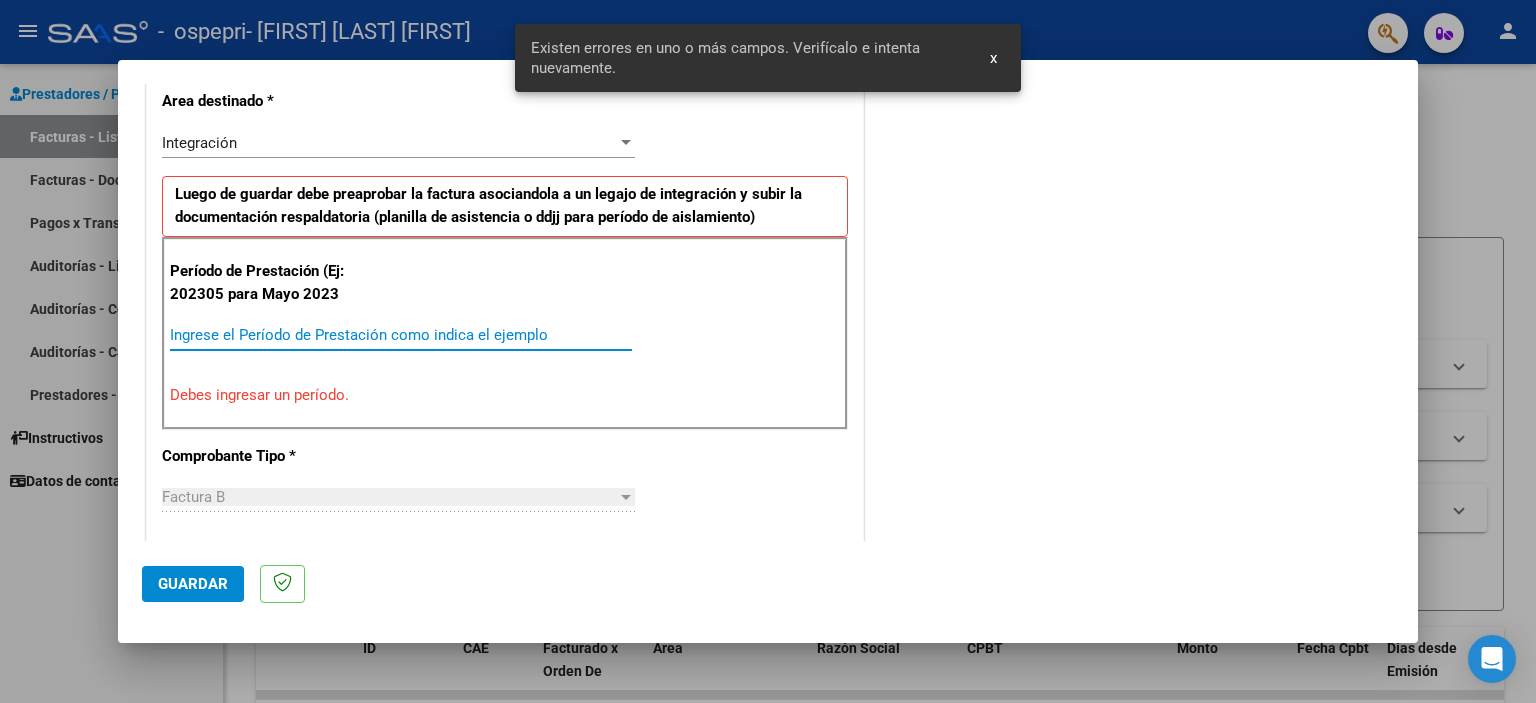 click on "Ingrese el Período de Prestación como indica el ejemplo" at bounding box center [401, 335] 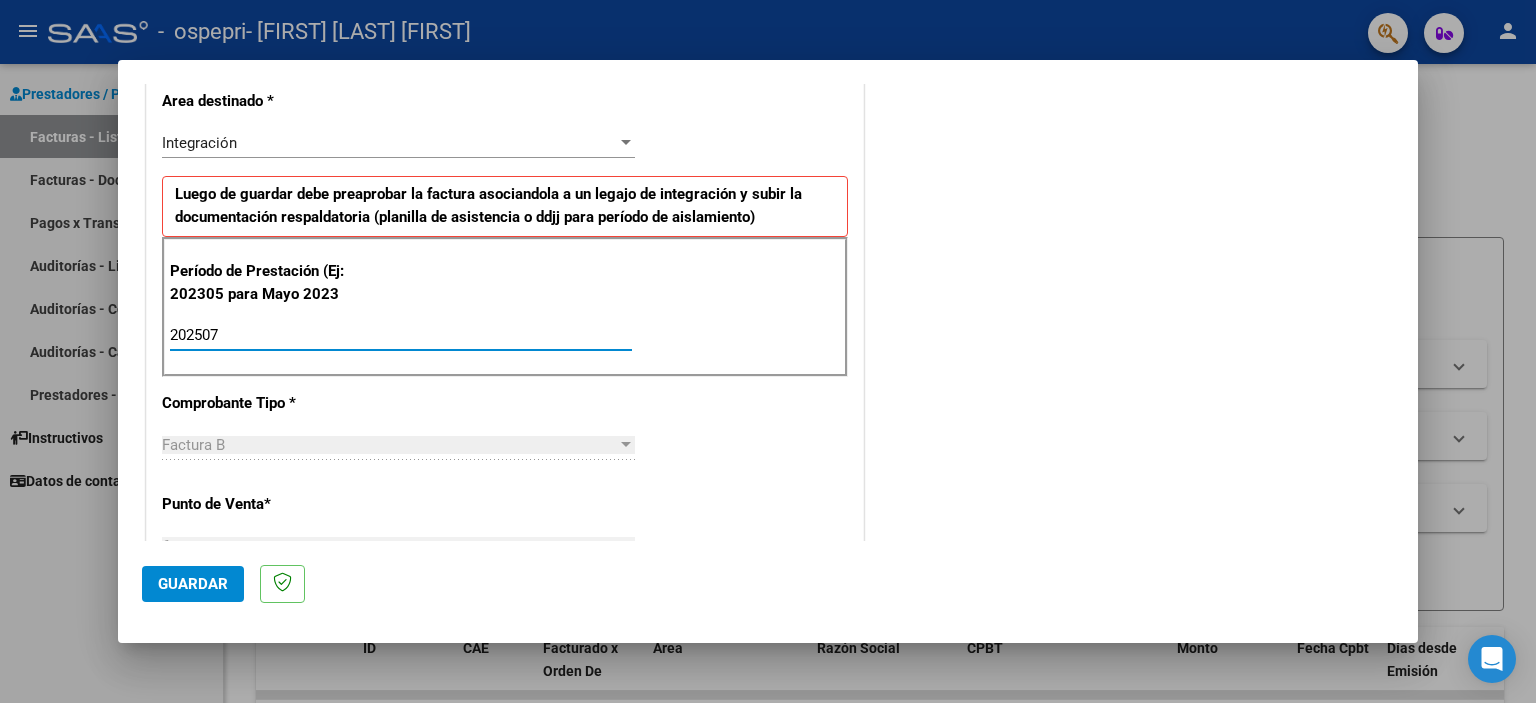 type on "202507" 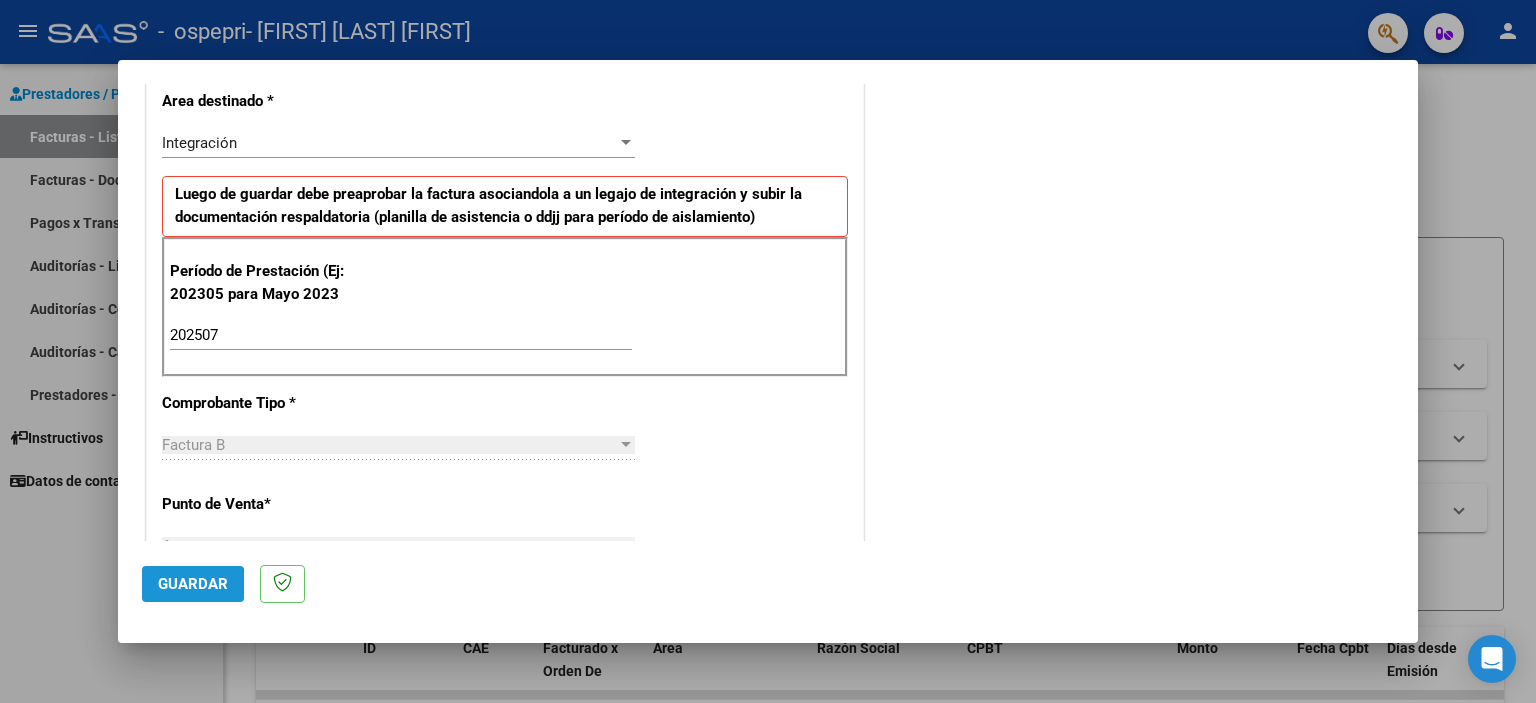 click on "Guardar" 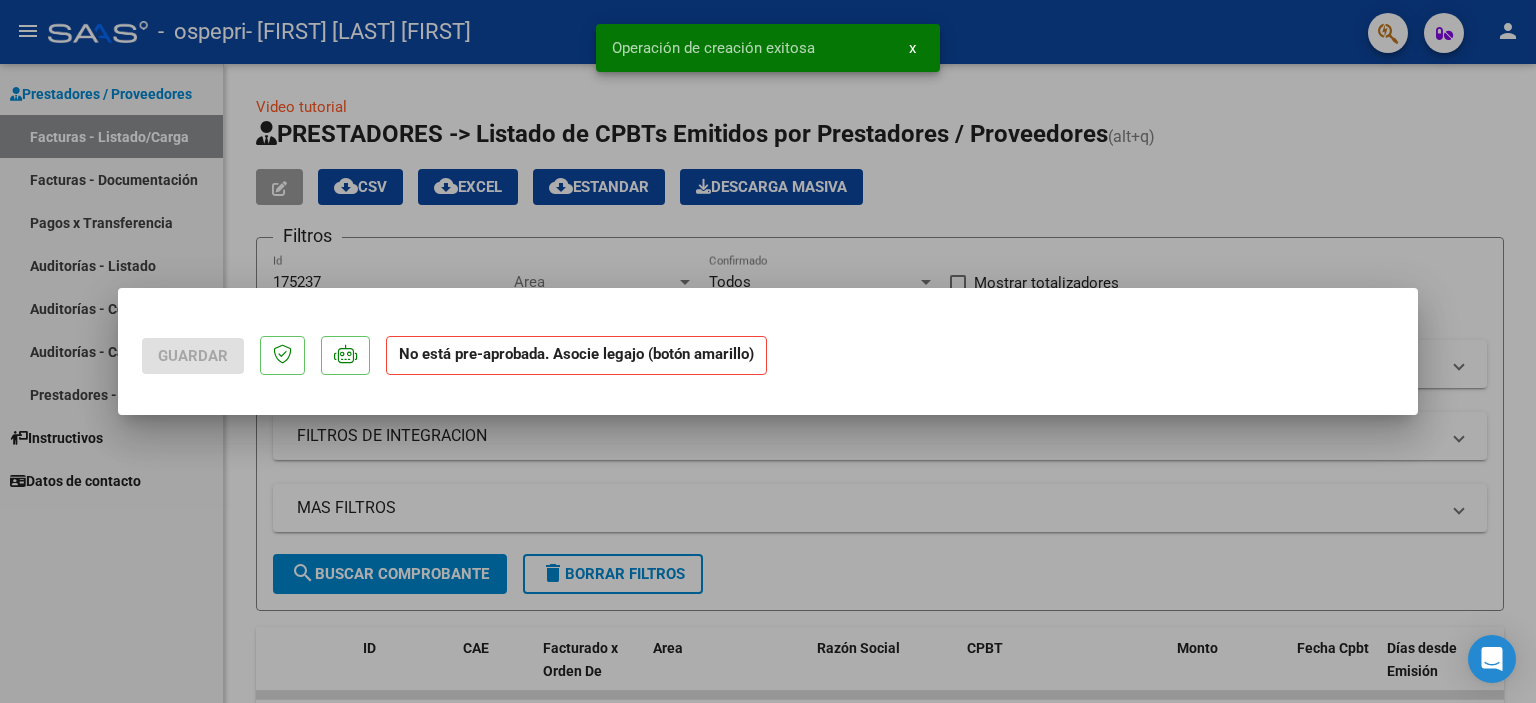 scroll, scrollTop: 0, scrollLeft: 0, axis: both 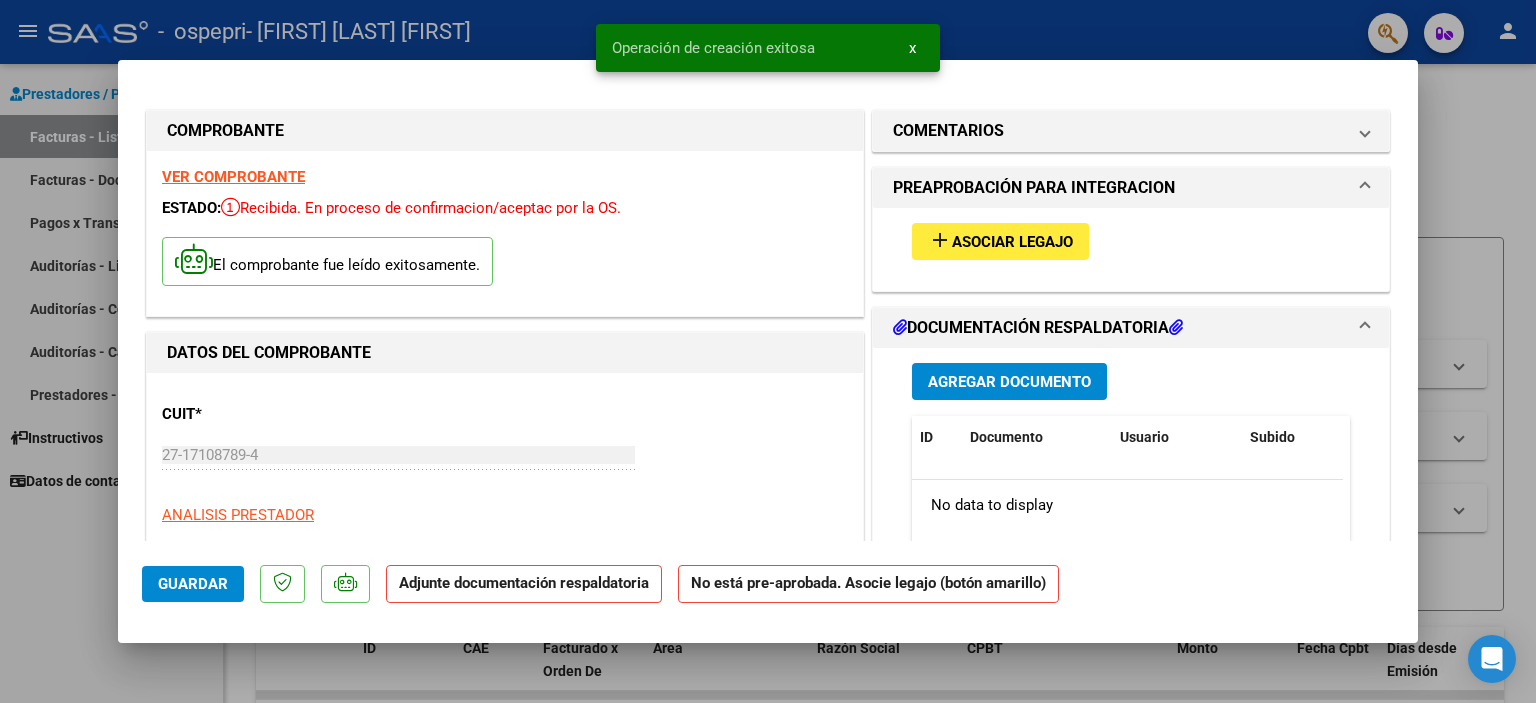 click on "Agregar Documento" at bounding box center [1009, 381] 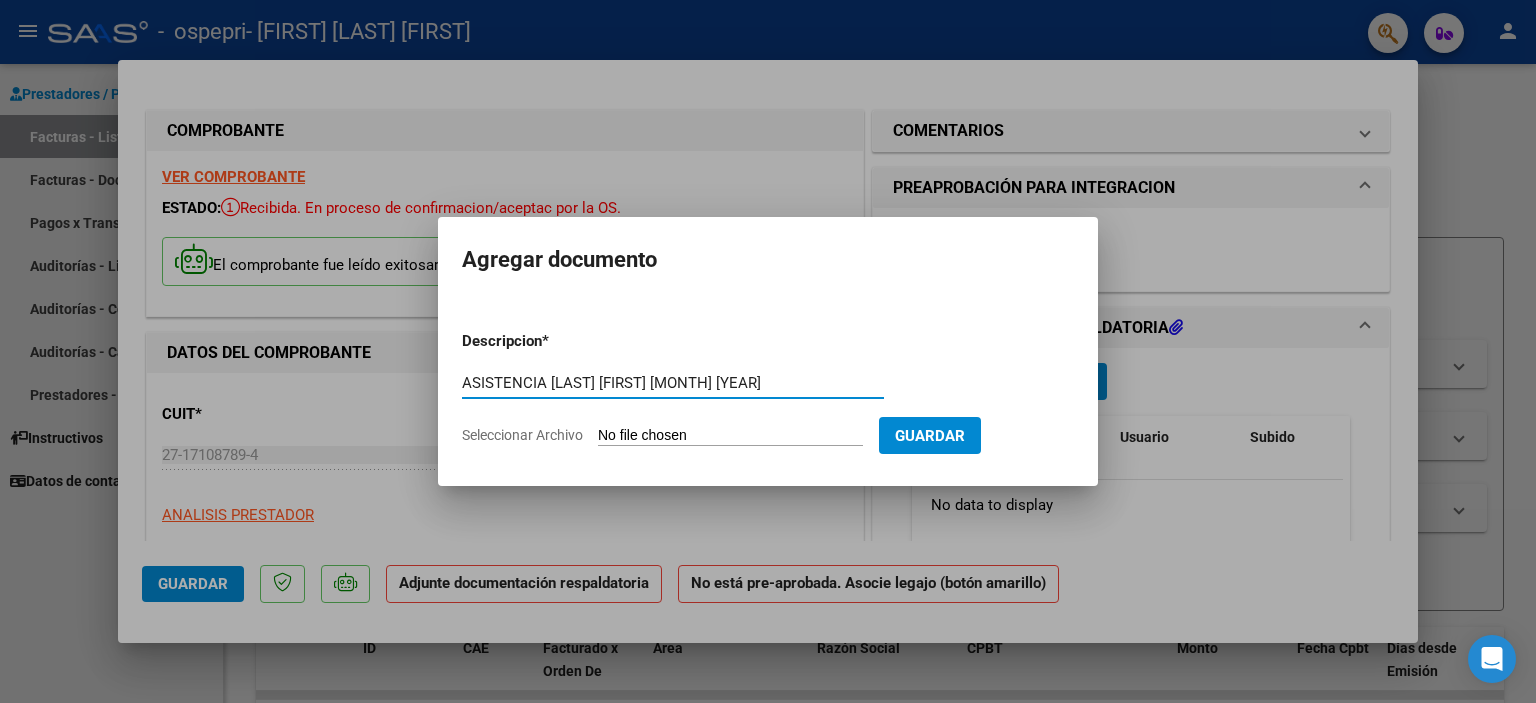 type on "ASISTENCIA [LAST] [FIRST] [MONTH] [YEAR]" 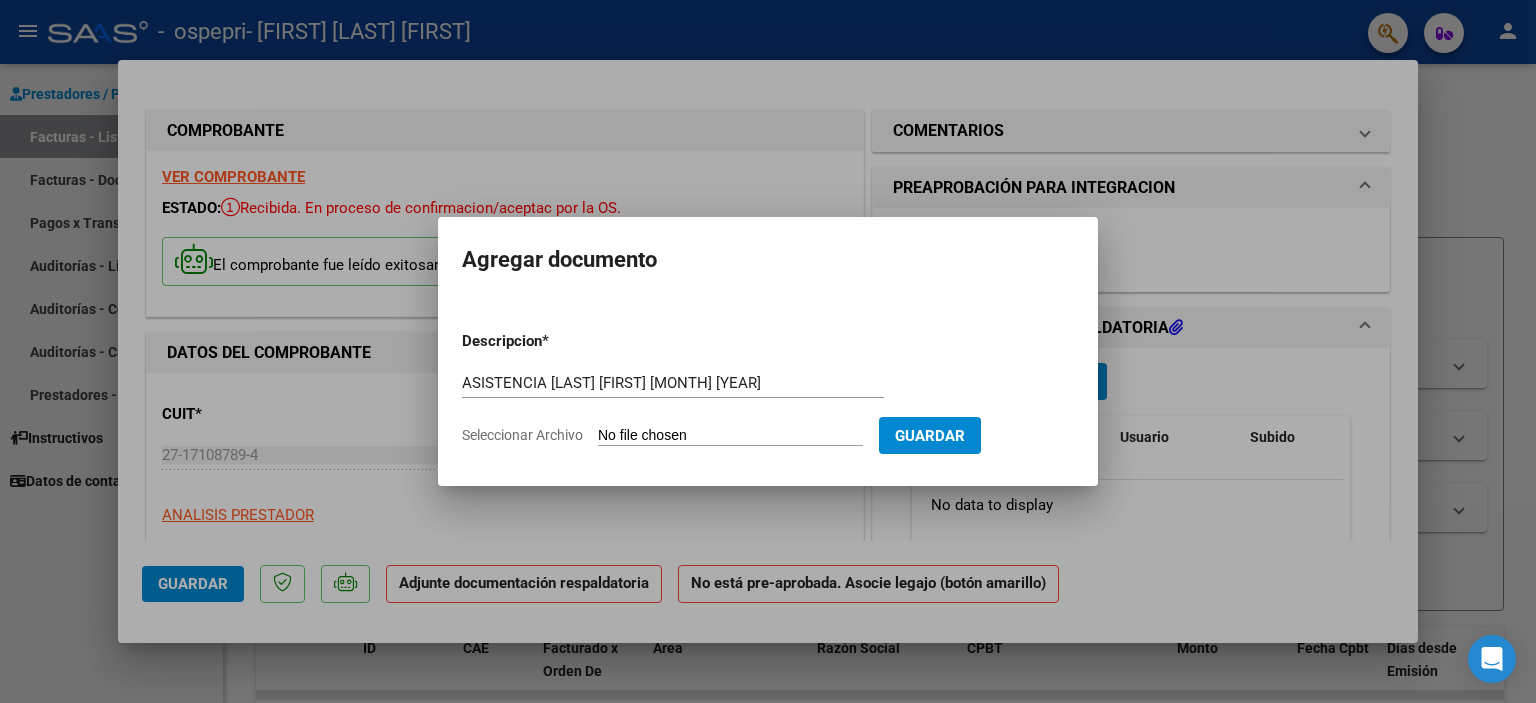 click on "Seleccionar Archivo" at bounding box center [730, 436] 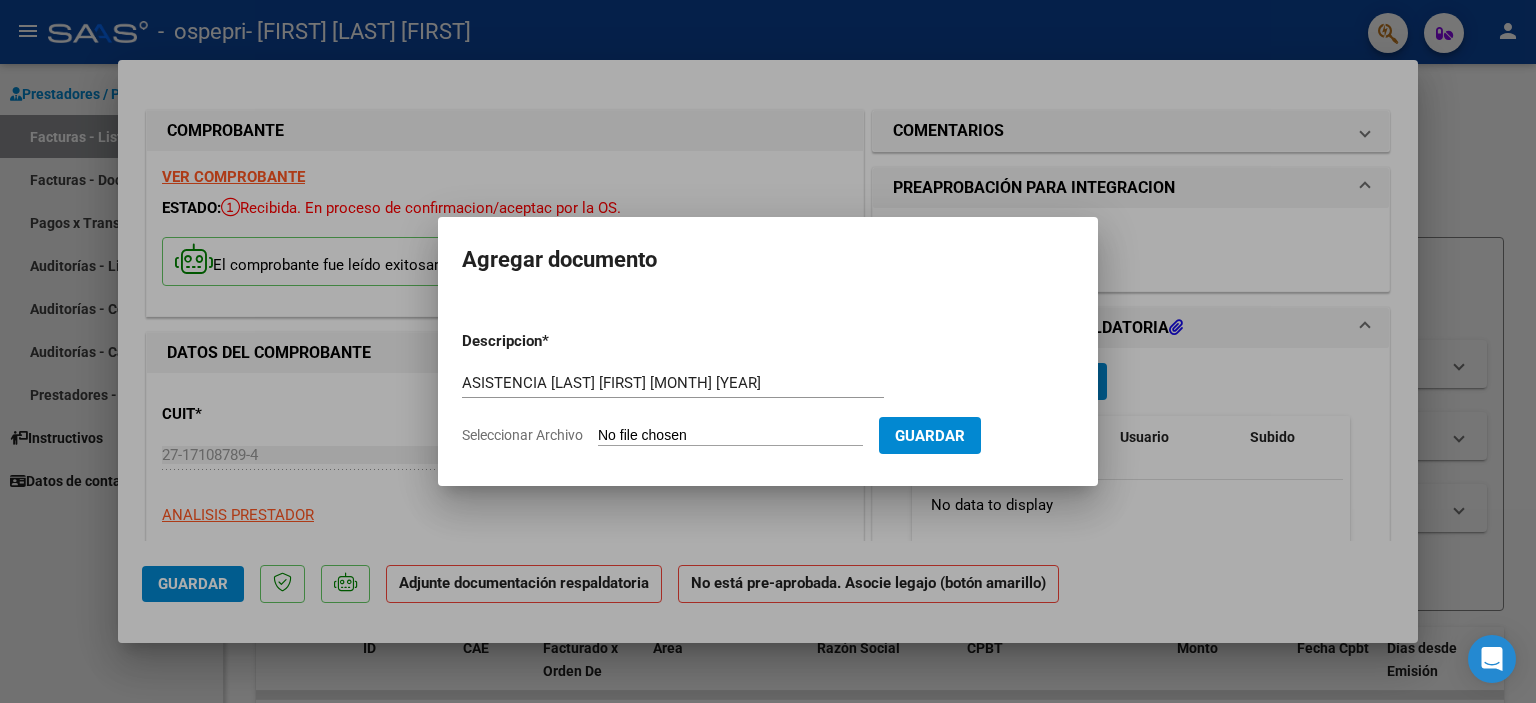 type on "C:\fakepath\CIERRE [MONTH].pdf" 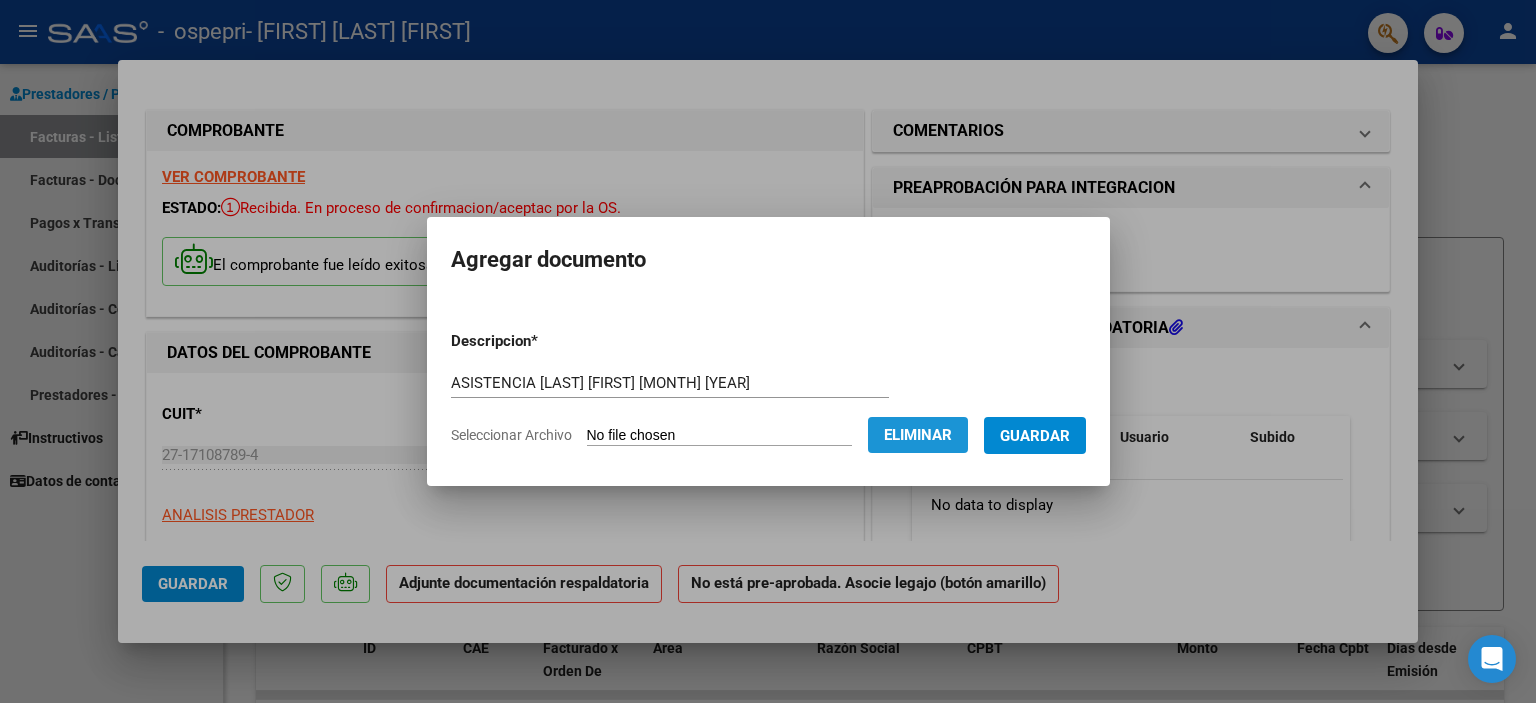 click on "Eliminar" 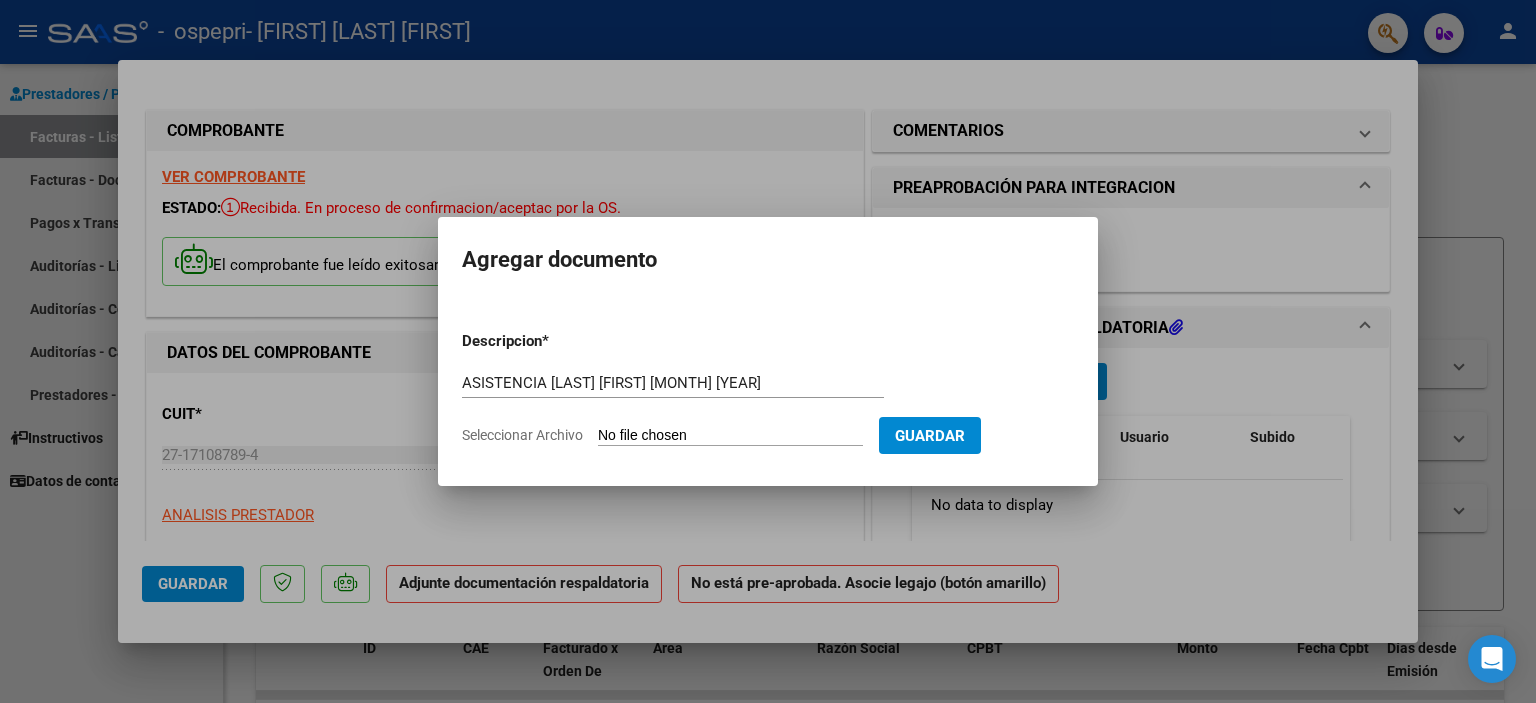 click on "Seleccionar Archivo" at bounding box center (730, 436) 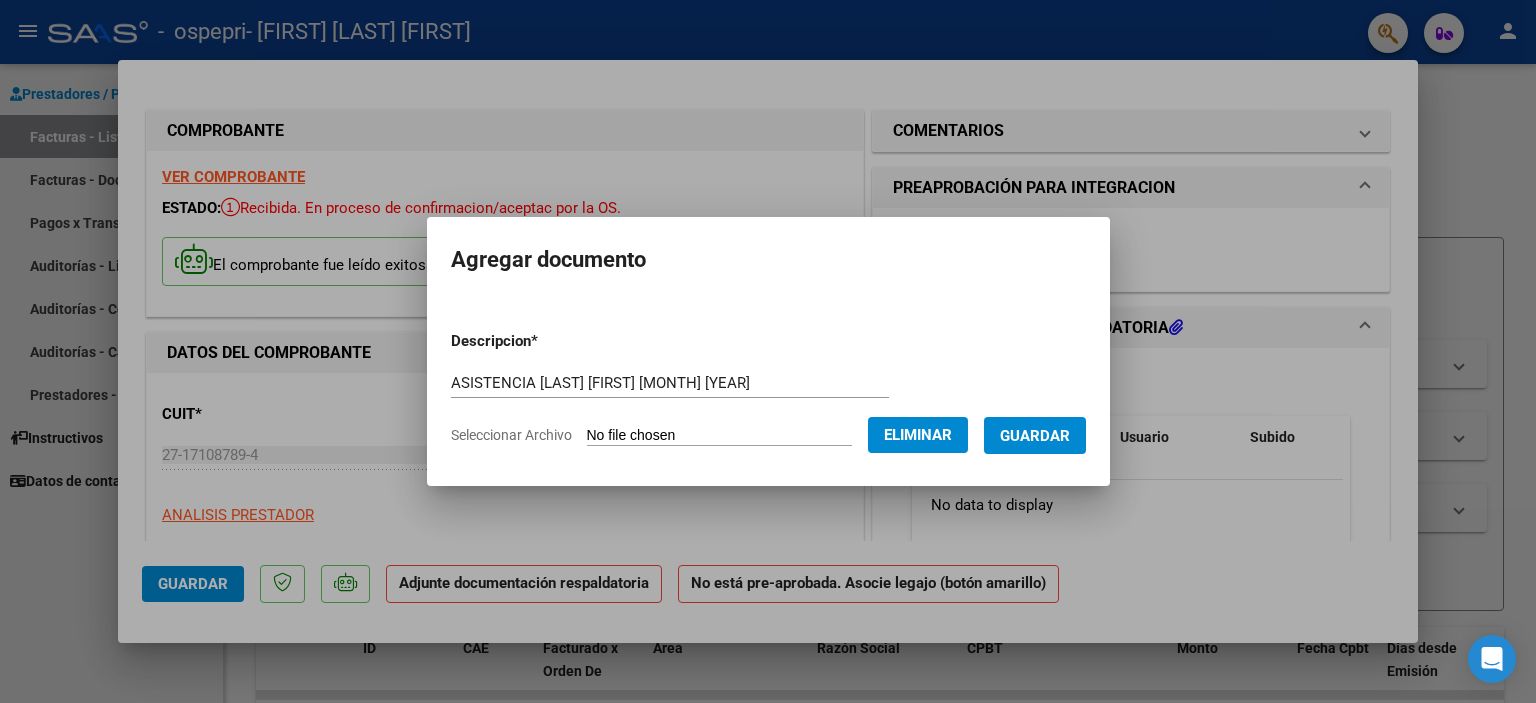 click on "Guardar" at bounding box center (1035, 436) 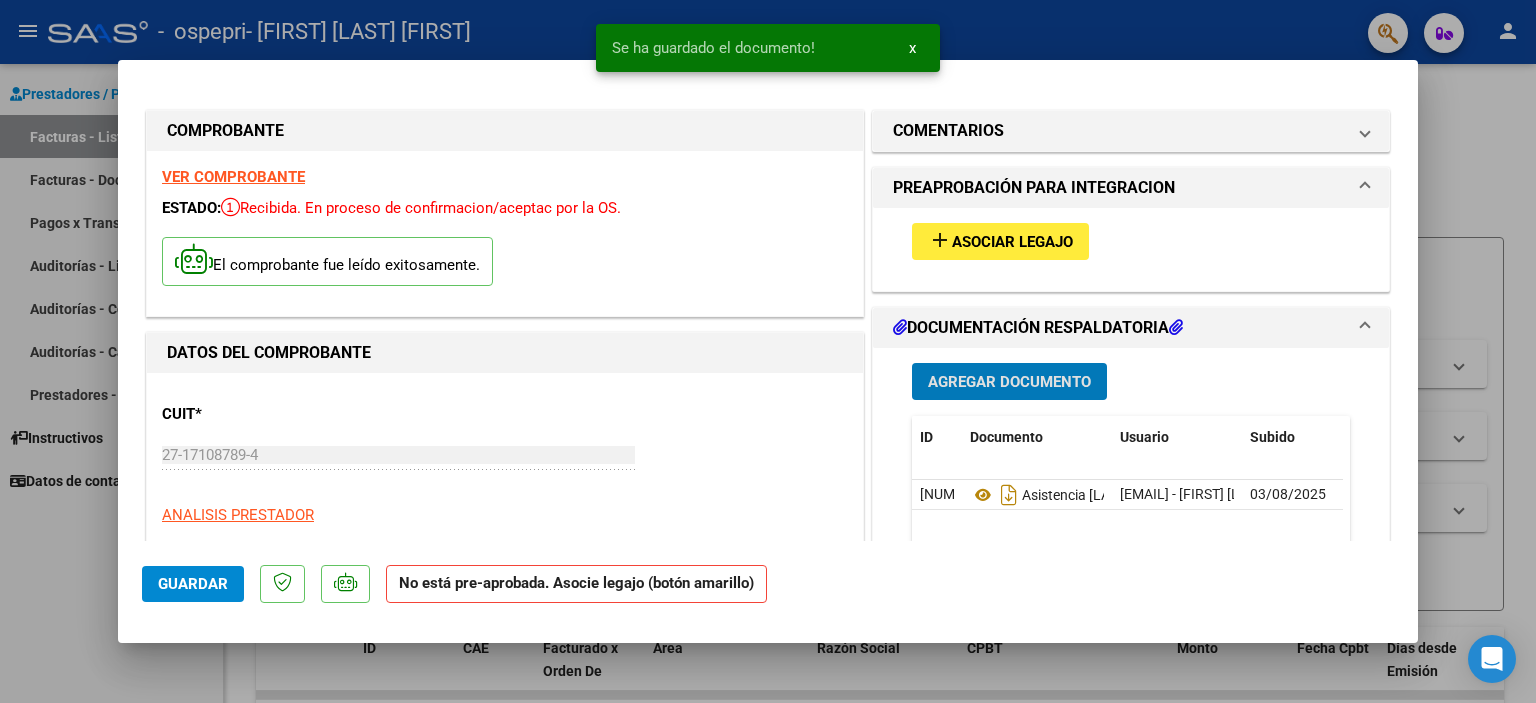 click on "Agregar Documento" at bounding box center (1009, 382) 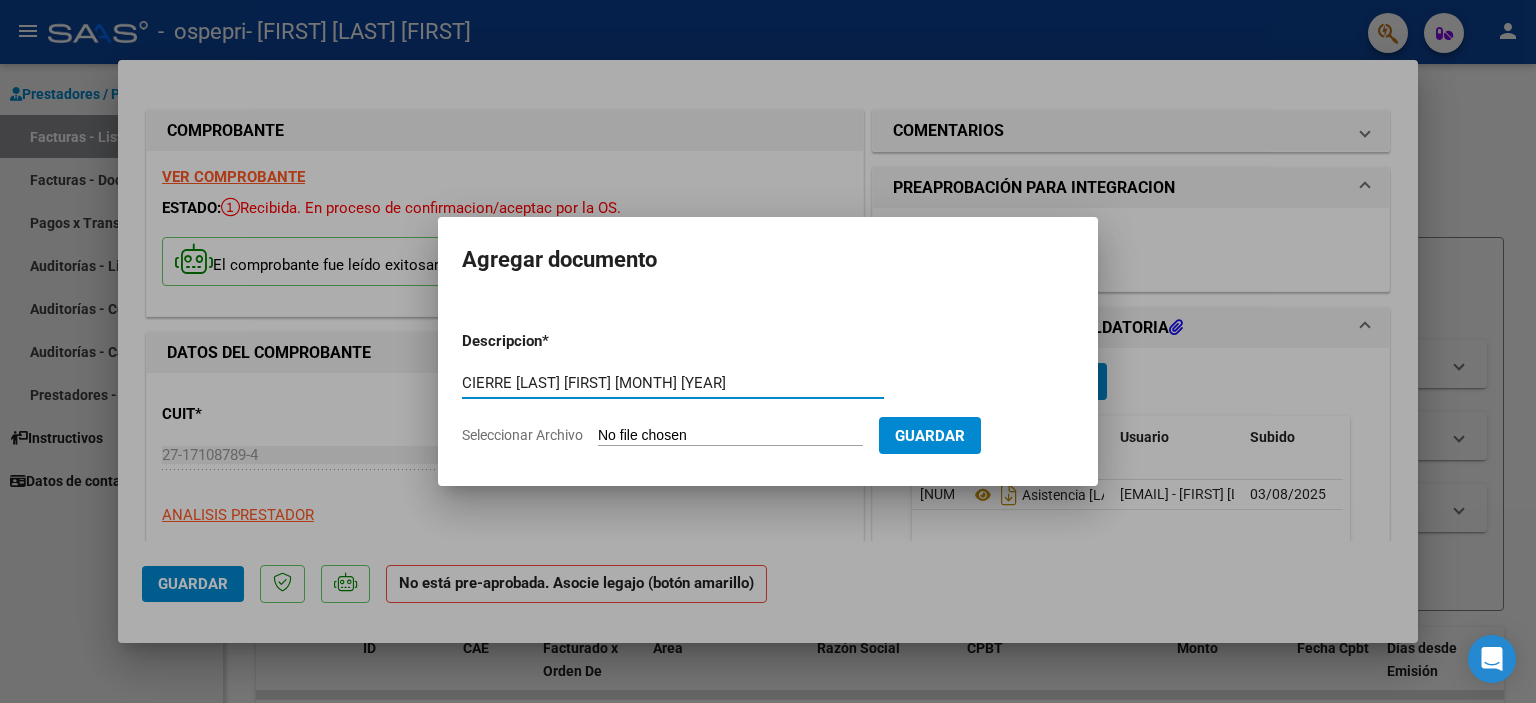 type on "CIERRE [LAST] [FIRST] [MONTH] [YEAR]" 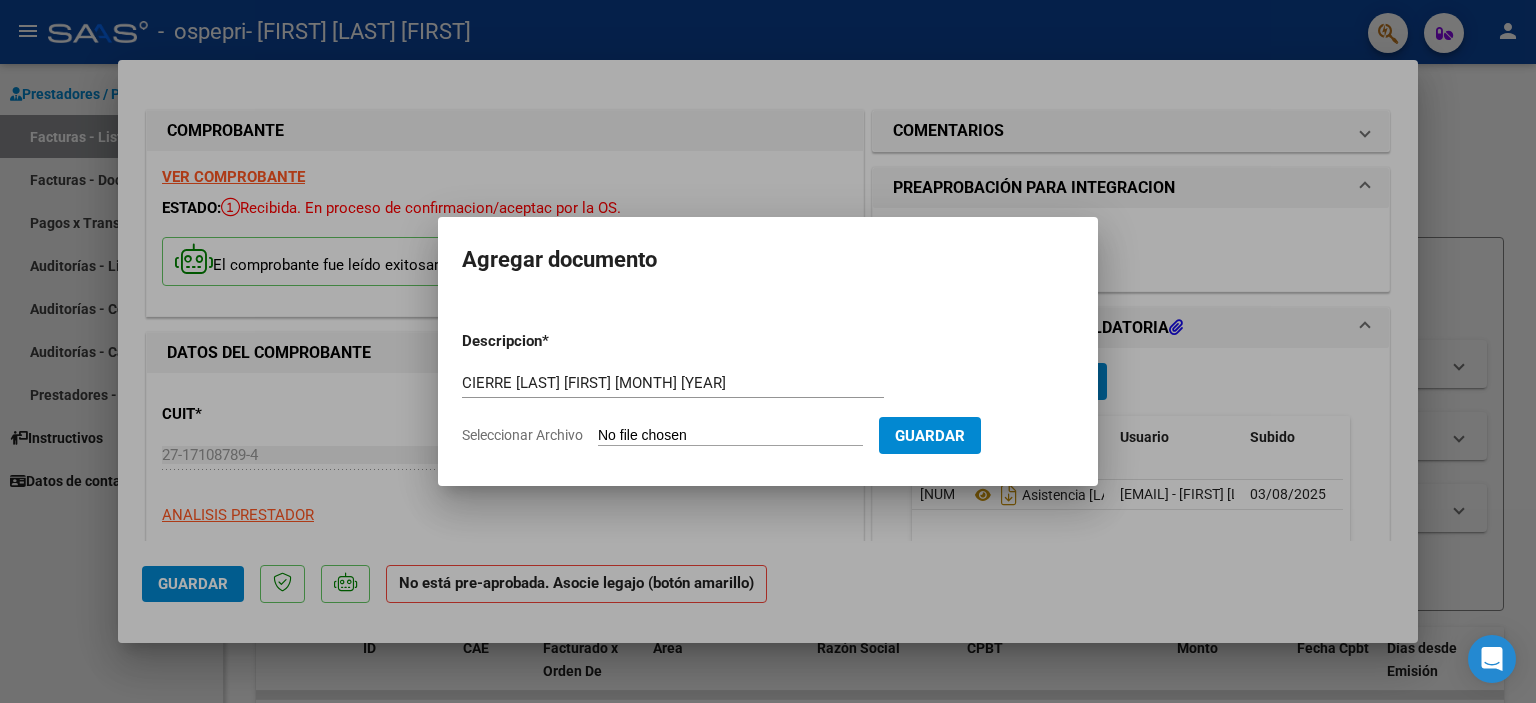 type on "C:\fakepath\CIERRE [MONTH].pdf" 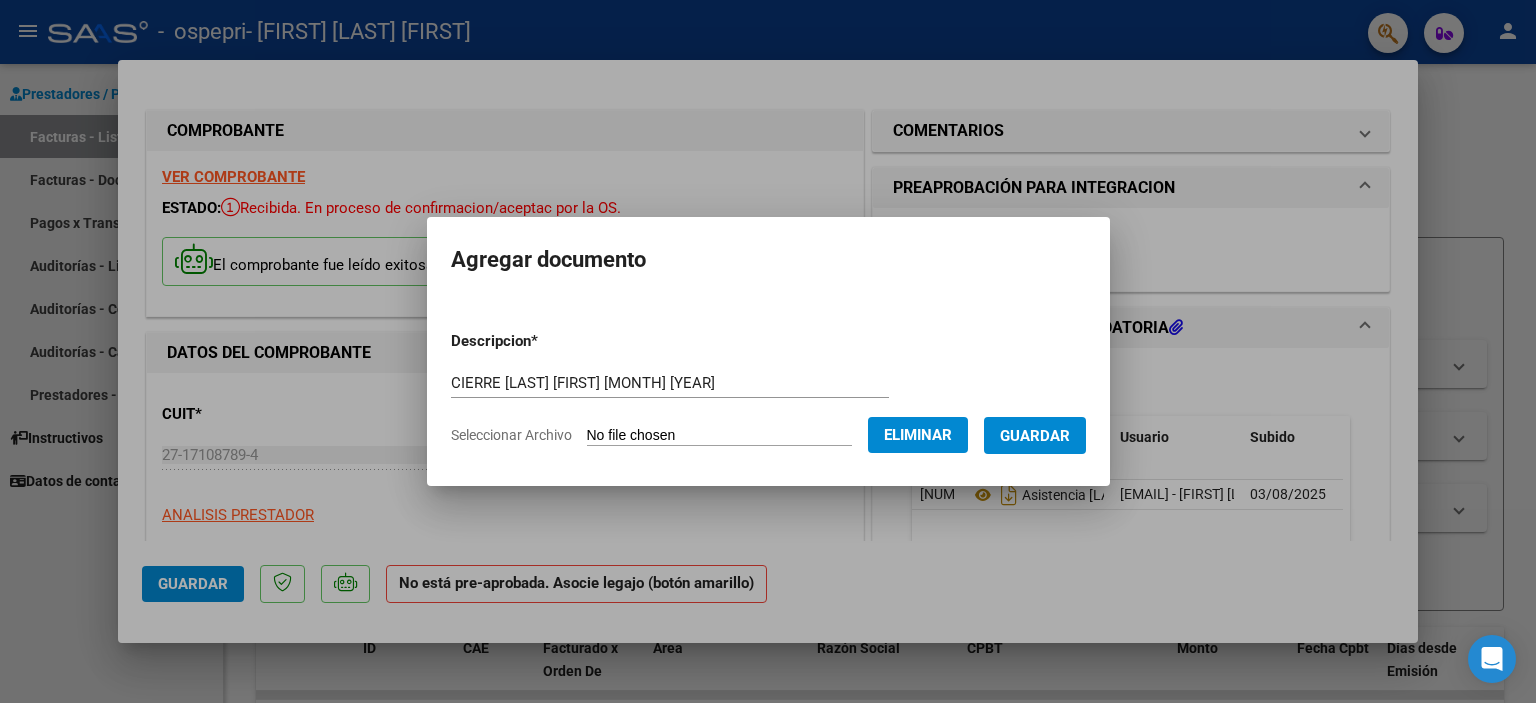 click on "Guardar" at bounding box center [1035, 436] 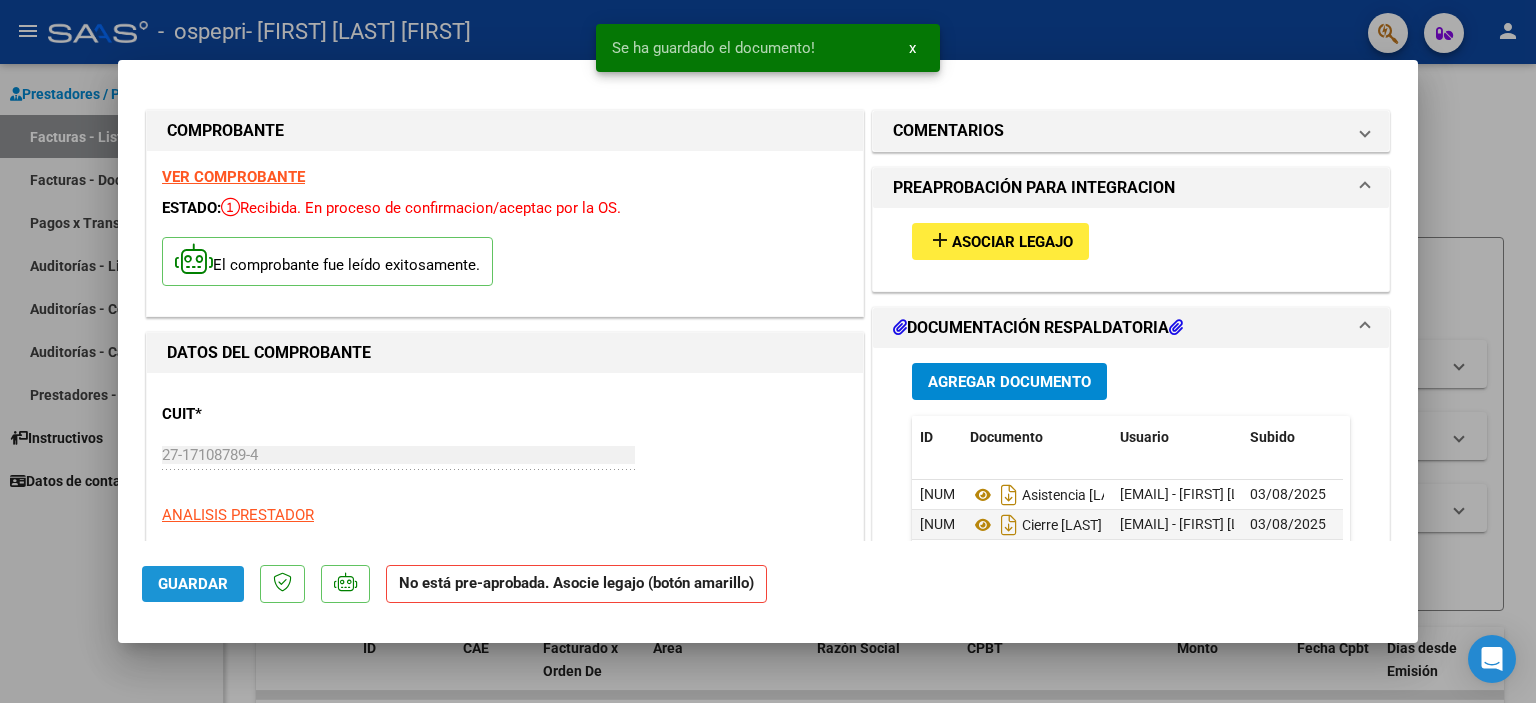 click on "Guardar" 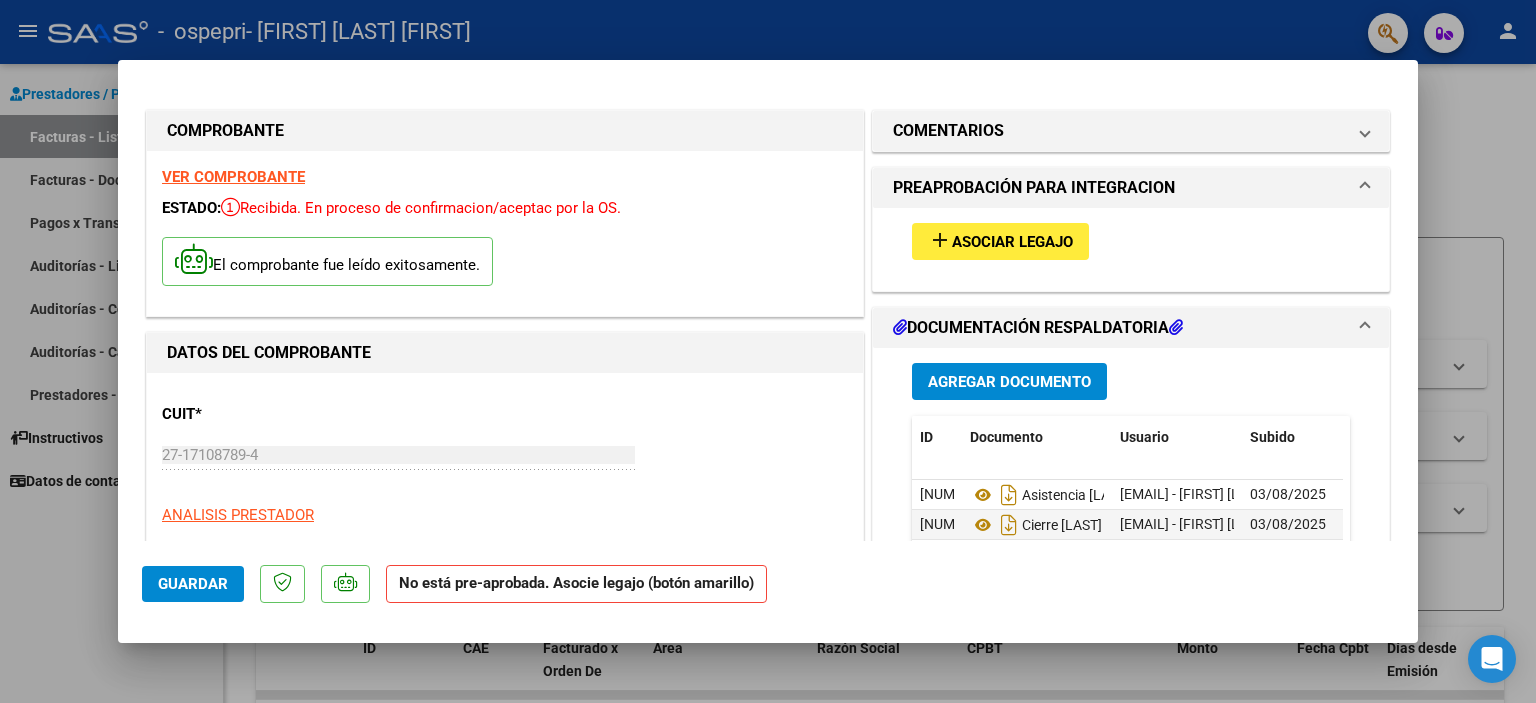 click at bounding box center (768, 351) 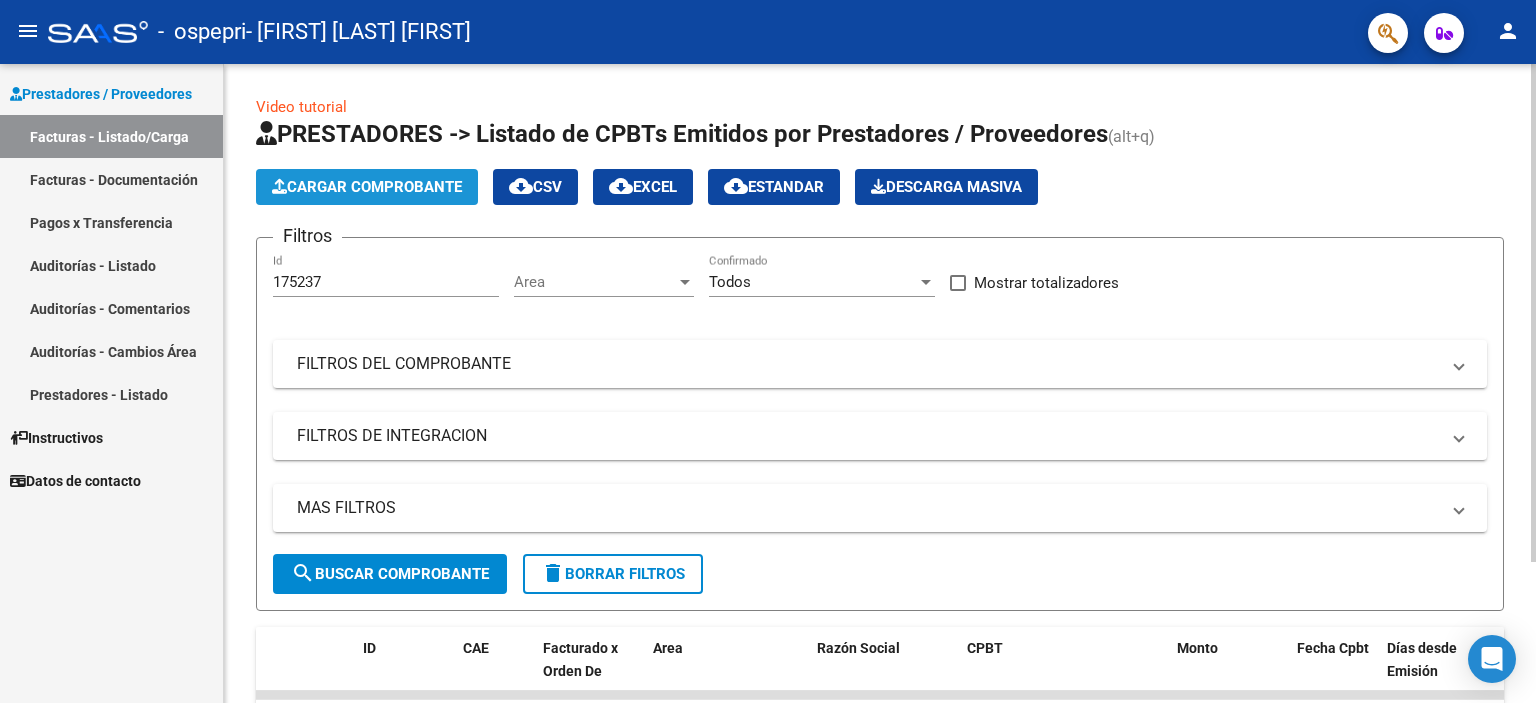 click on "Cargar Comprobante" 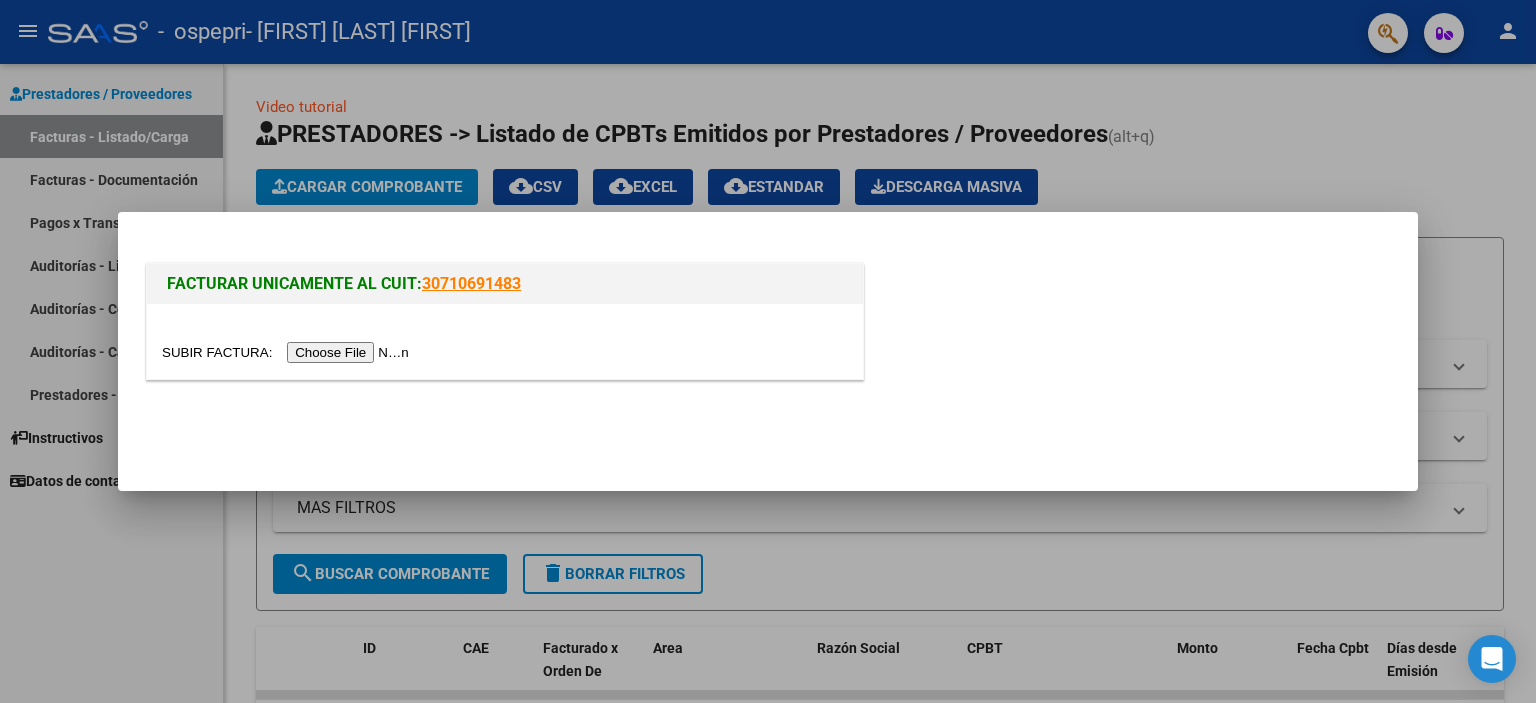 click at bounding box center (288, 352) 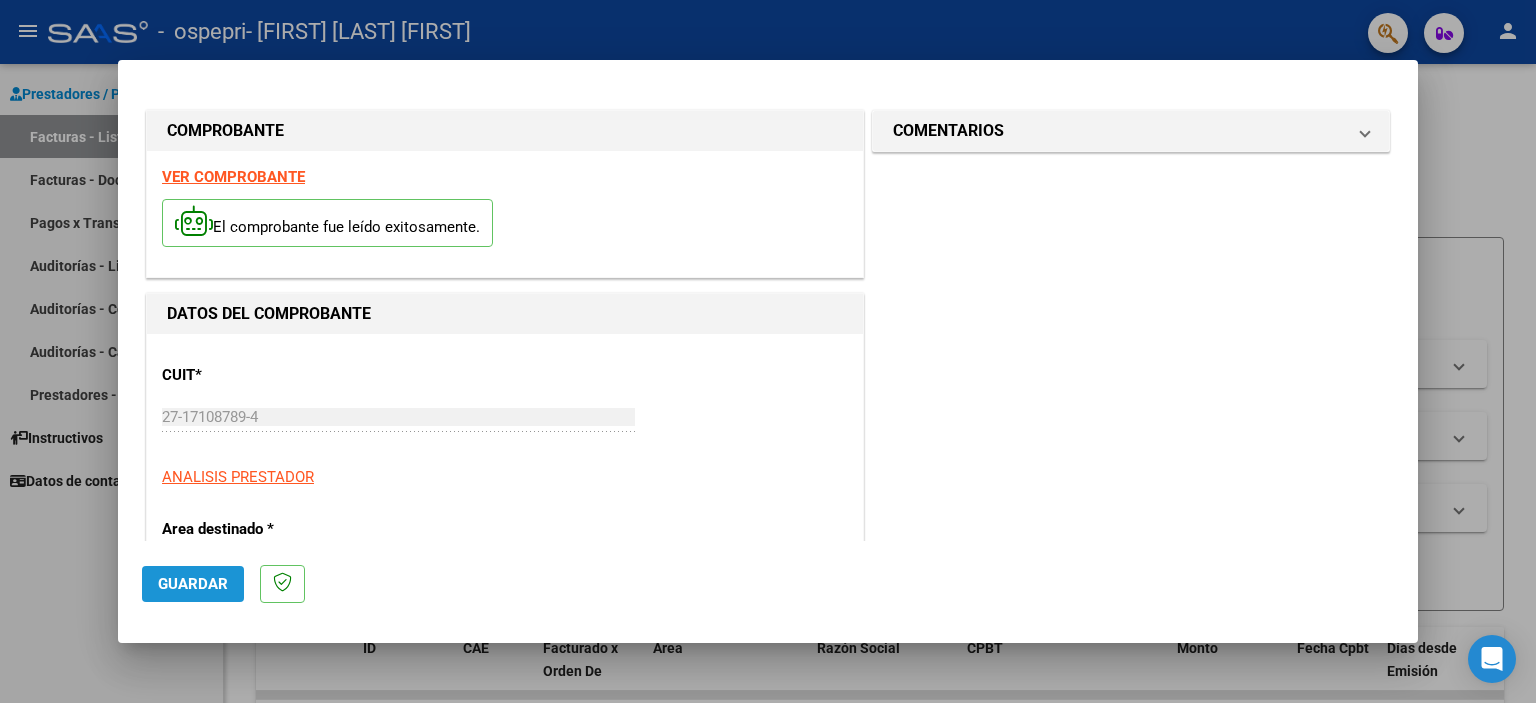click on "Guardar" 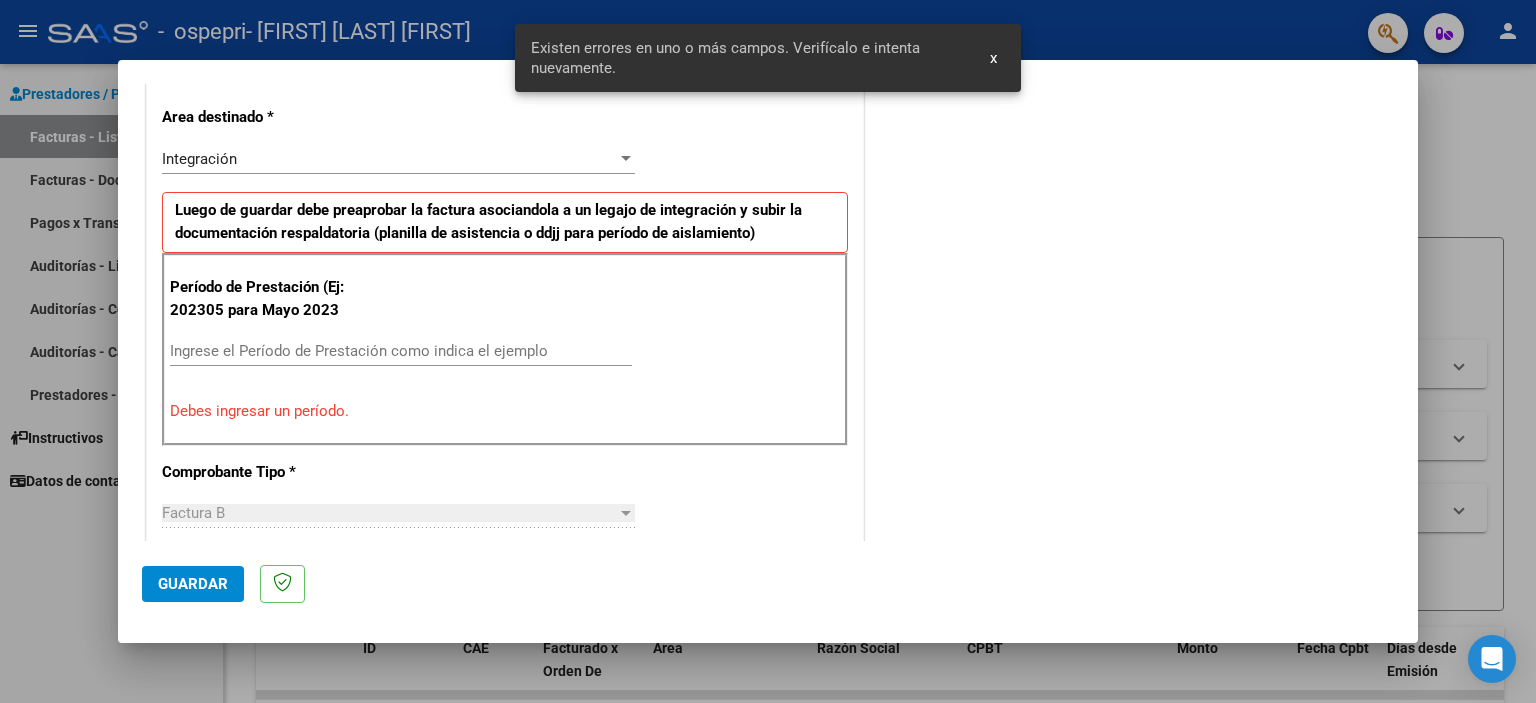scroll, scrollTop: 428, scrollLeft: 0, axis: vertical 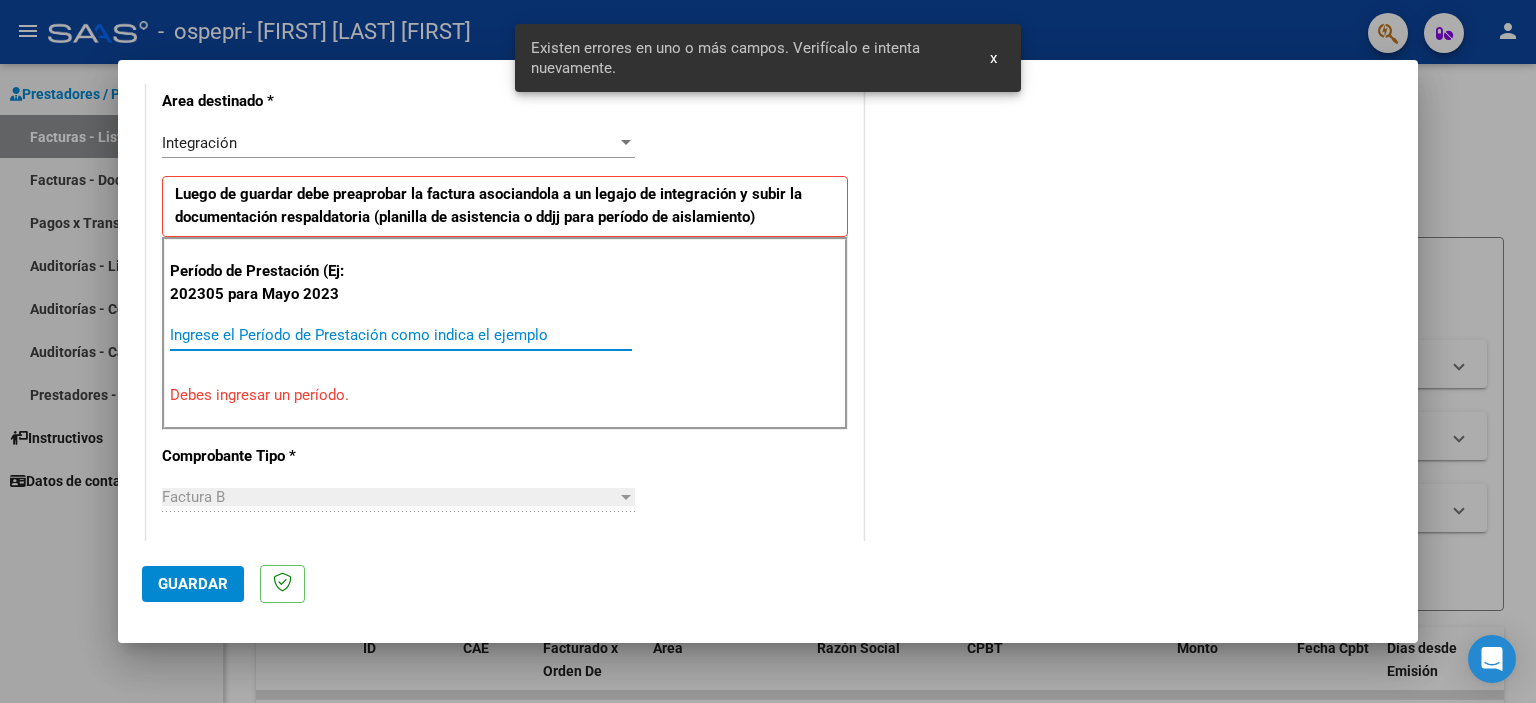 click on "Ingrese el Período de Prestación como indica el ejemplo" at bounding box center [401, 335] 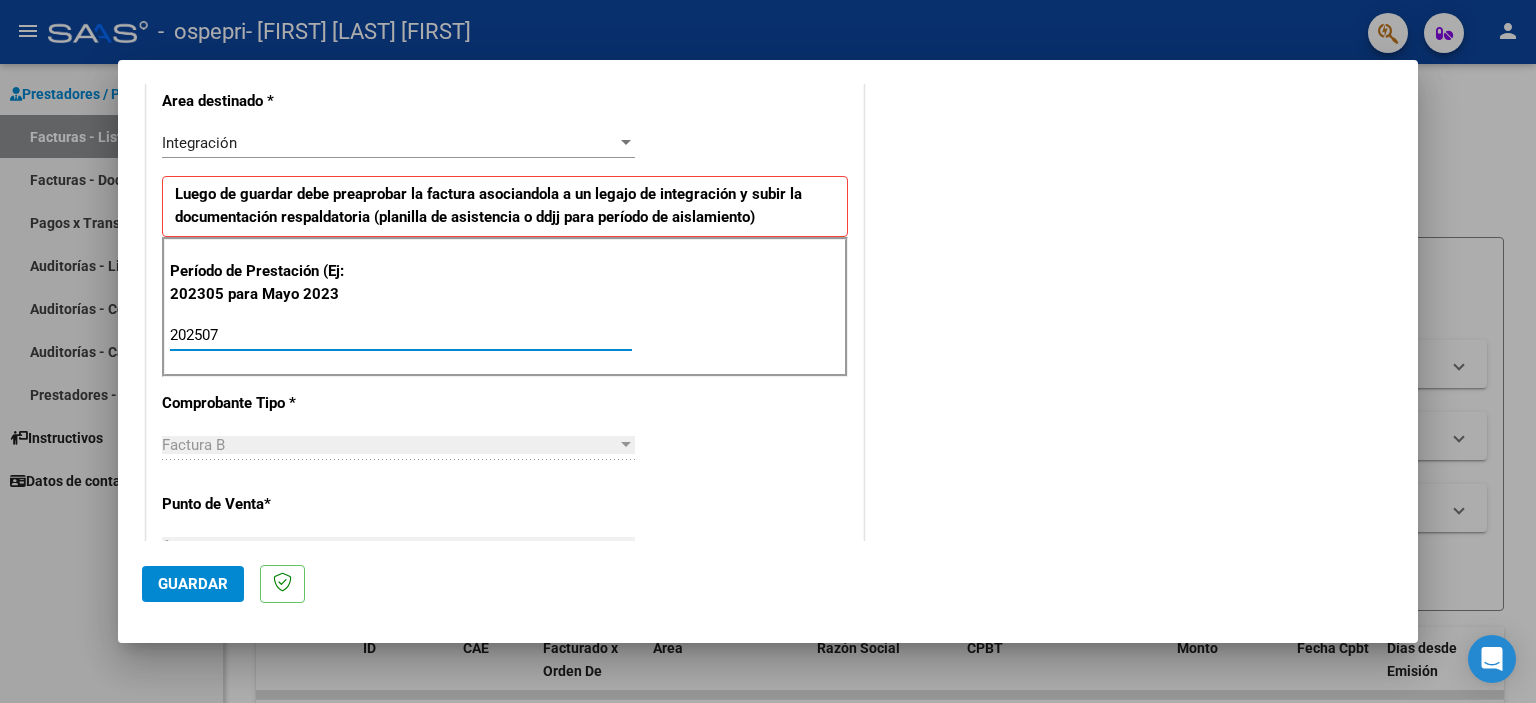 type on "202507" 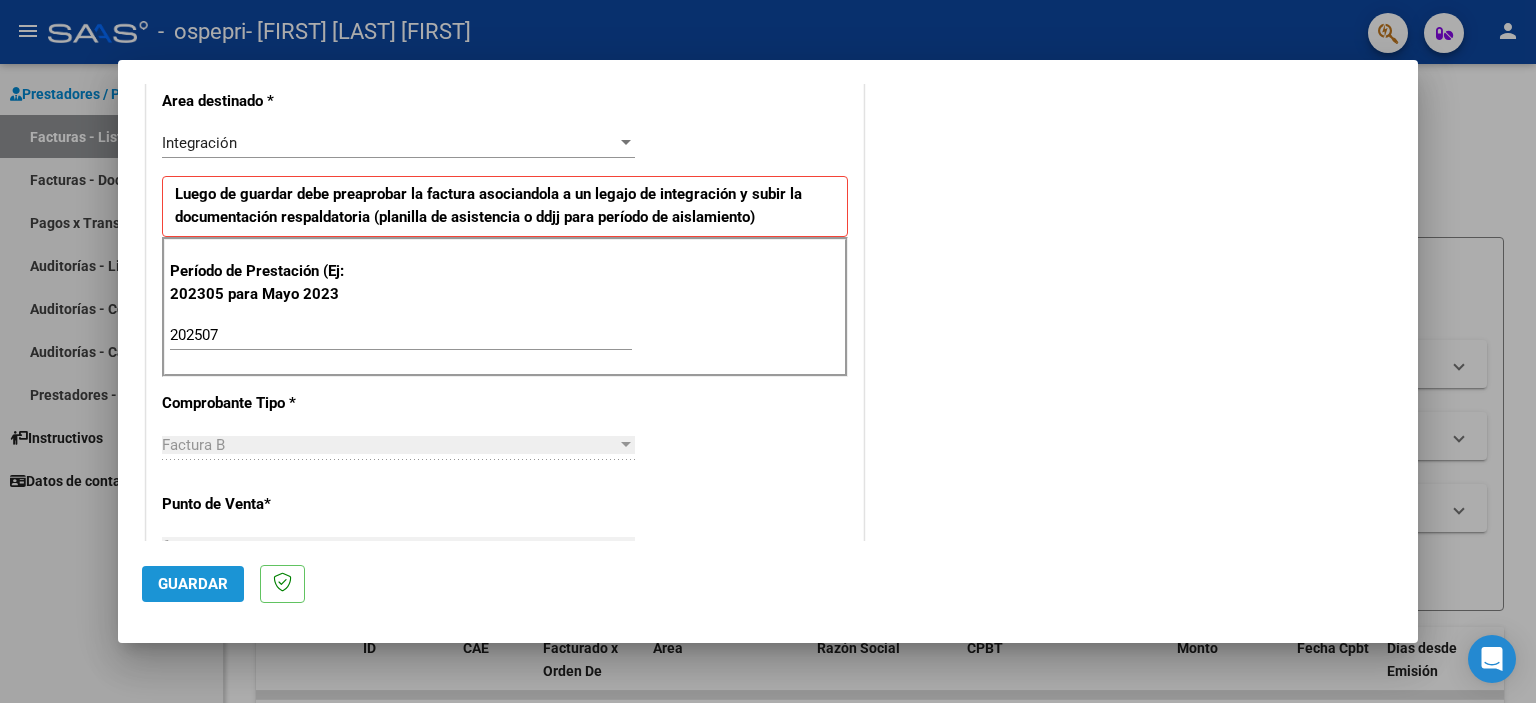 click on "Guardar" 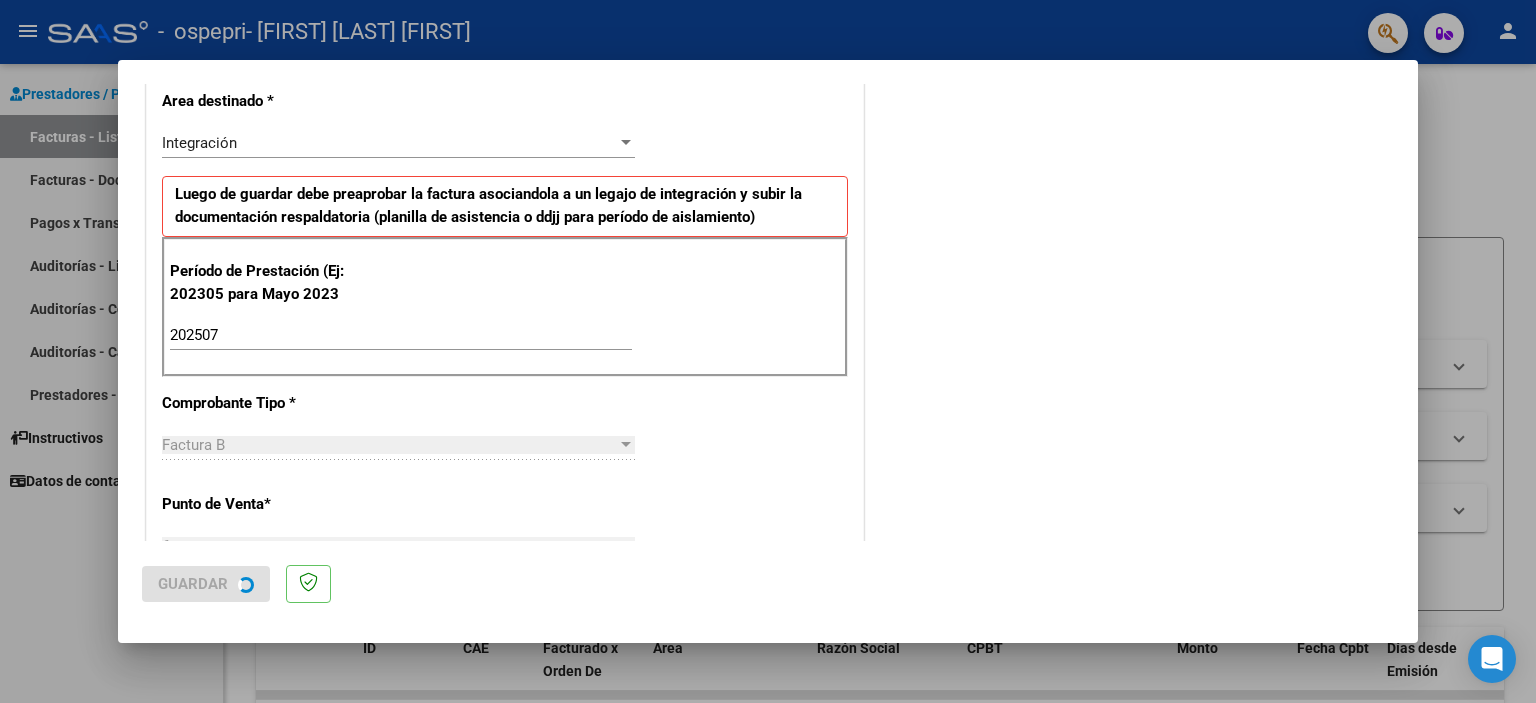 scroll, scrollTop: 0, scrollLeft: 0, axis: both 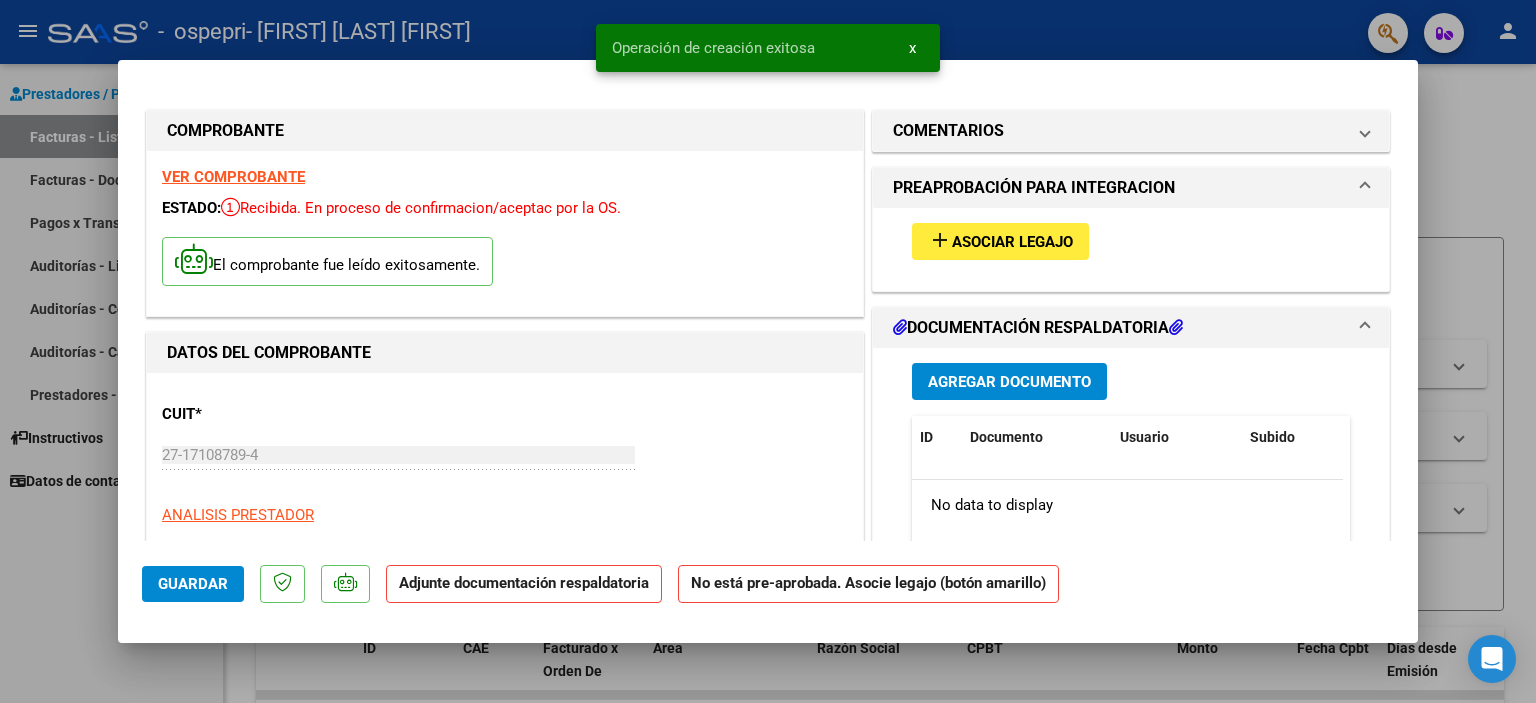 click on "Agregar Documento" at bounding box center (1009, 381) 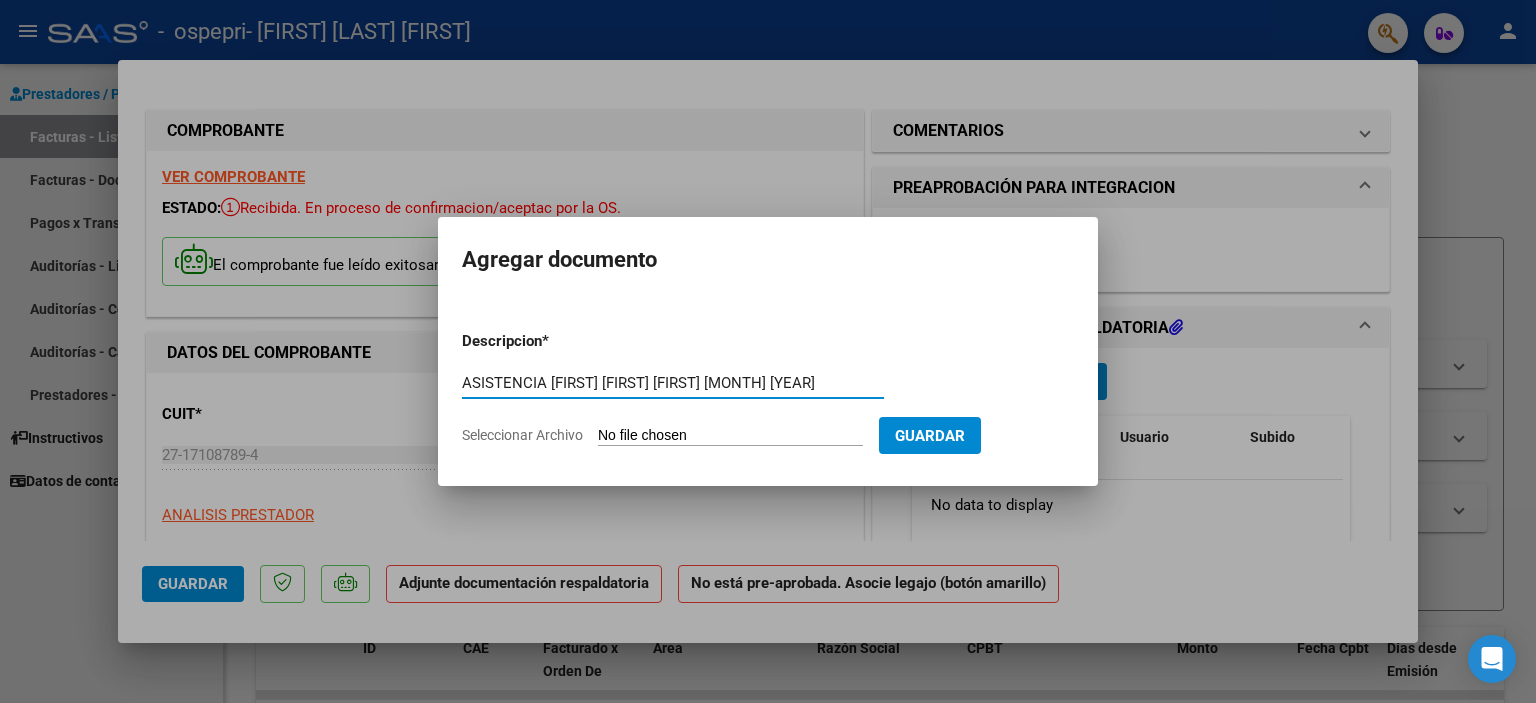 type on "ASISTENCIA [FIRST] [FIRST] [FIRST] [MONTH] [YEAR]" 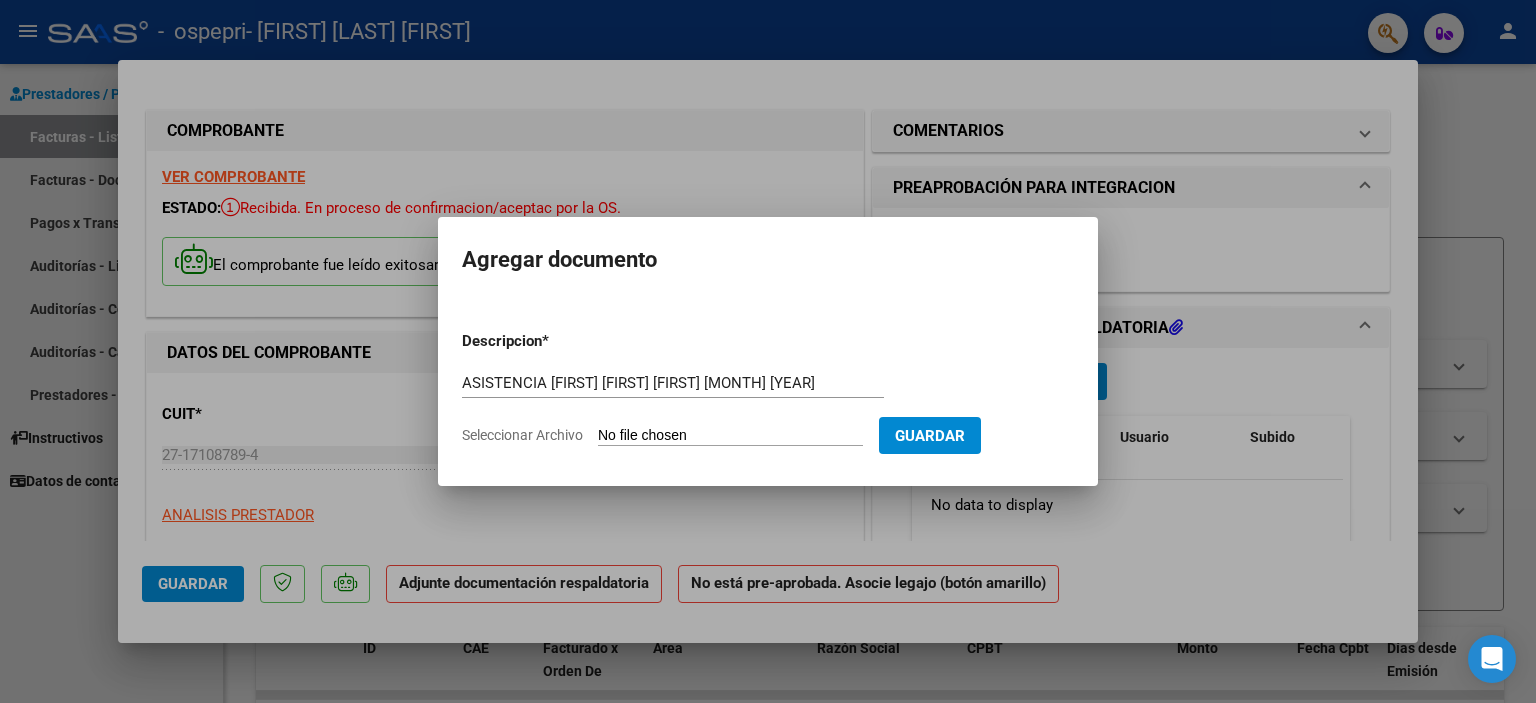 click on "Seleccionar Archivo" at bounding box center [730, 436] 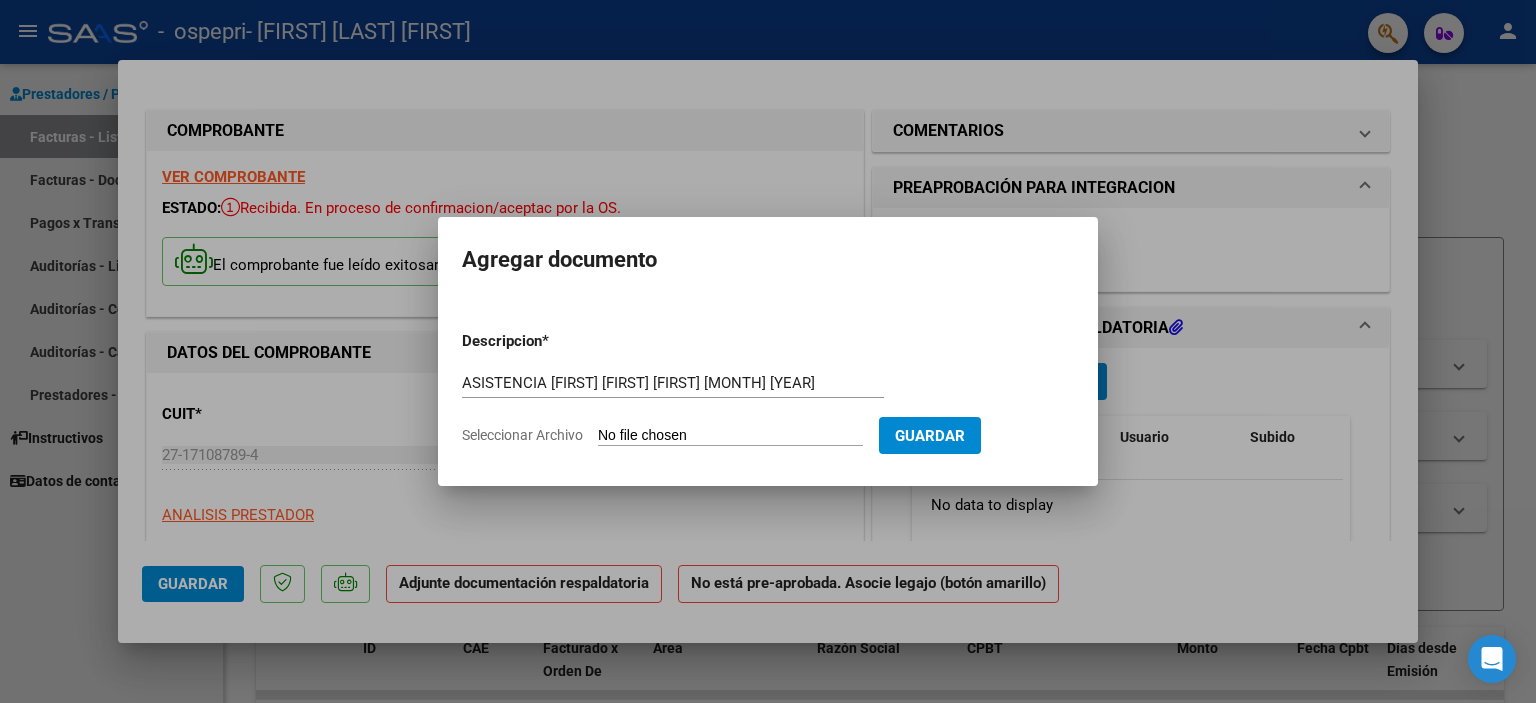 type on "C:\fakepath\ASISTENCIA [MONTH] [FIRST].pdf" 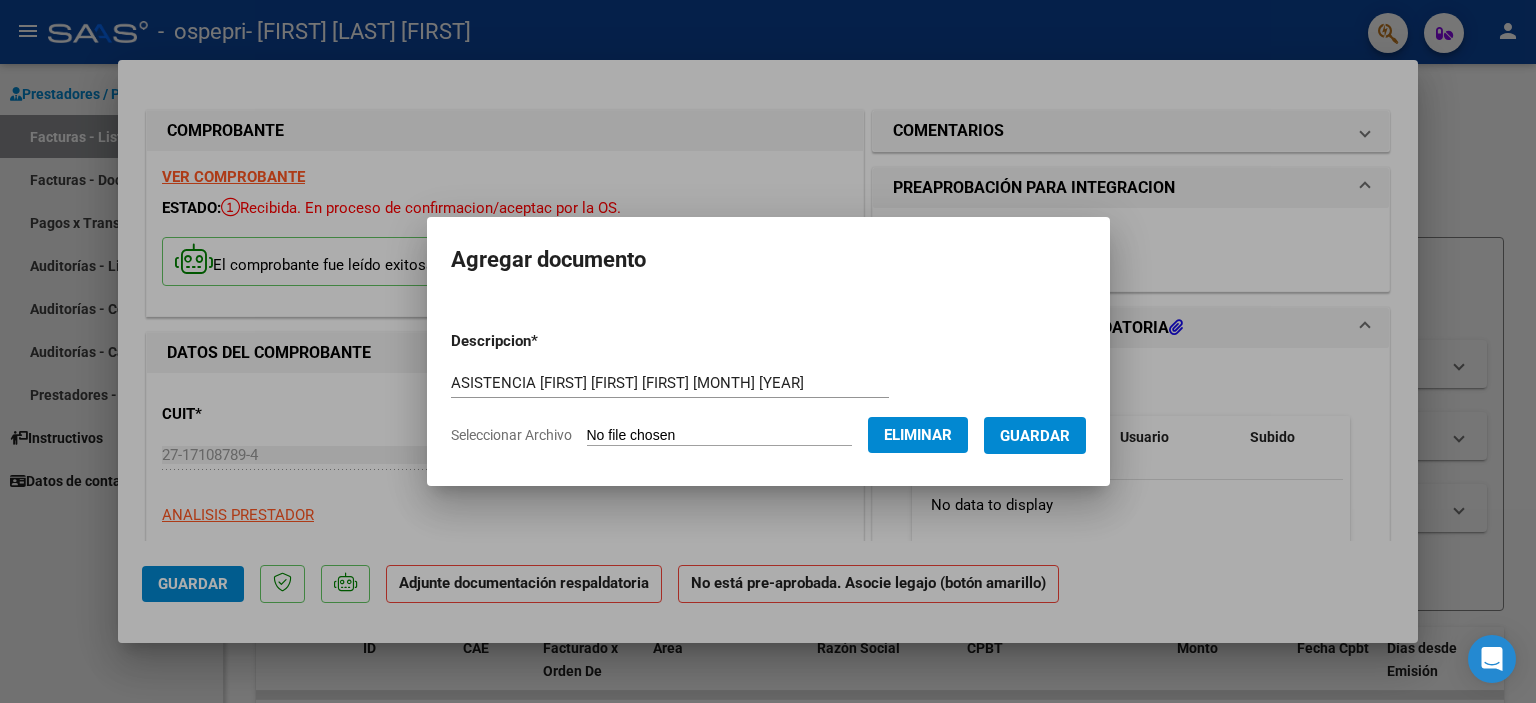 click on "Guardar" at bounding box center [1035, 436] 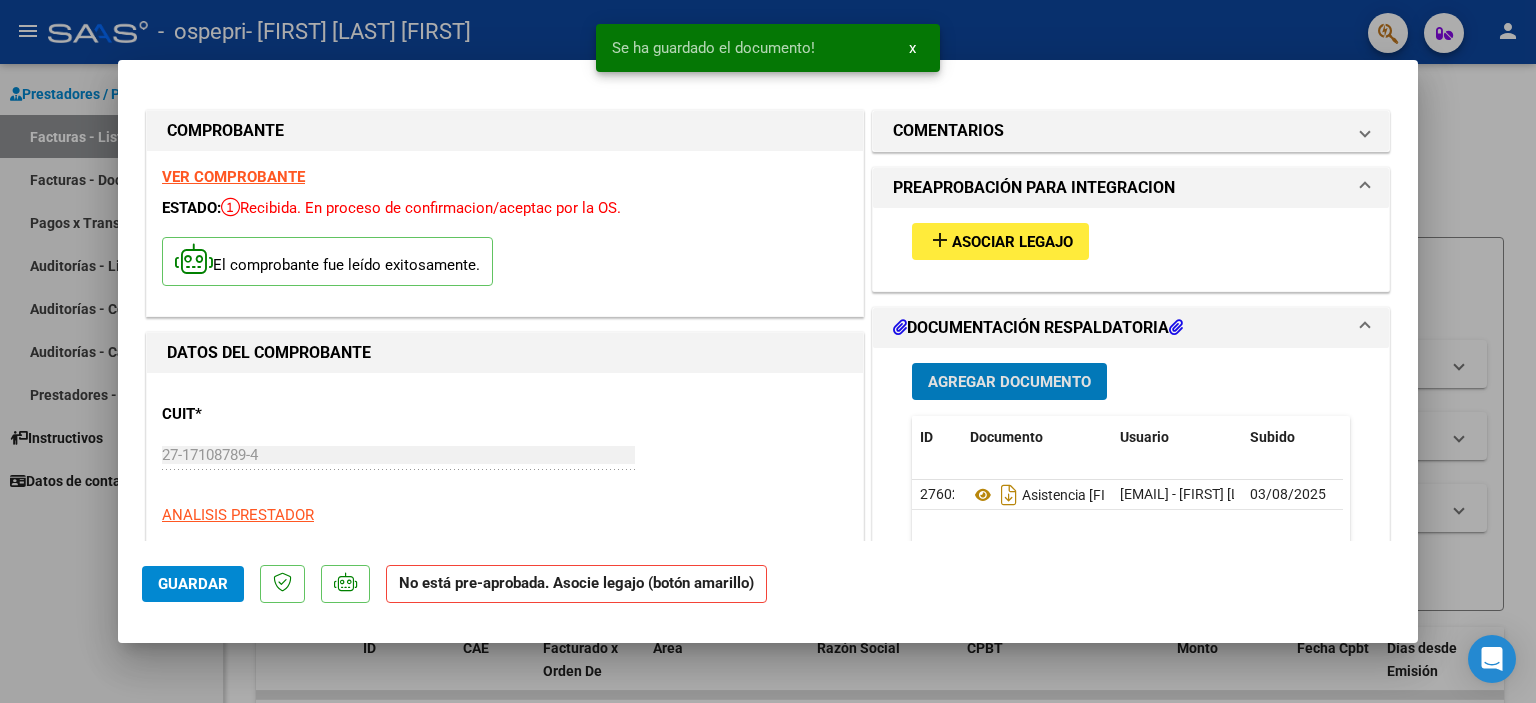 click on "Agregar Documento" at bounding box center (1009, 382) 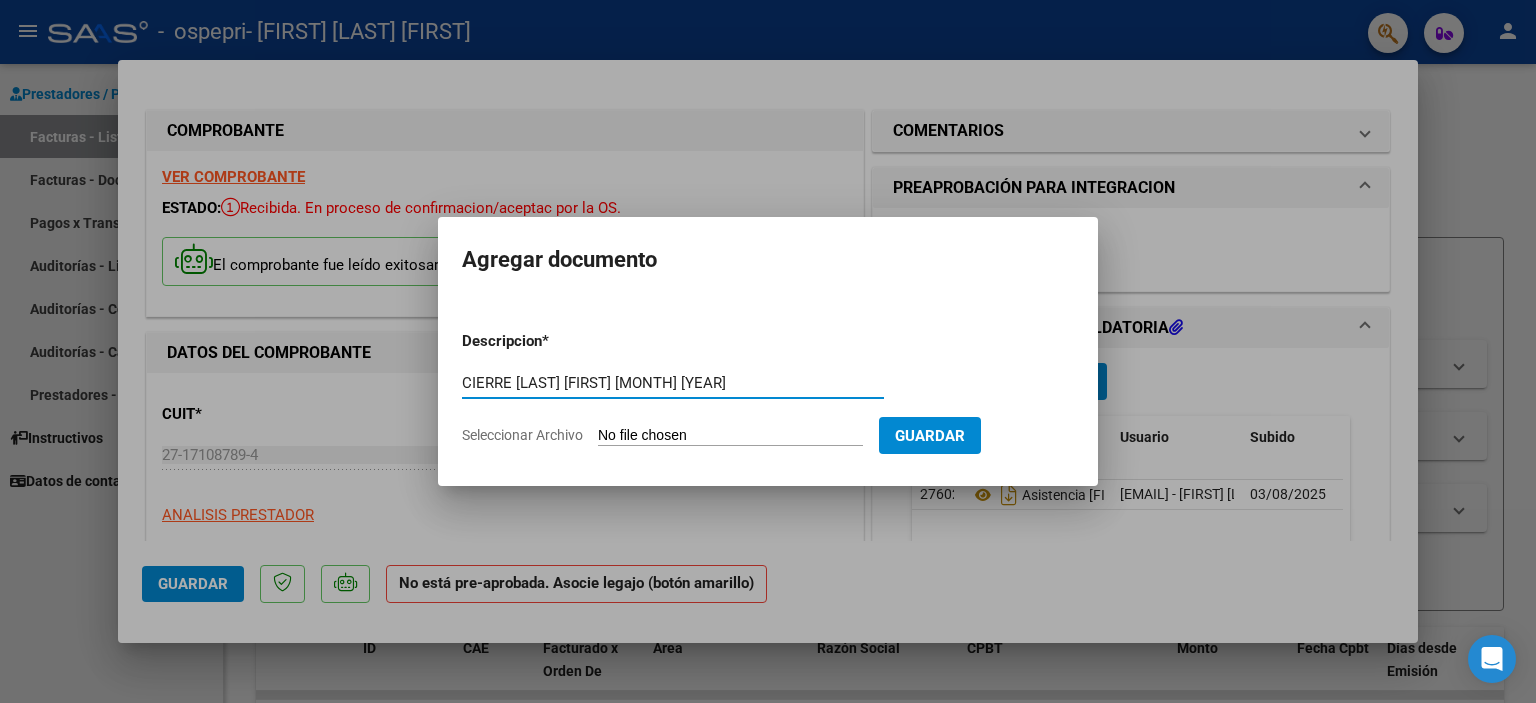 type on "CIERRE [LAST] [FIRST] [MONTH] [YEAR]" 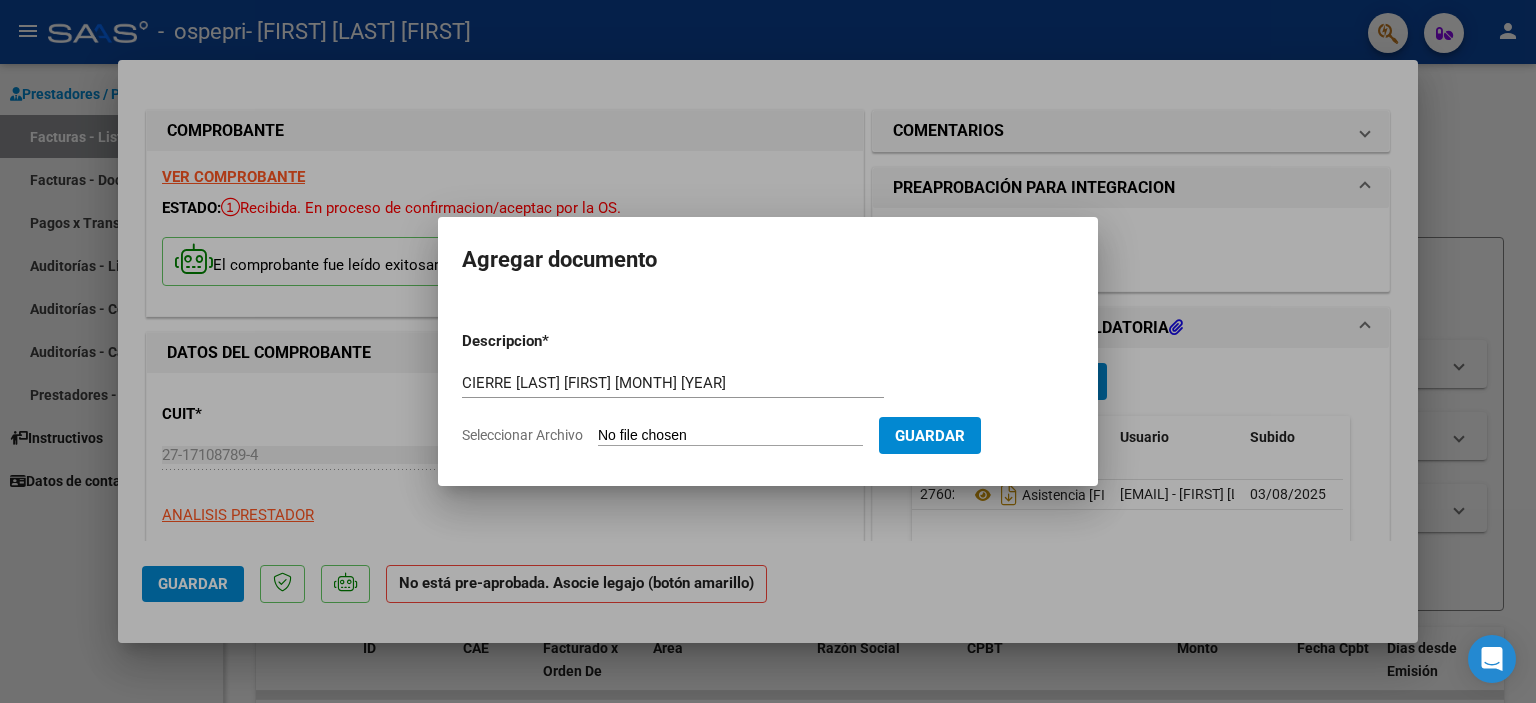 click on "Seleccionar Archivo" at bounding box center (730, 436) 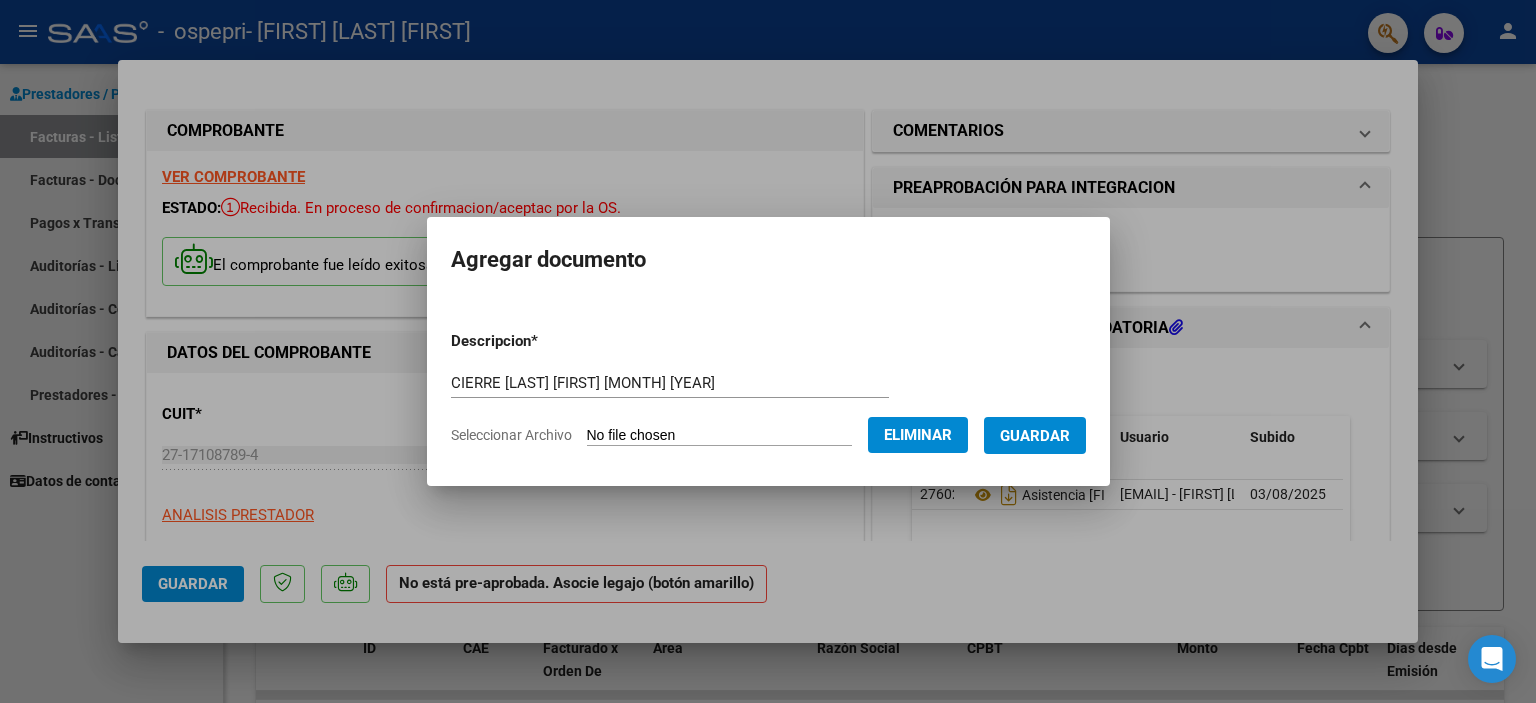 click on "Guardar" at bounding box center (1035, 436) 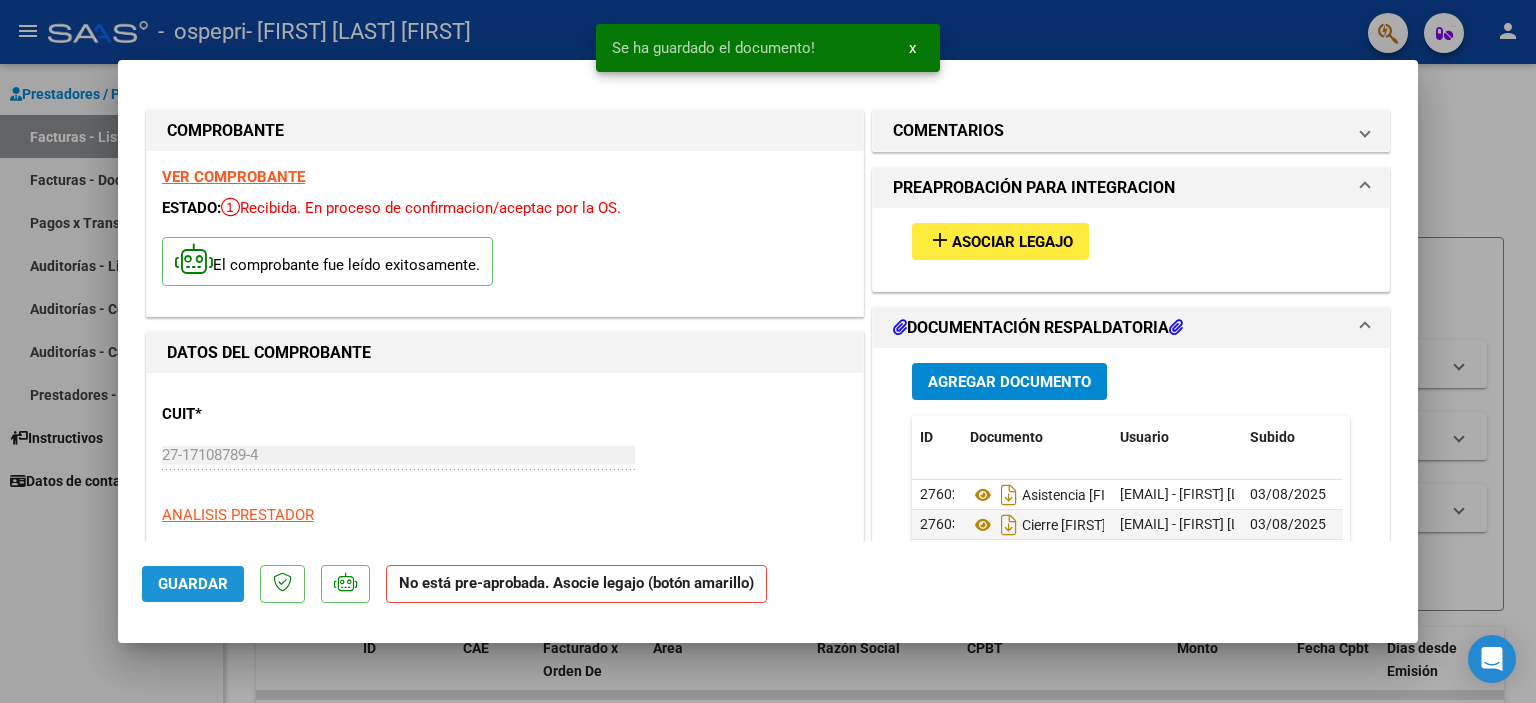 click on "Guardar" 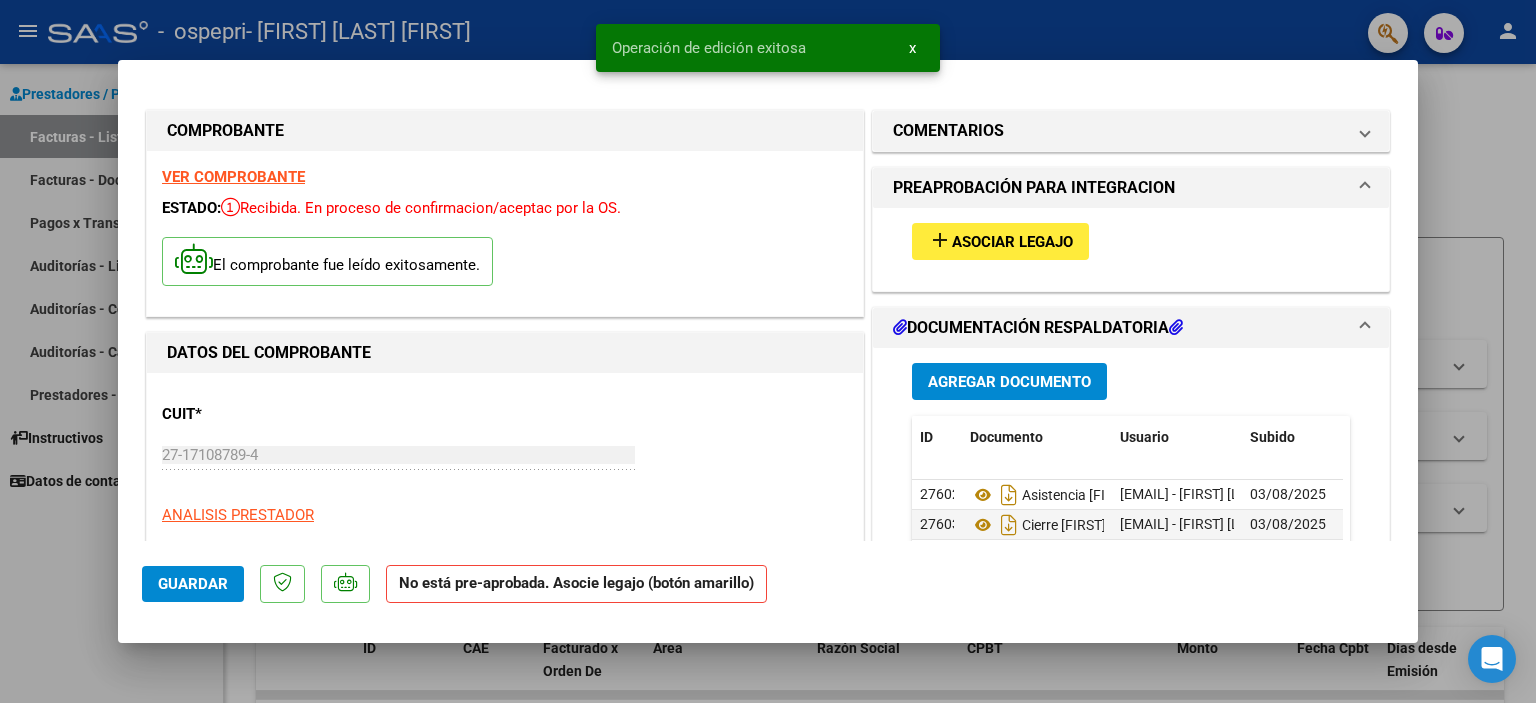 click at bounding box center [768, 351] 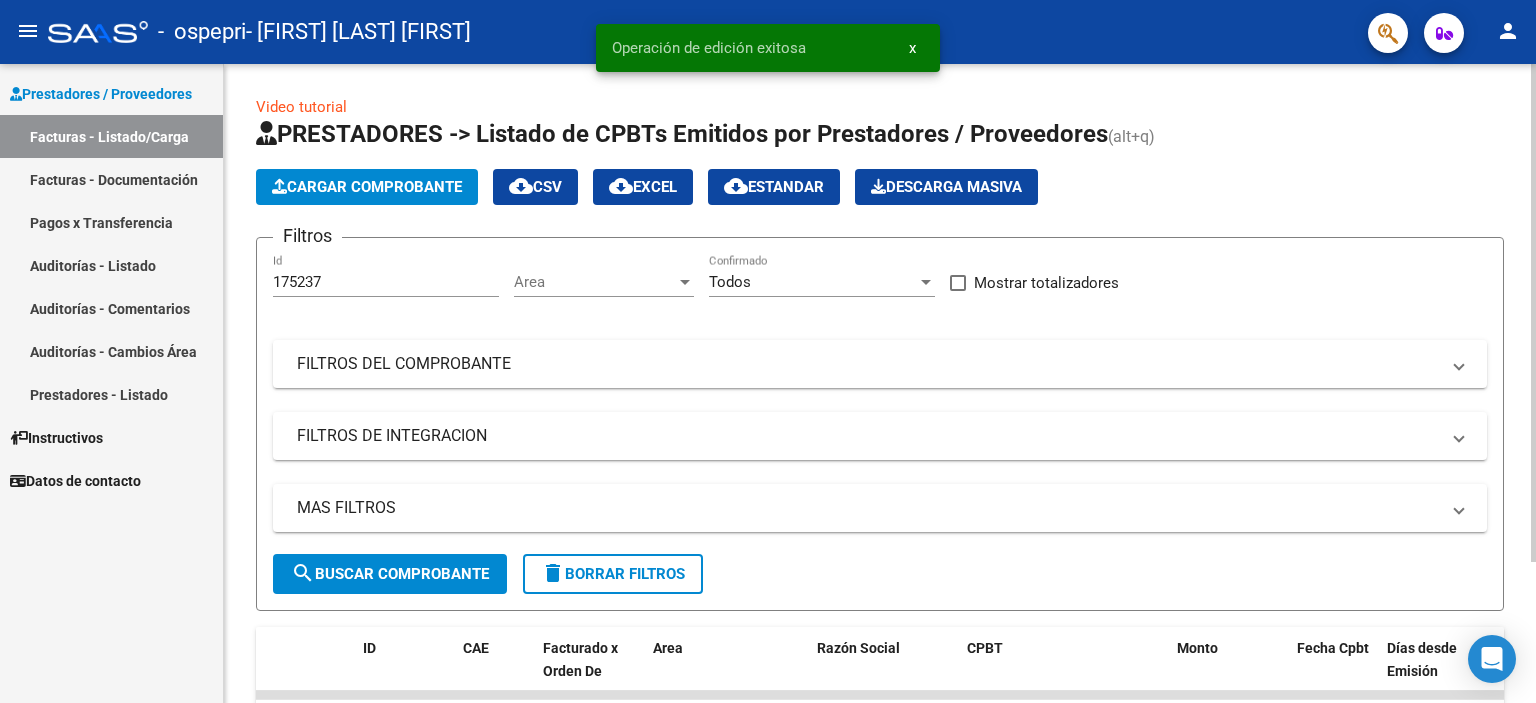 click on "Cargar Comprobante" 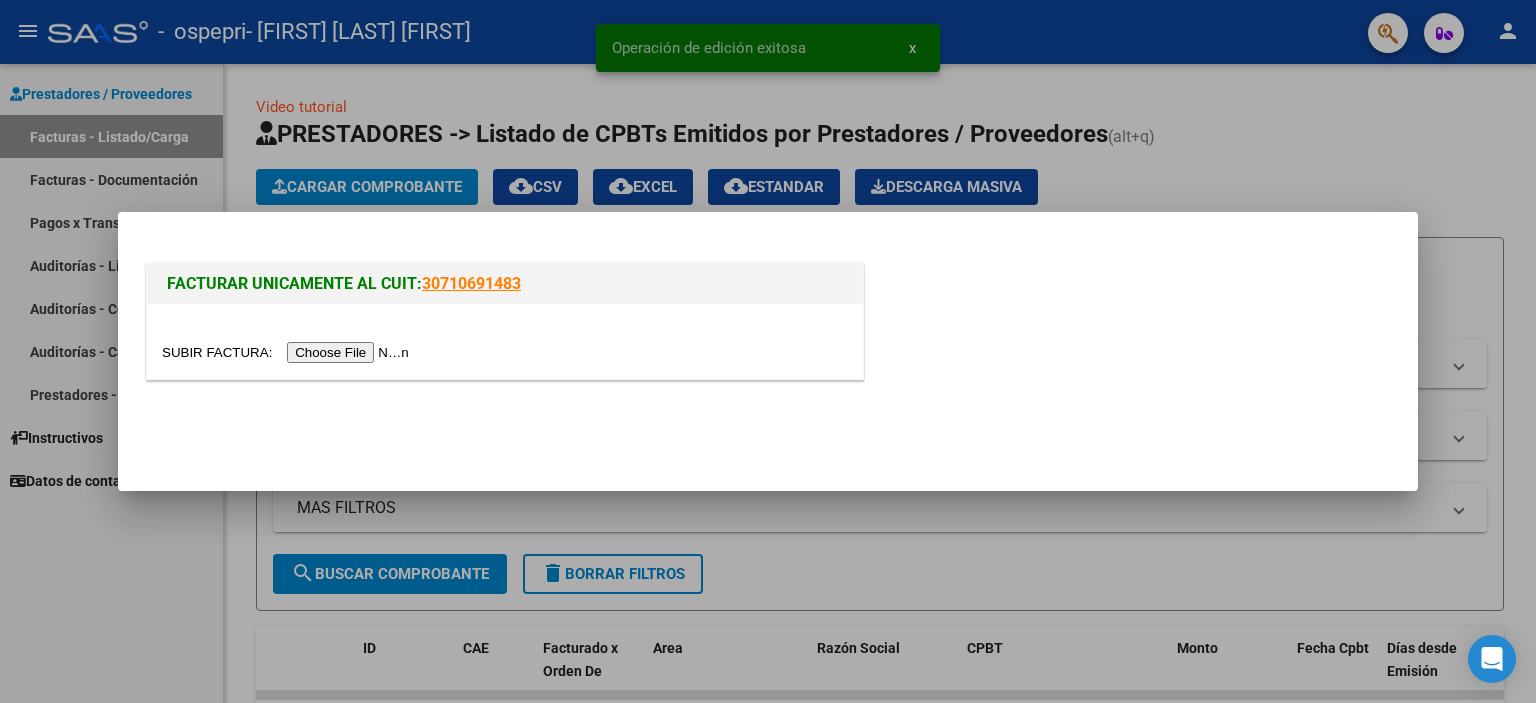 click at bounding box center [288, 352] 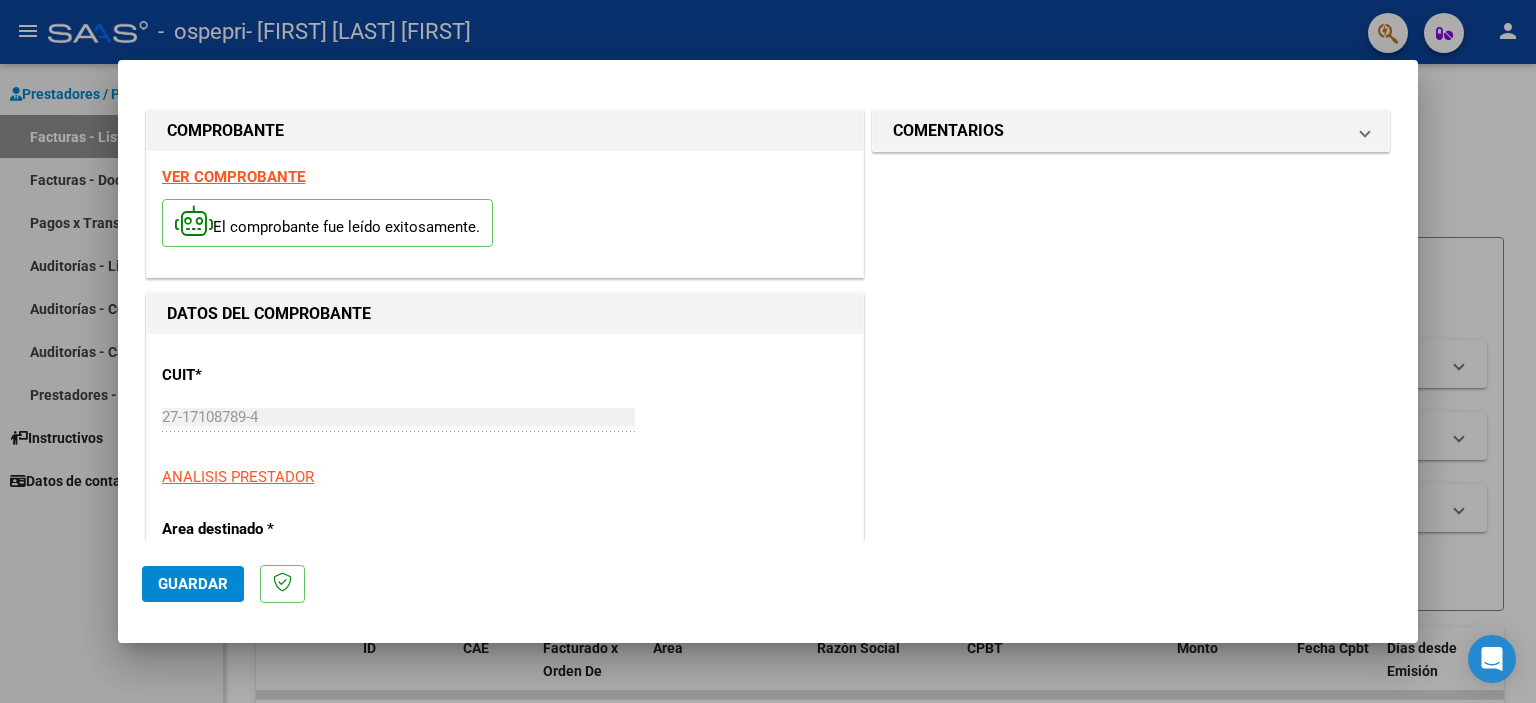 click on "Guardar" 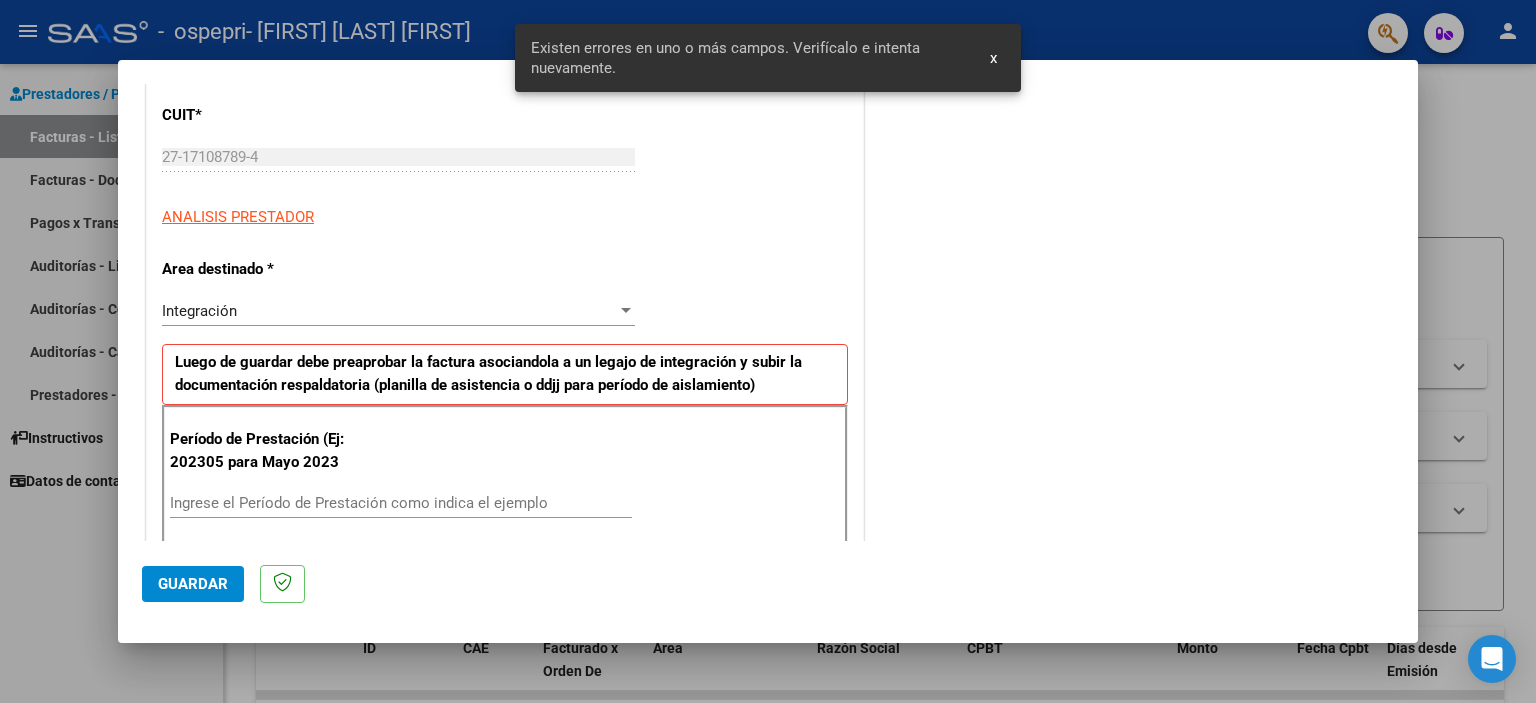scroll, scrollTop: 428, scrollLeft: 0, axis: vertical 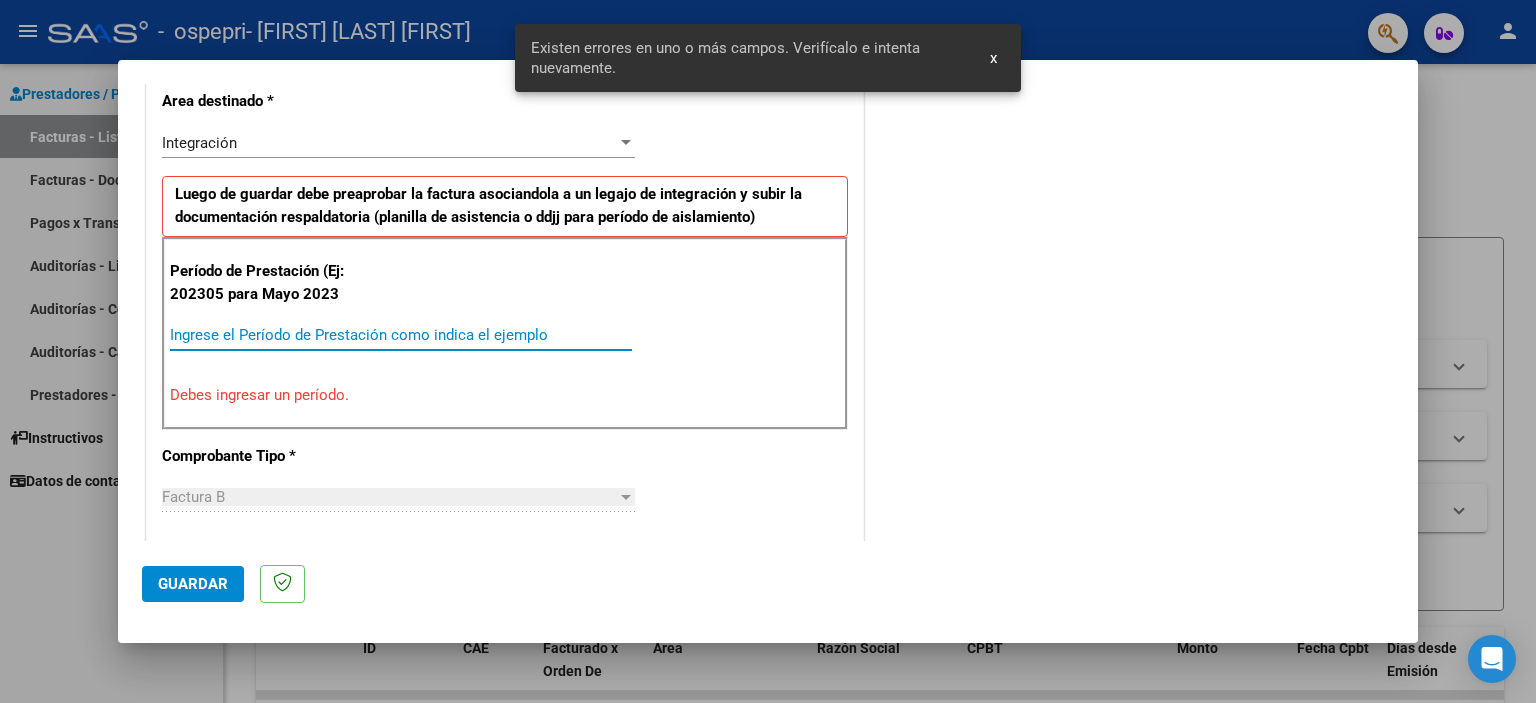 click on "Ingrese el Período de Prestación como indica el ejemplo" at bounding box center [401, 335] 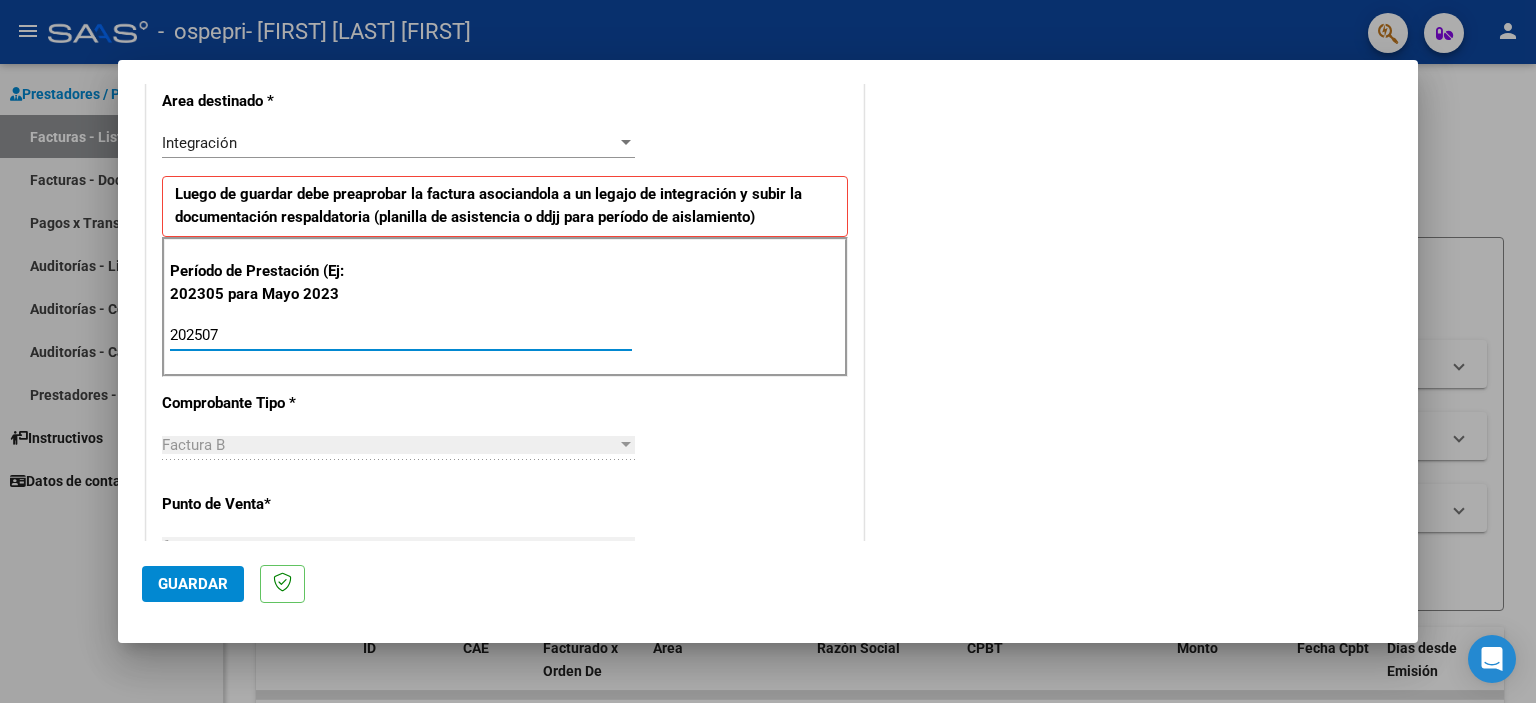 type on "202507" 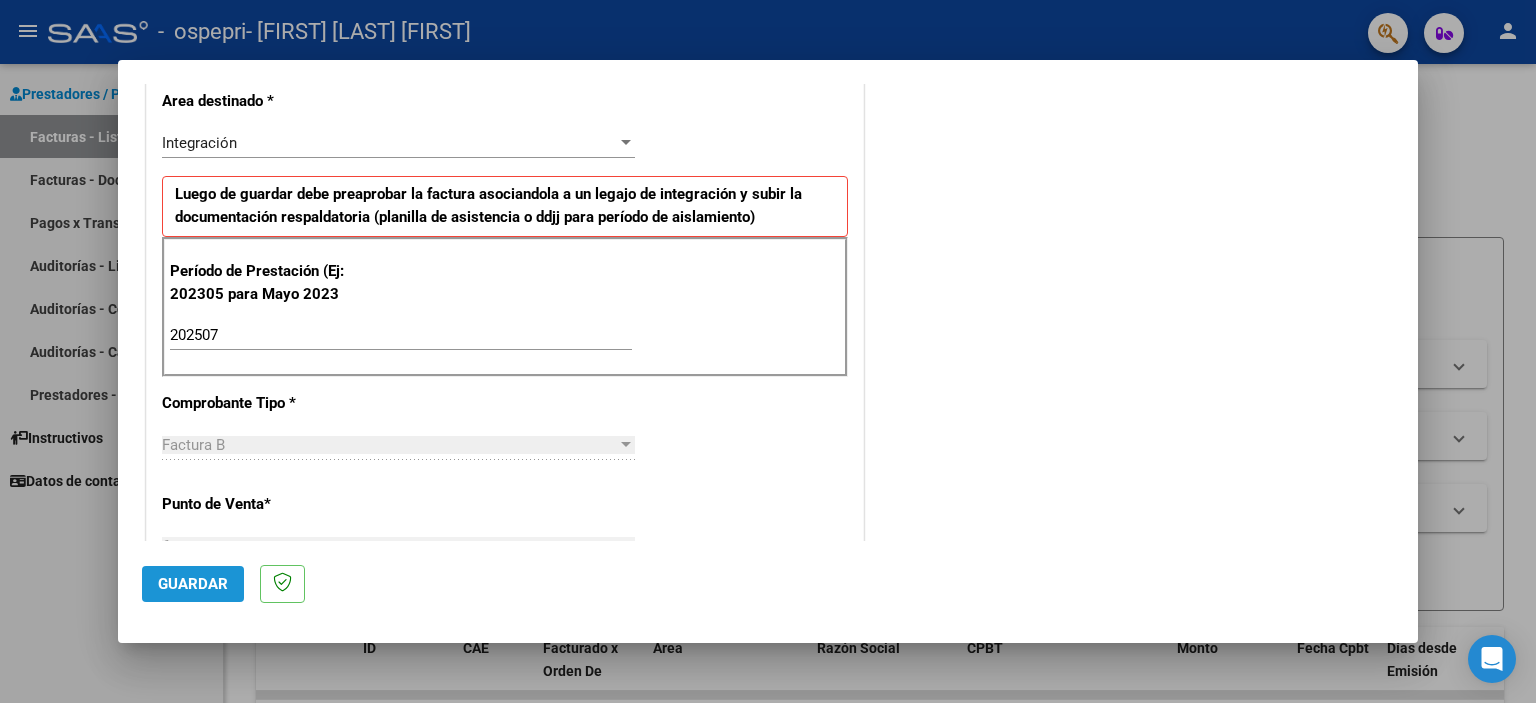 click on "Guardar" 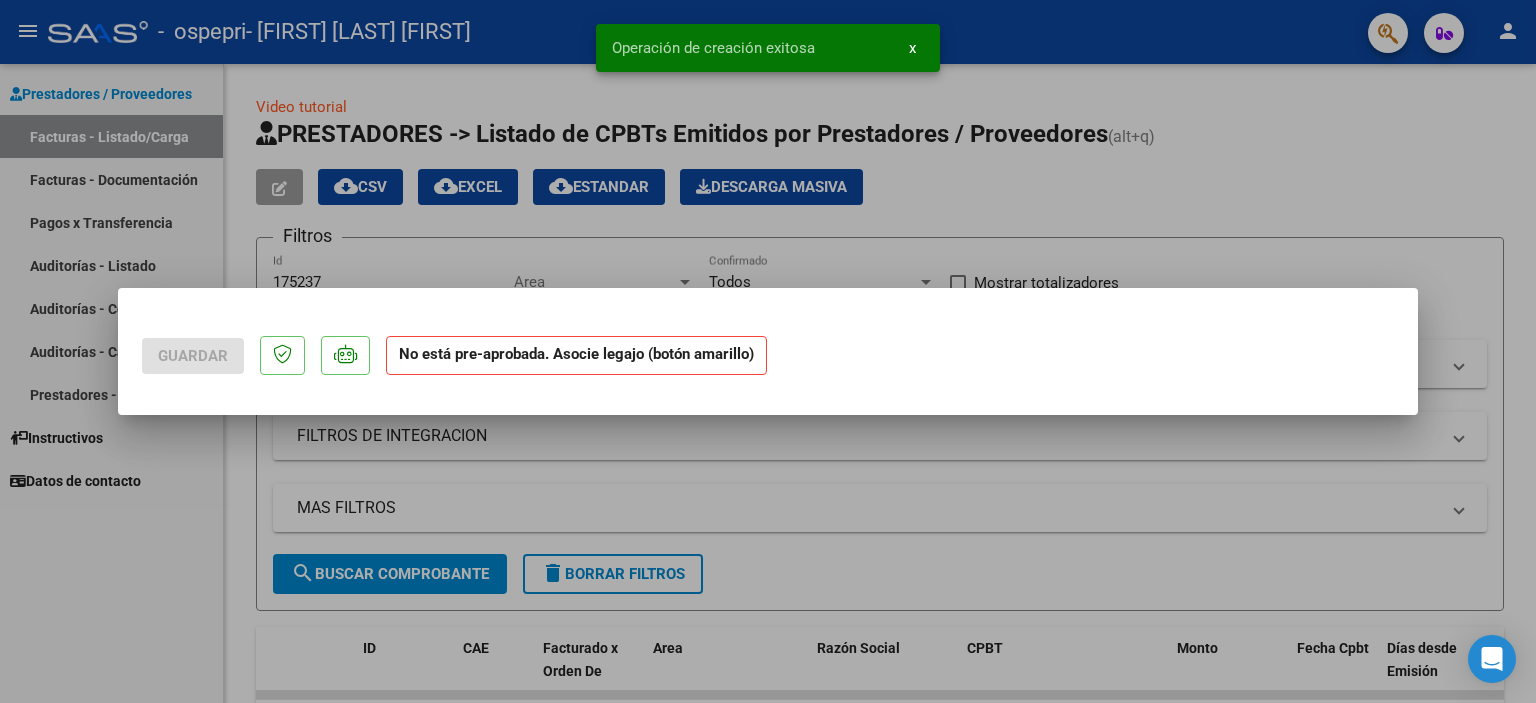 scroll, scrollTop: 0, scrollLeft: 0, axis: both 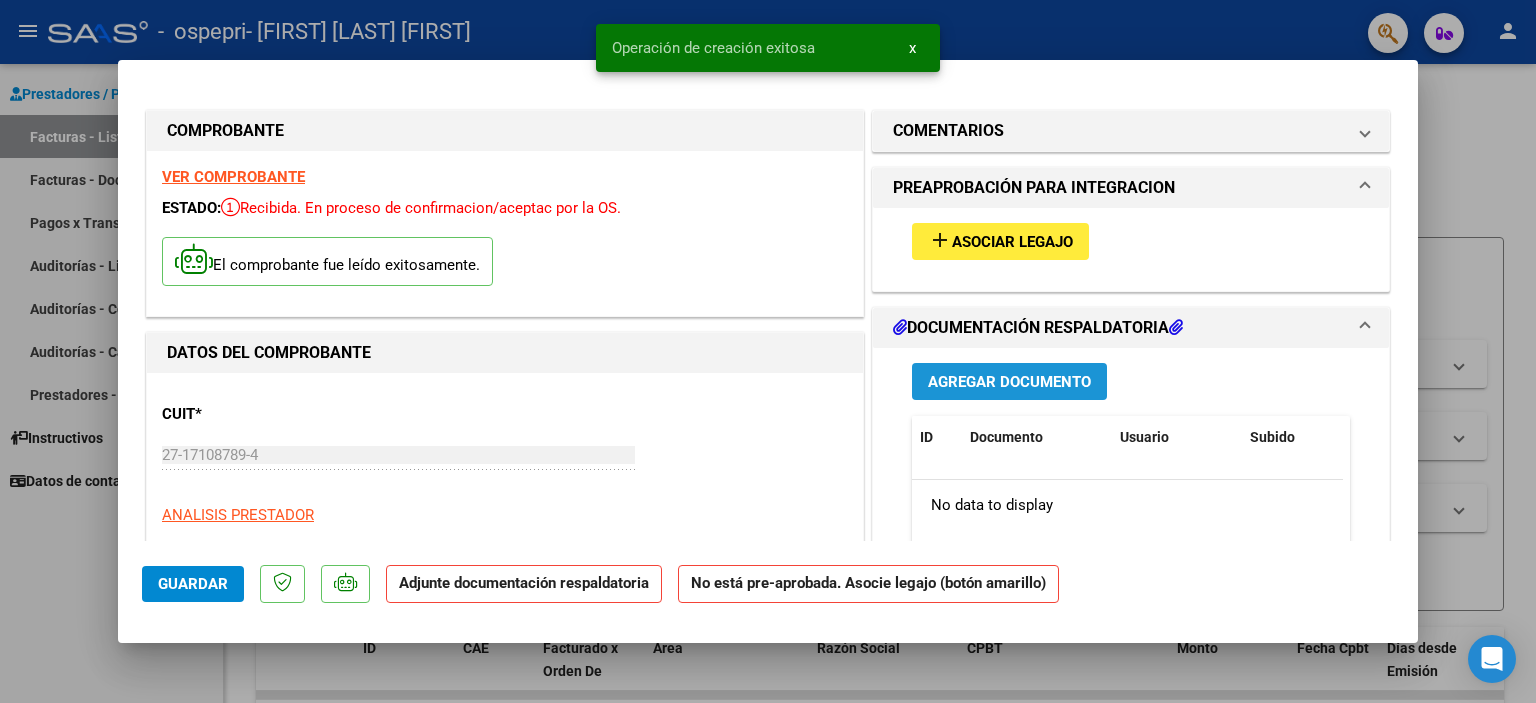 click on "Agregar Documento" at bounding box center [1009, 382] 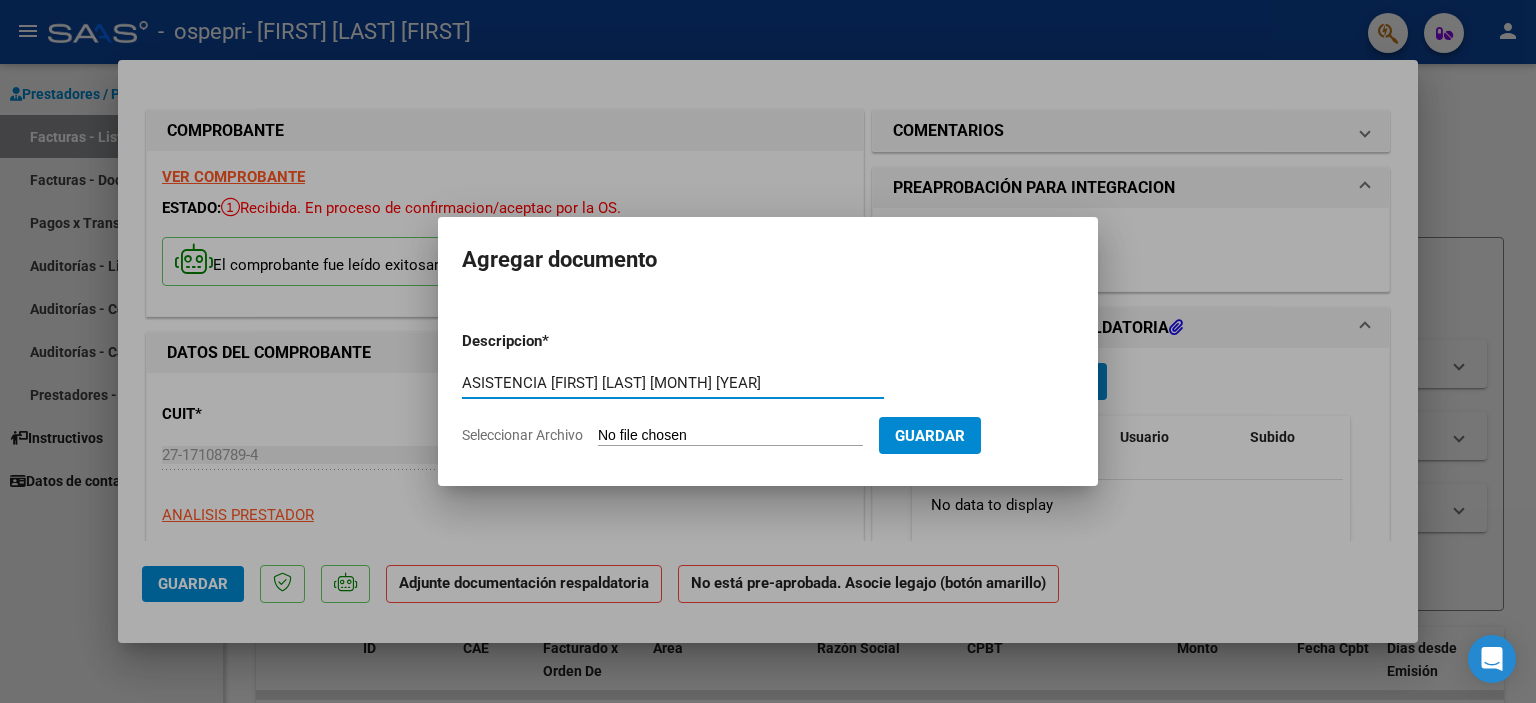 type on "ASISTENCIA [FIRST] [LAST] [MONTH] [YEAR]" 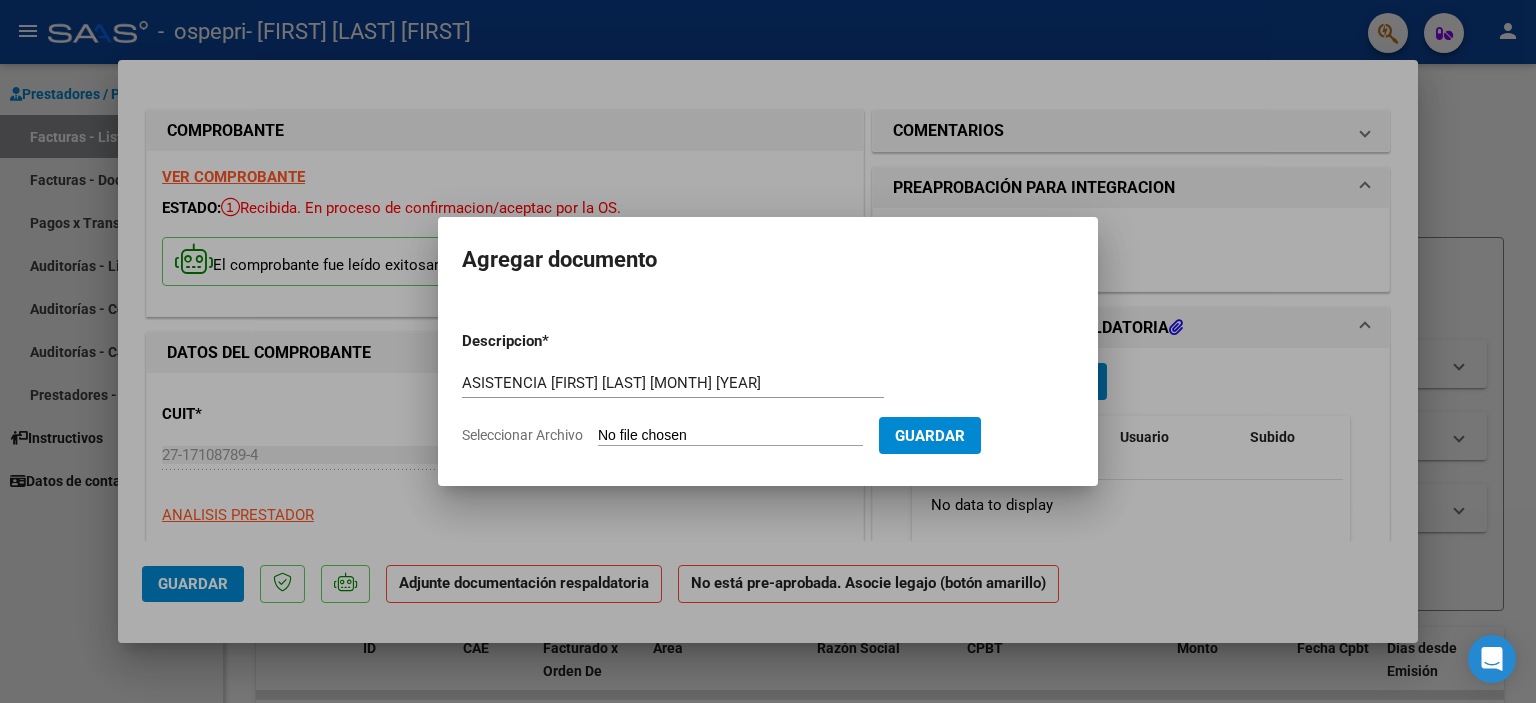 click on "Seleccionar Archivo" at bounding box center (730, 436) 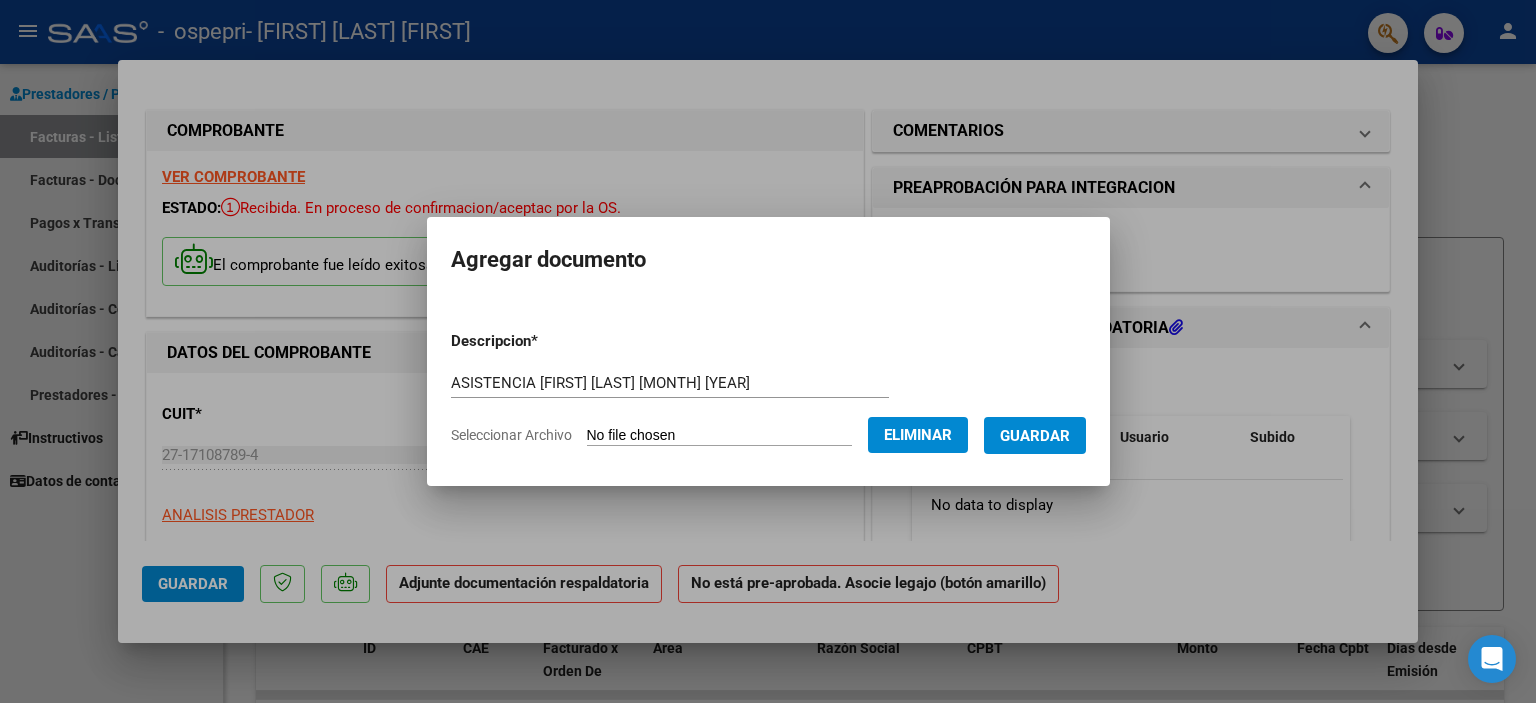 click on "Guardar" at bounding box center [1035, 436] 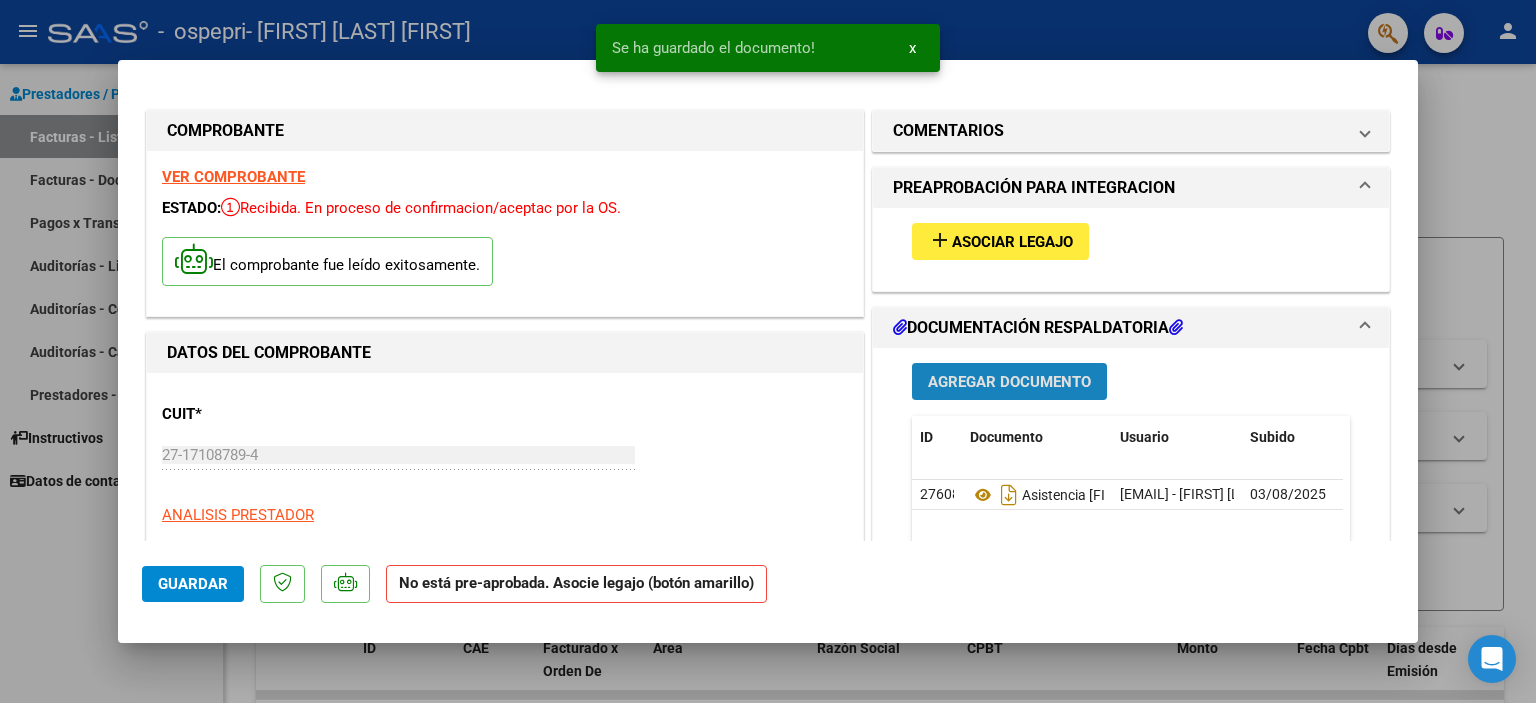 click on "Agregar Documento" at bounding box center (1009, 382) 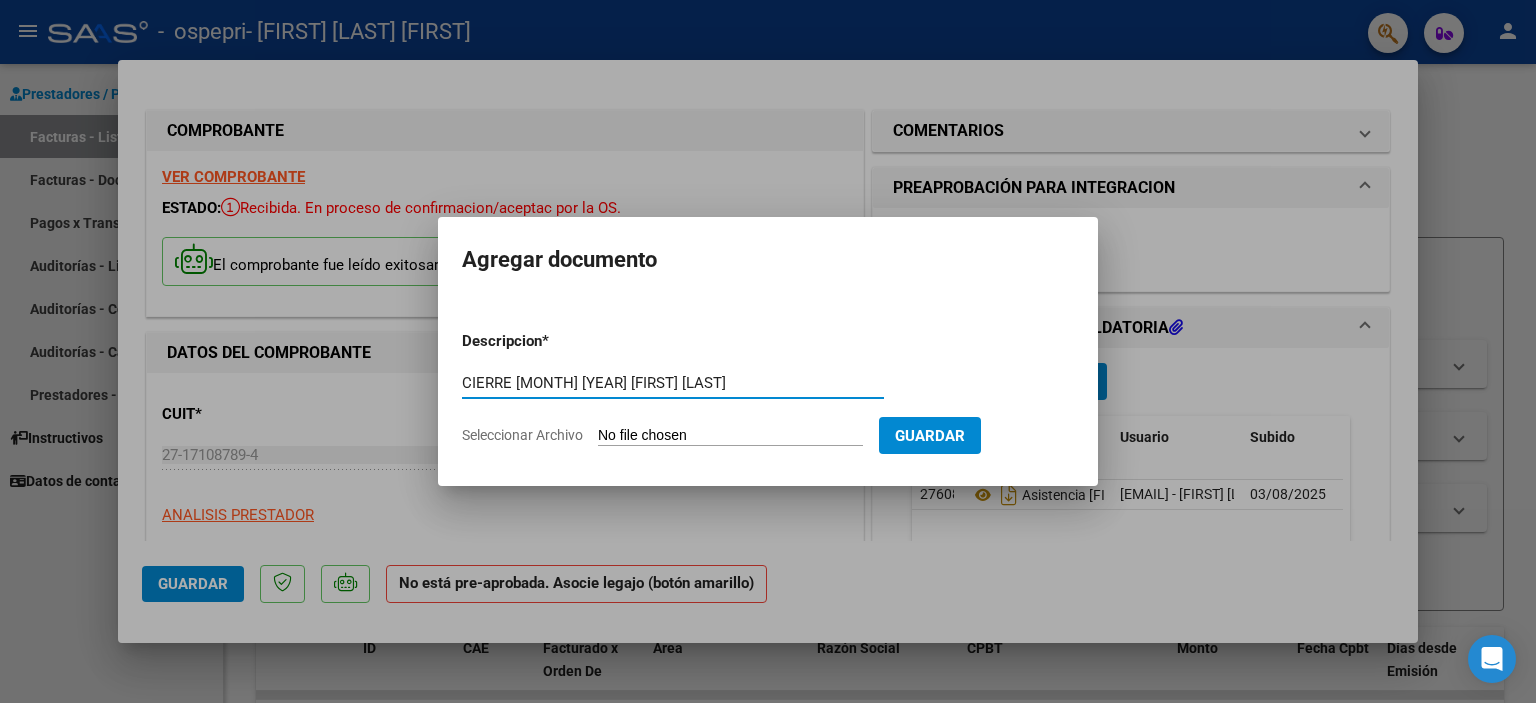 type on "CIERRE [MONTH] [YEAR] [FIRST] [LAST]" 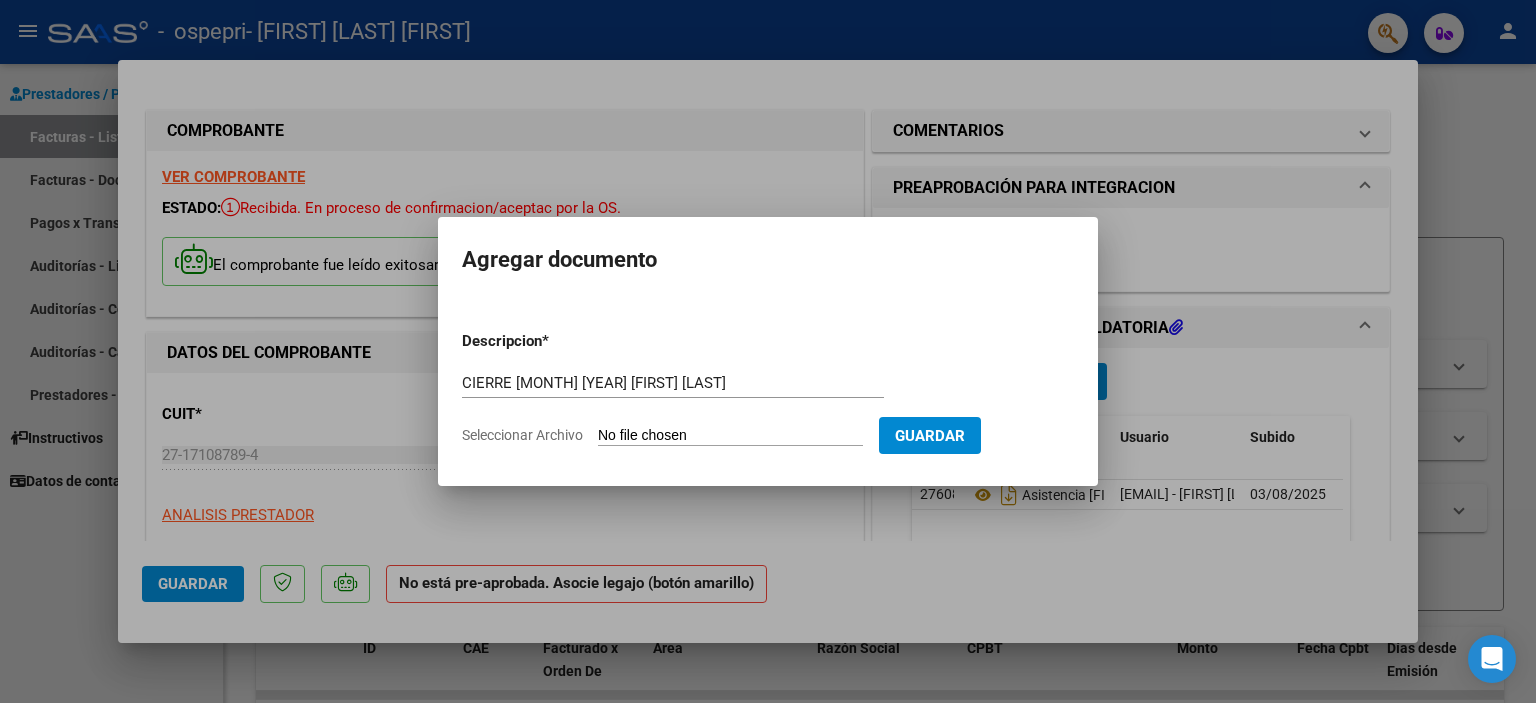 type on "C:\fakepath\CIERRE [MONTH].pdf" 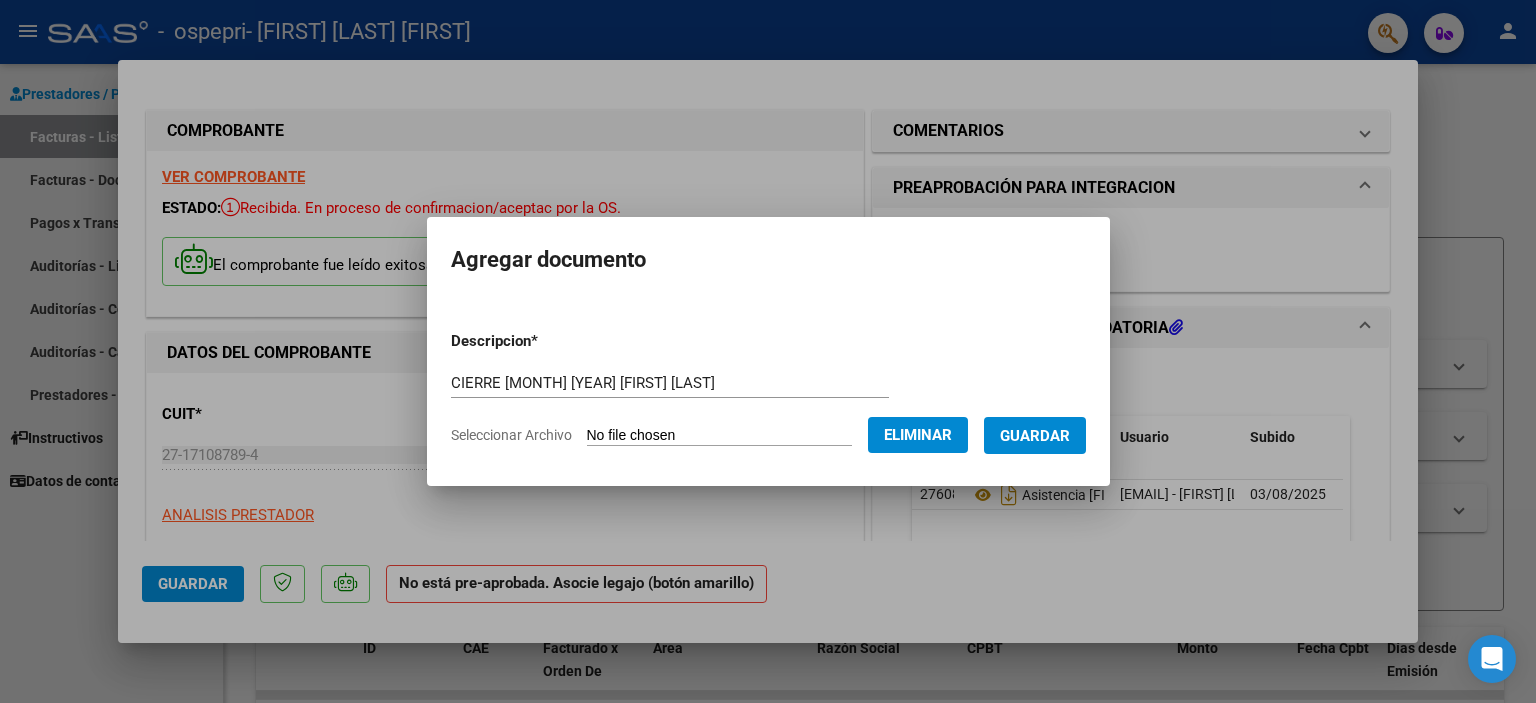 click on "Guardar" at bounding box center (1035, 436) 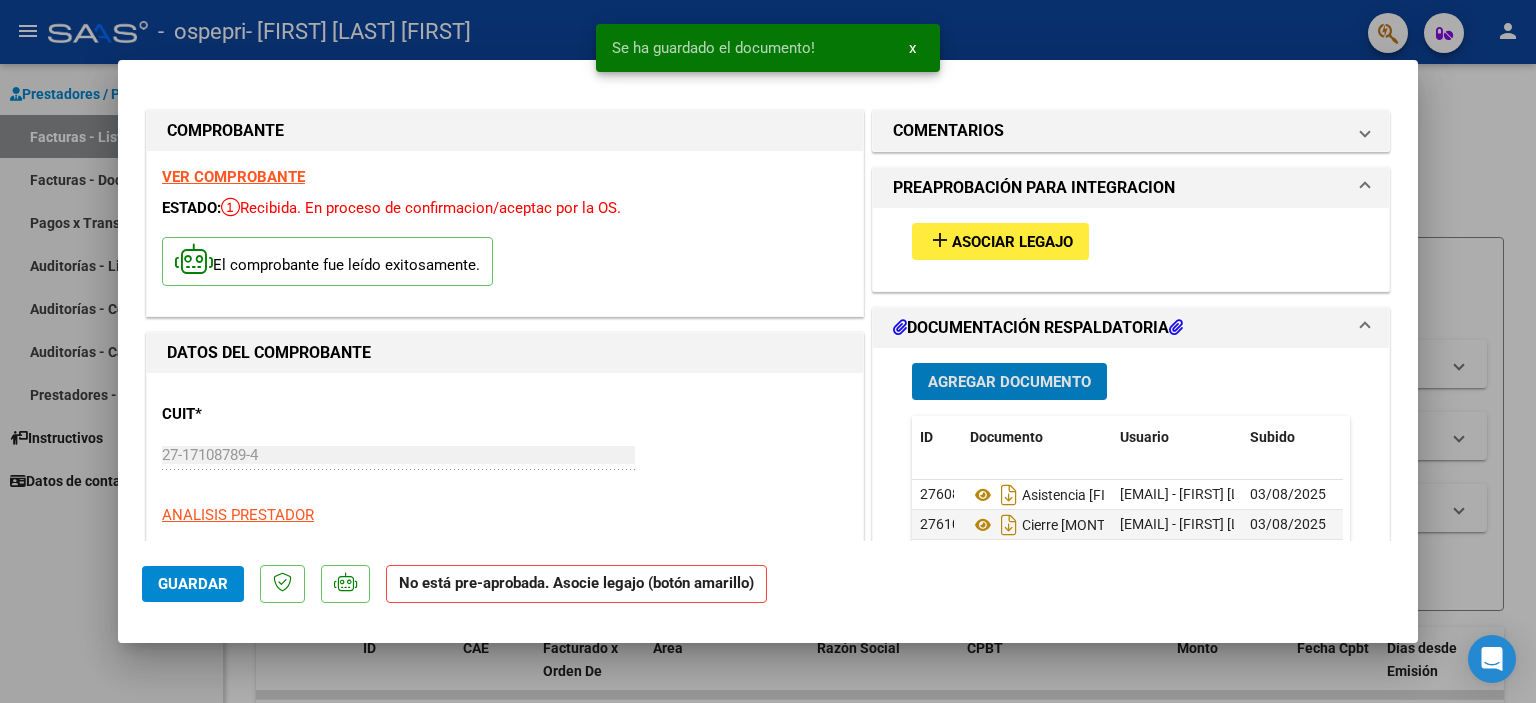 click on "Guardar" 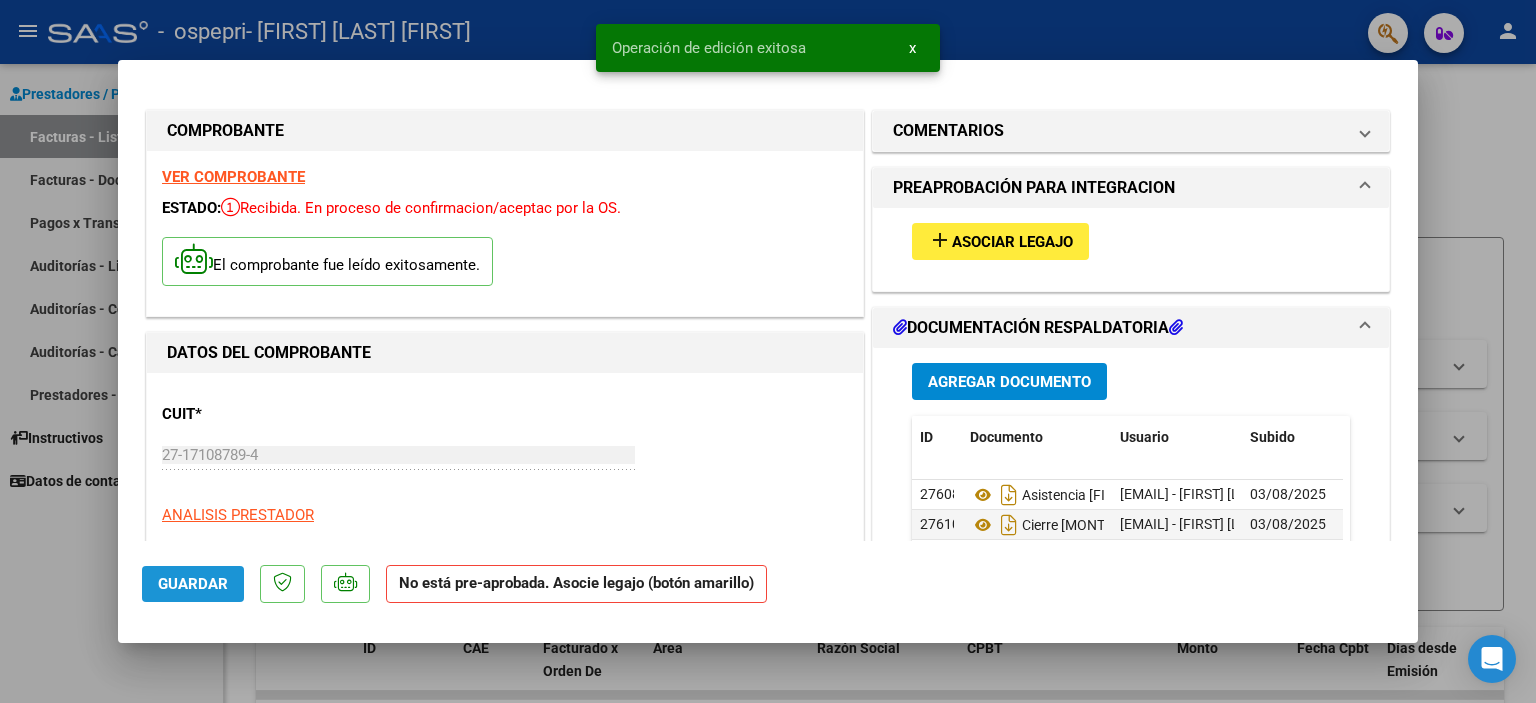 drag, startPoint x: 159, startPoint y: 581, endPoint x: 140, endPoint y: 586, distance: 19.646883 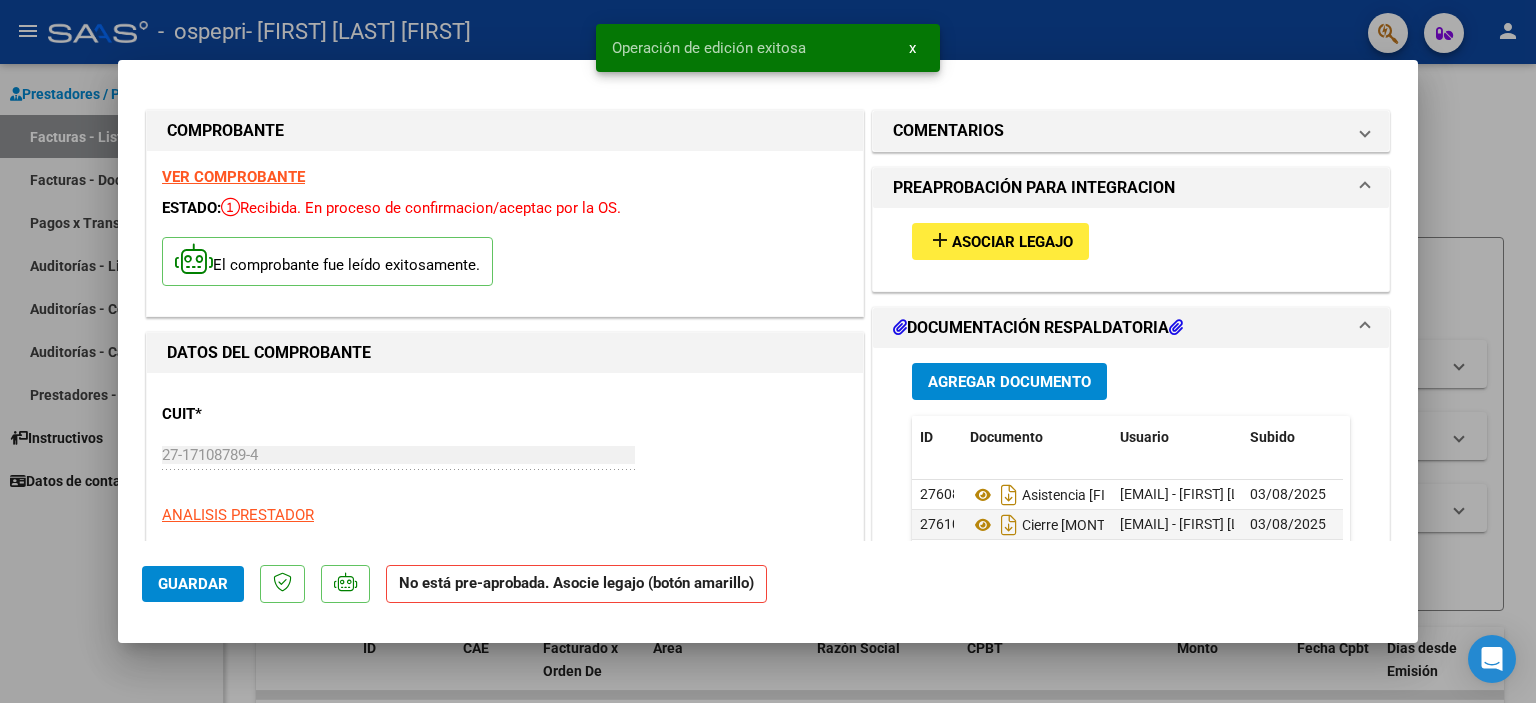 click at bounding box center [768, 351] 